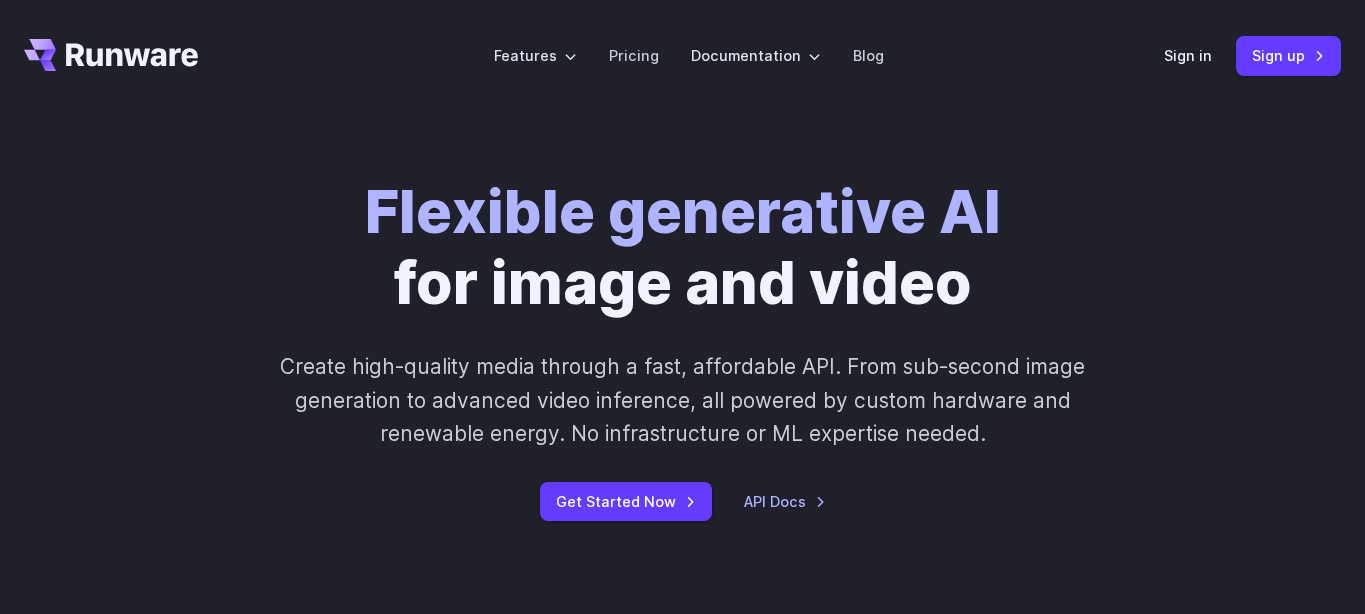 scroll, scrollTop: 0, scrollLeft: 0, axis: both 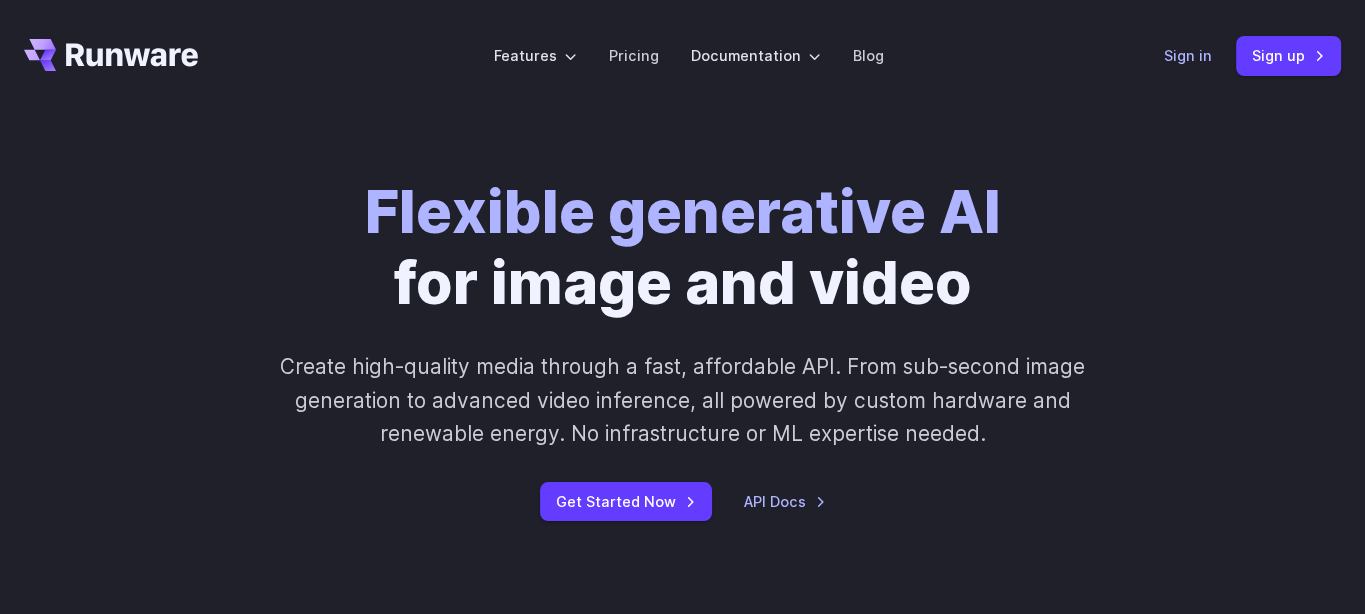 click on "Sign in" at bounding box center [1188, 55] 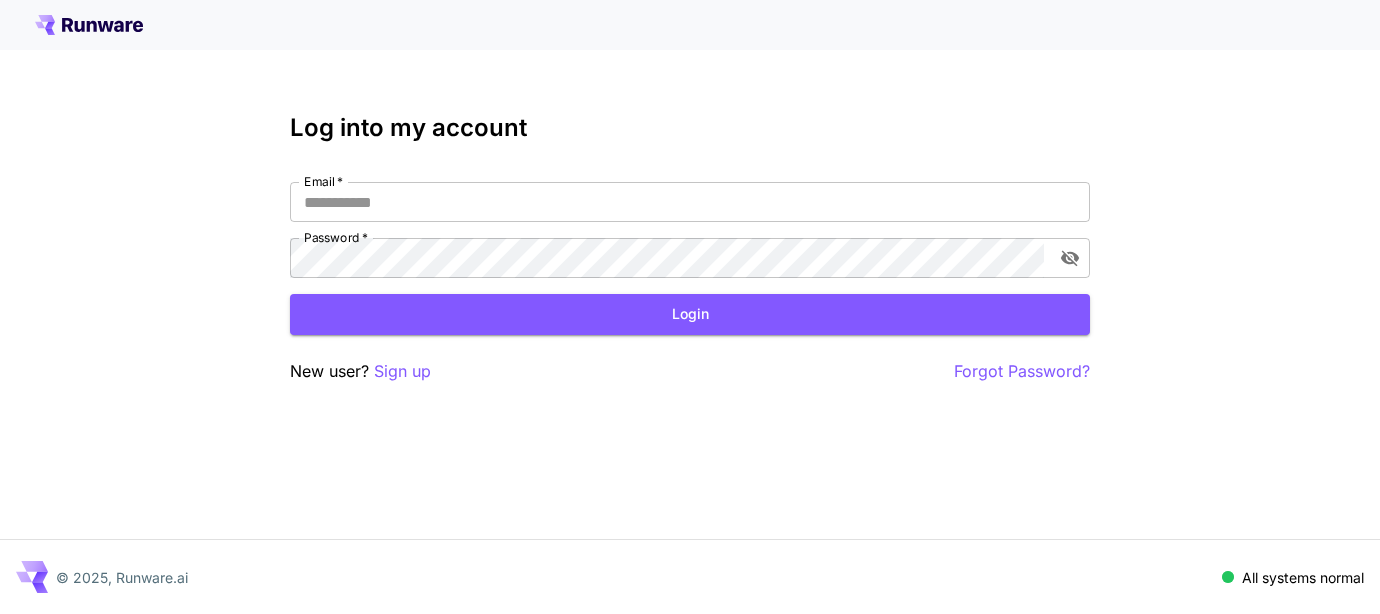 scroll, scrollTop: 0, scrollLeft: 0, axis: both 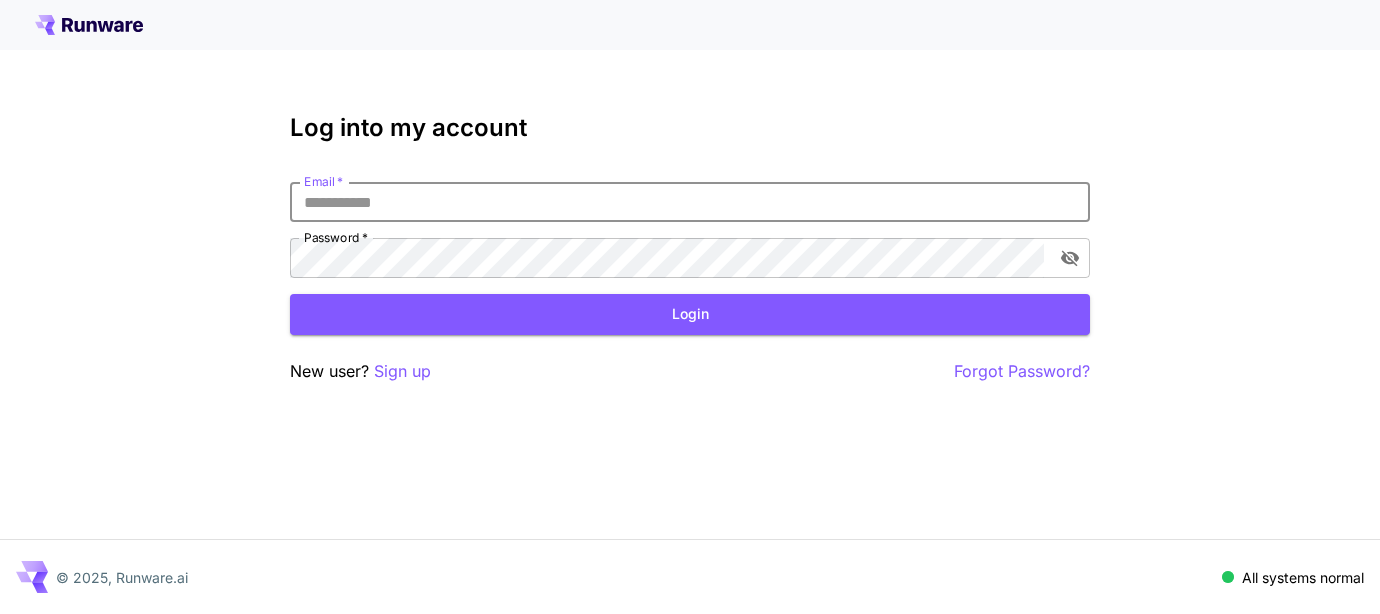 click on "Email   *" at bounding box center [690, 202] 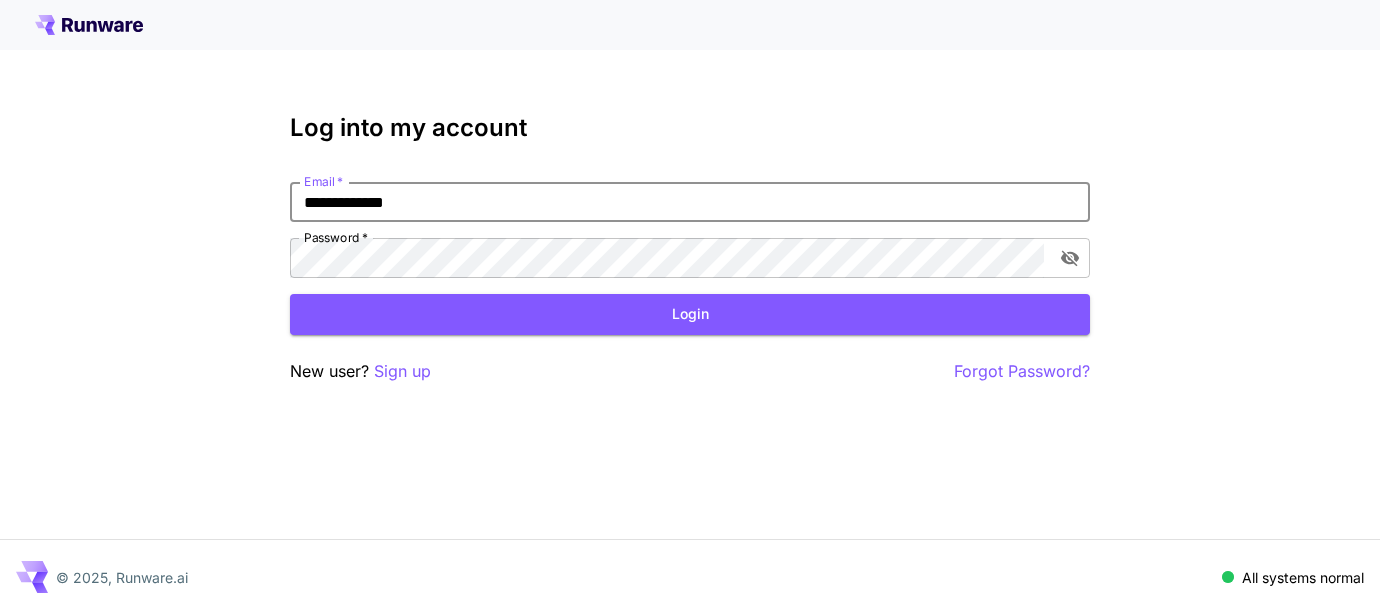type on "**********" 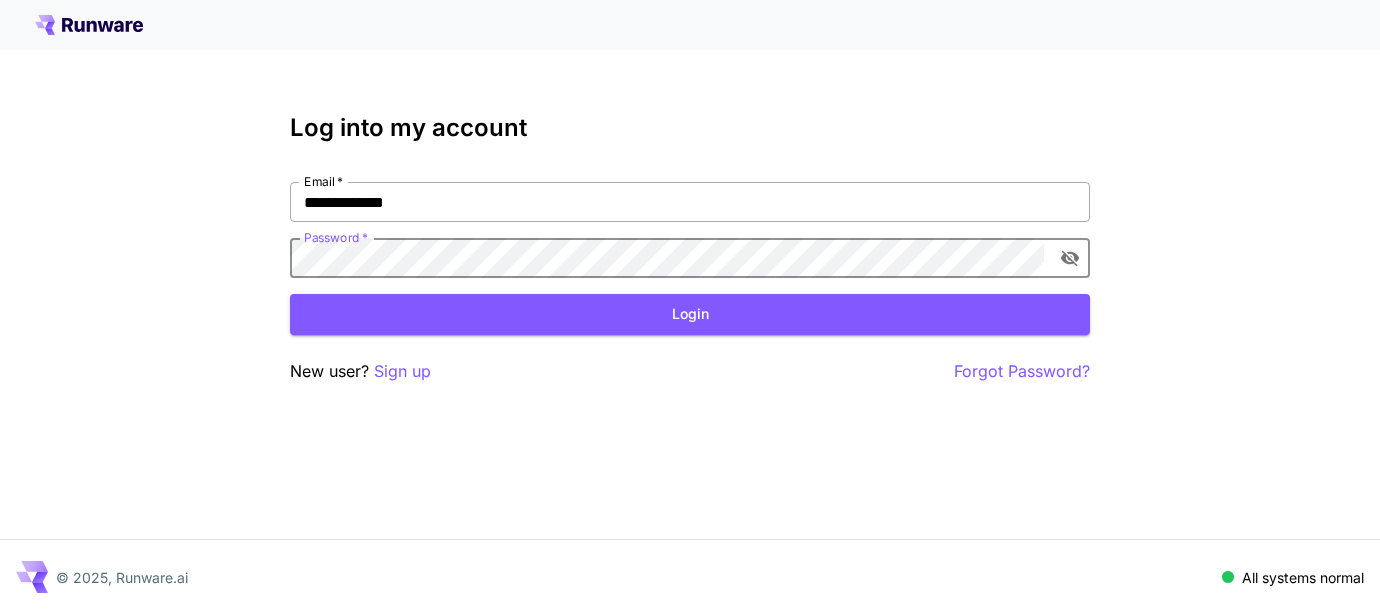click on "Login" at bounding box center [690, 314] 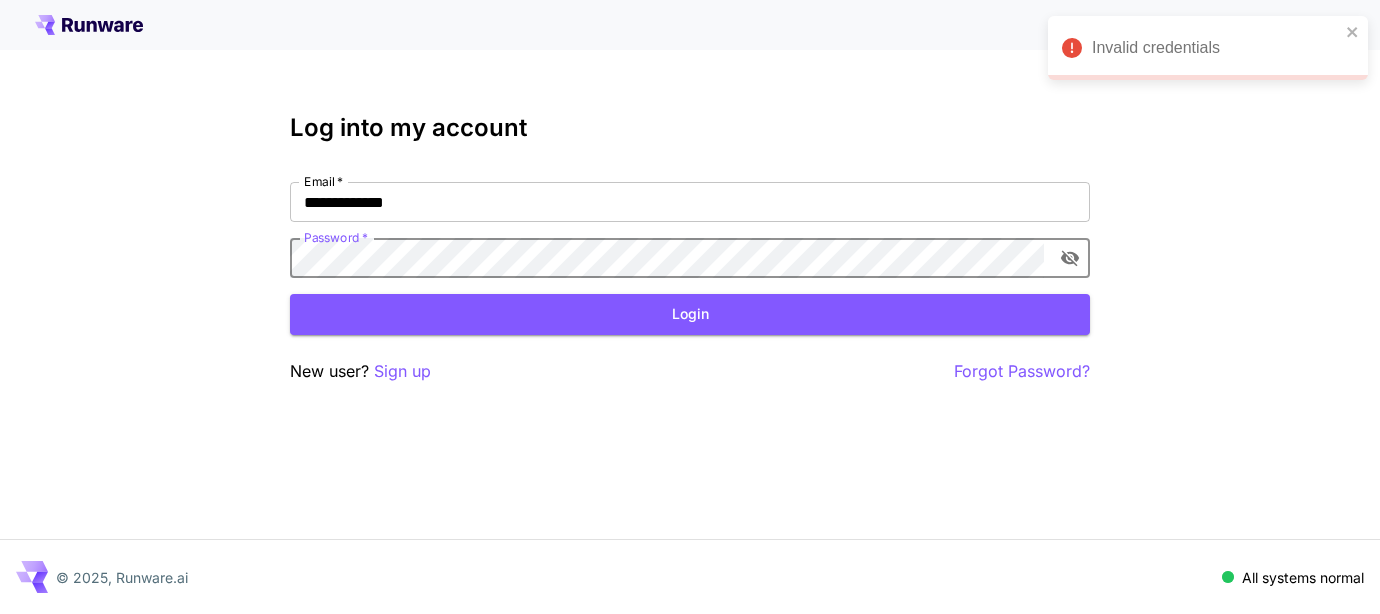 click 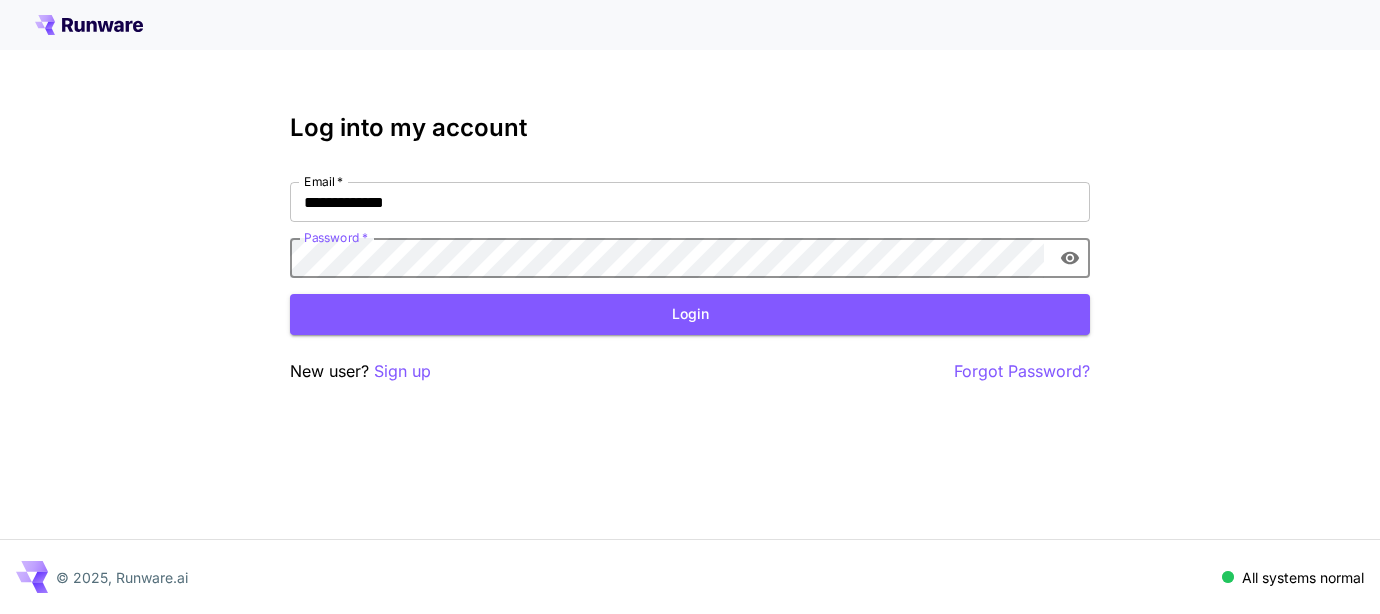 click on "Login" at bounding box center [690, 314] 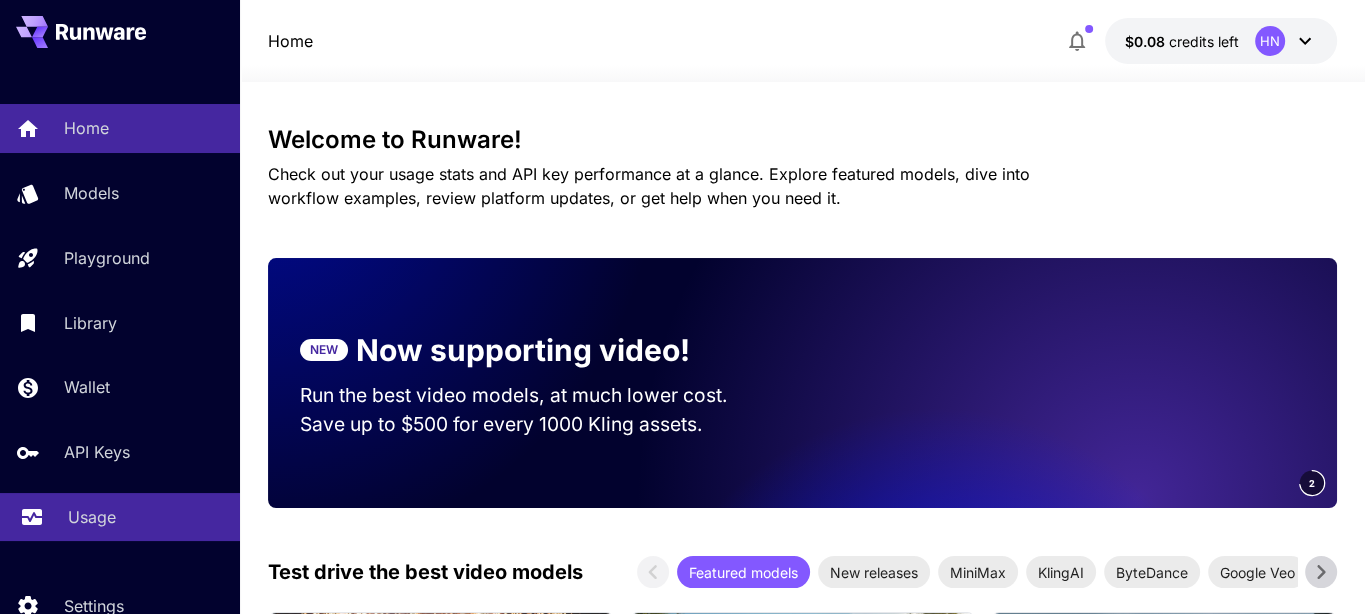 click on "Usage" at bounding box center (92, 517) 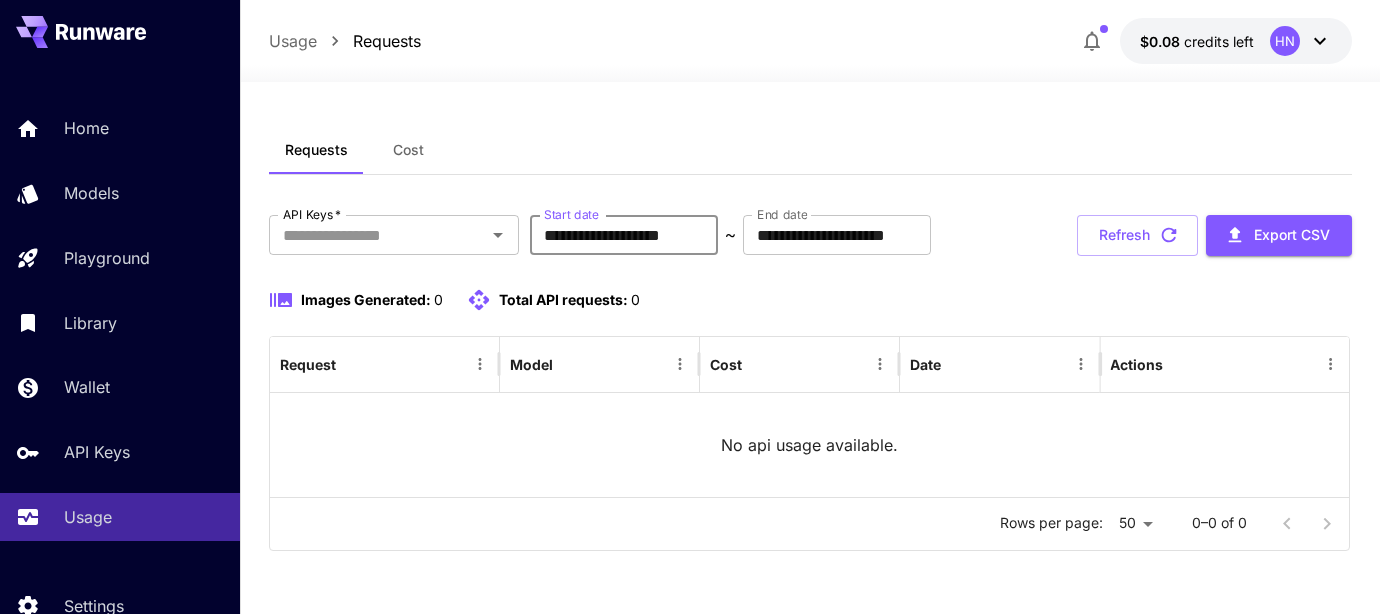 click on "**********" at bounding box center (624, 235) 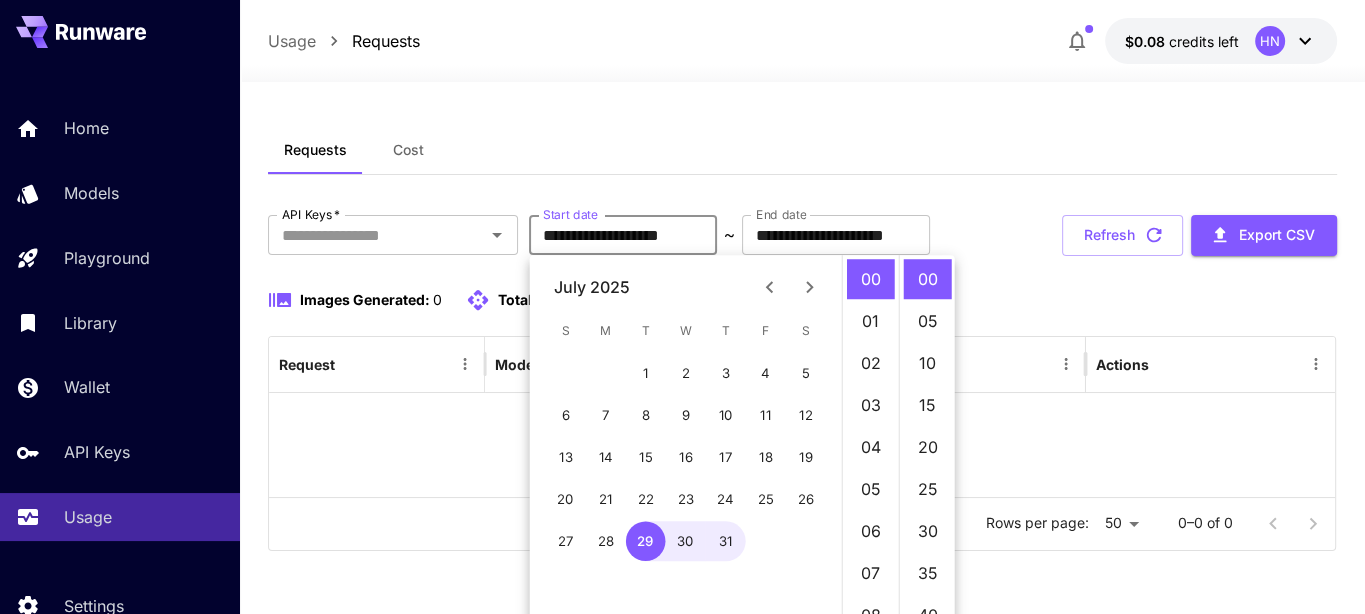 click 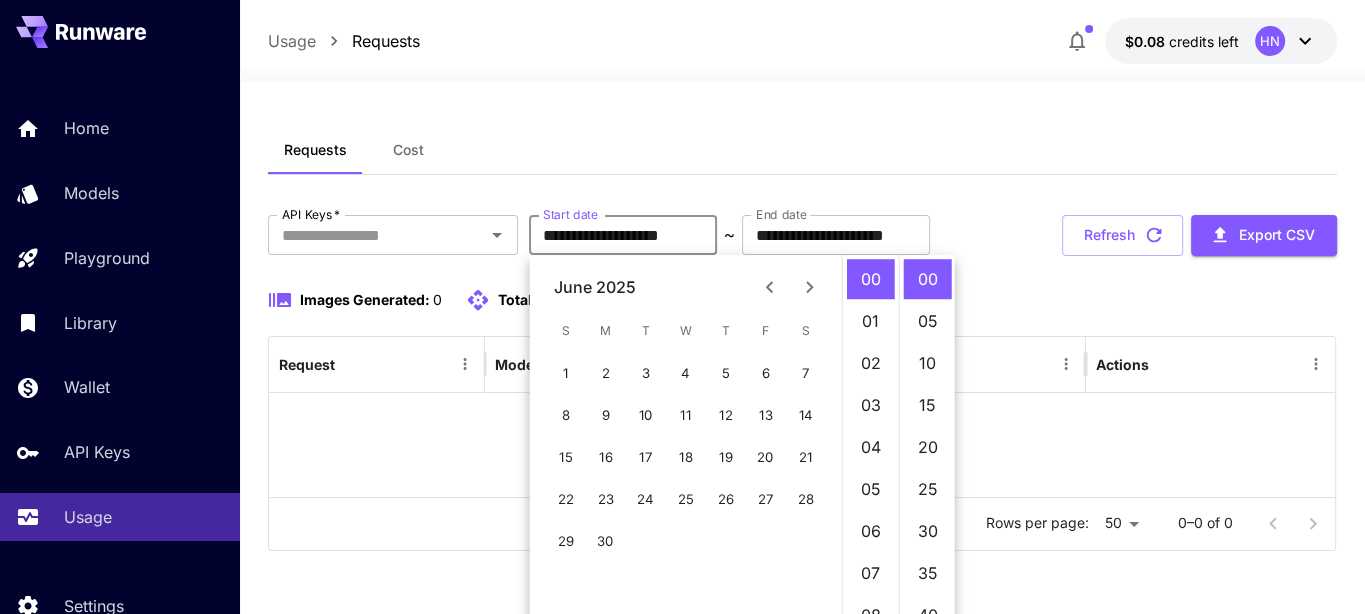 click 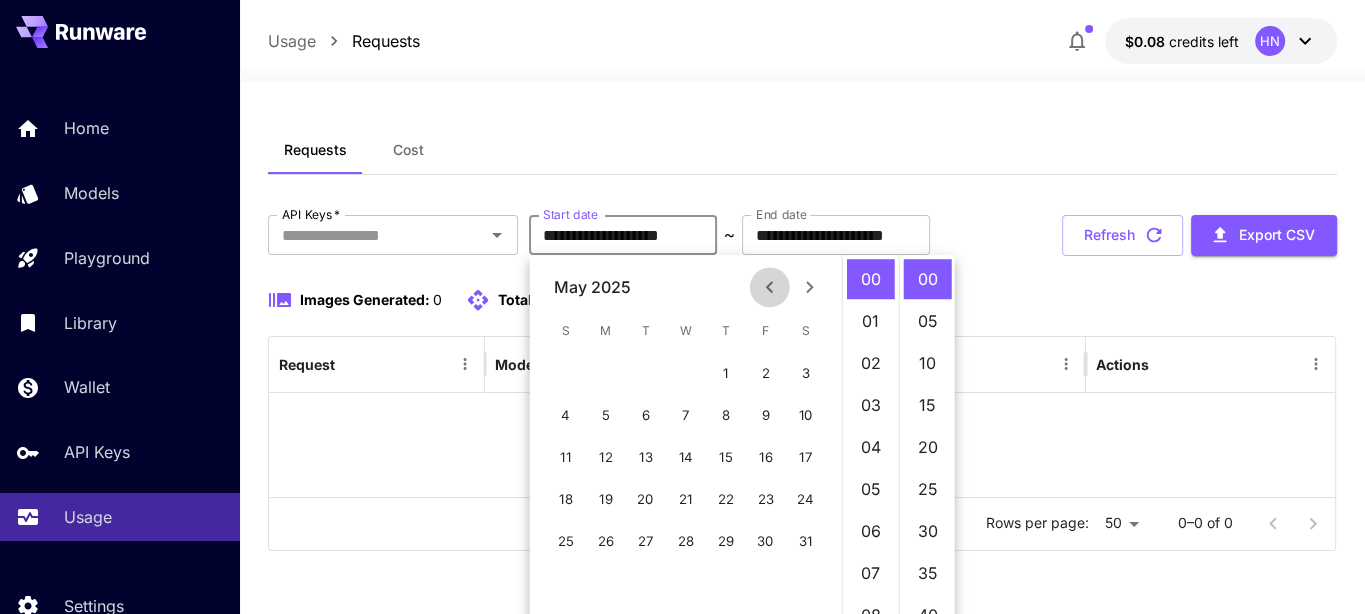click 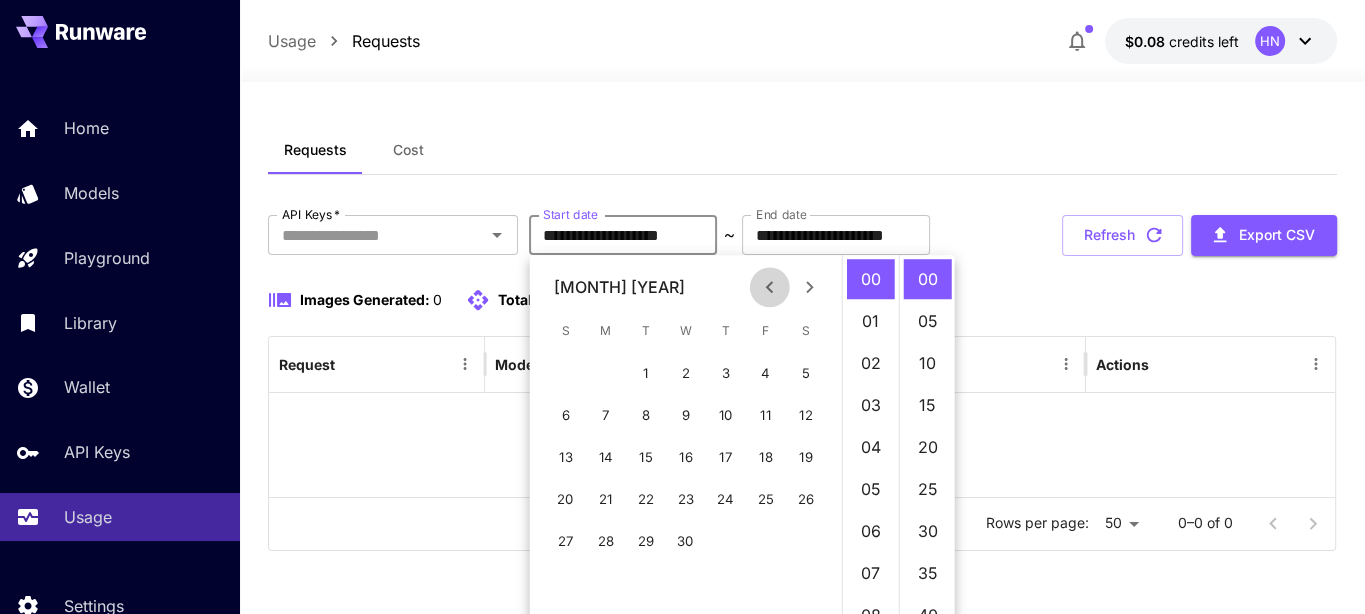 click 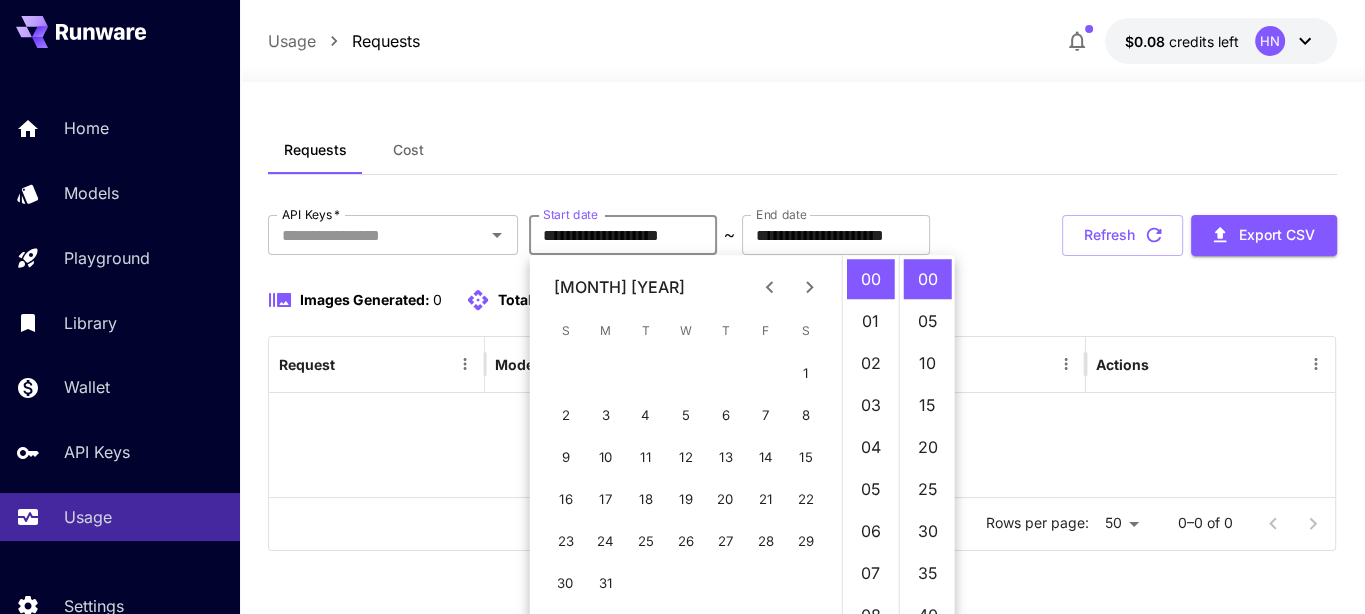 click 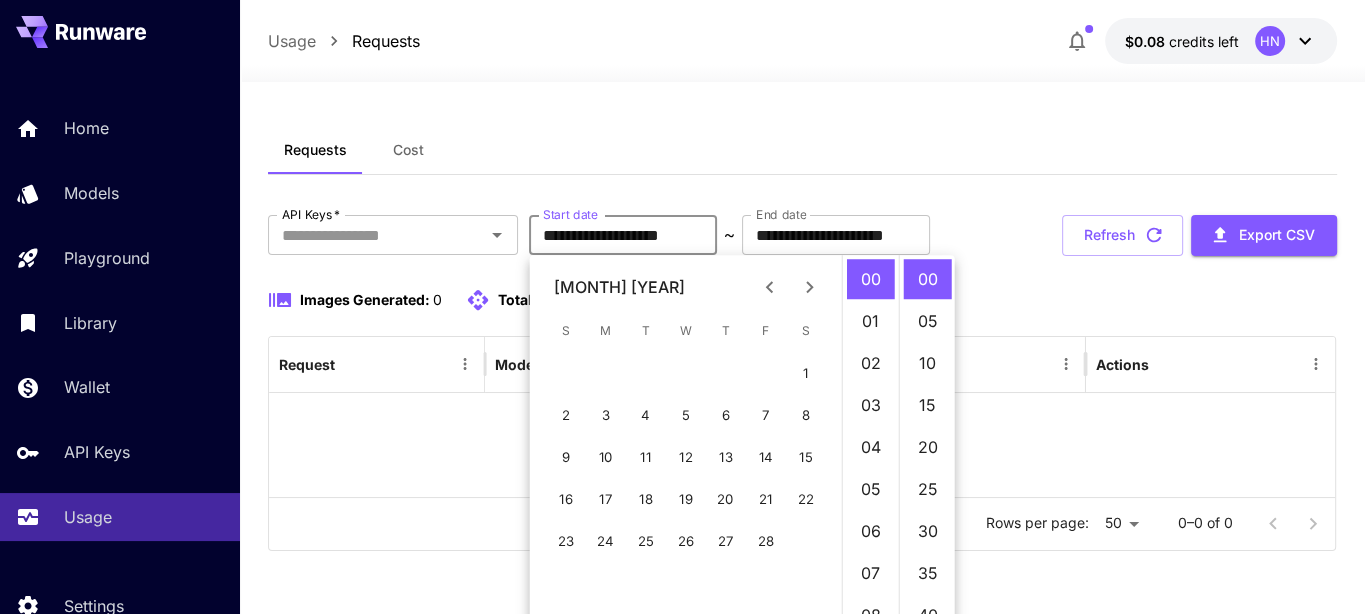 click 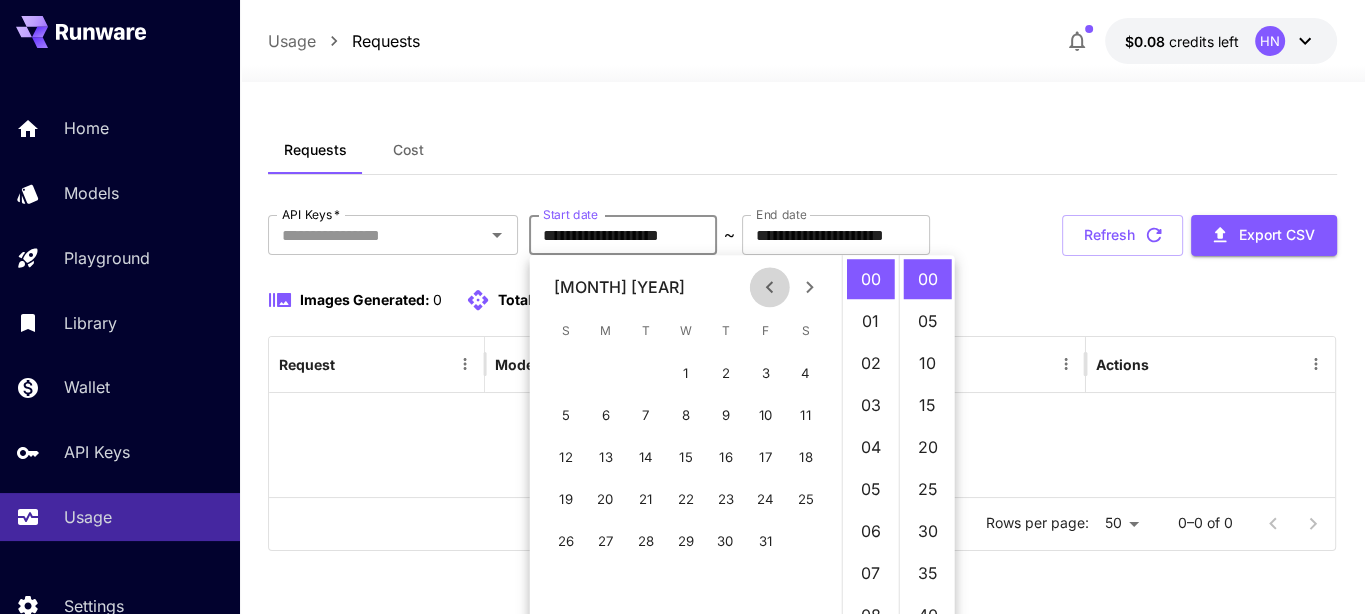 click 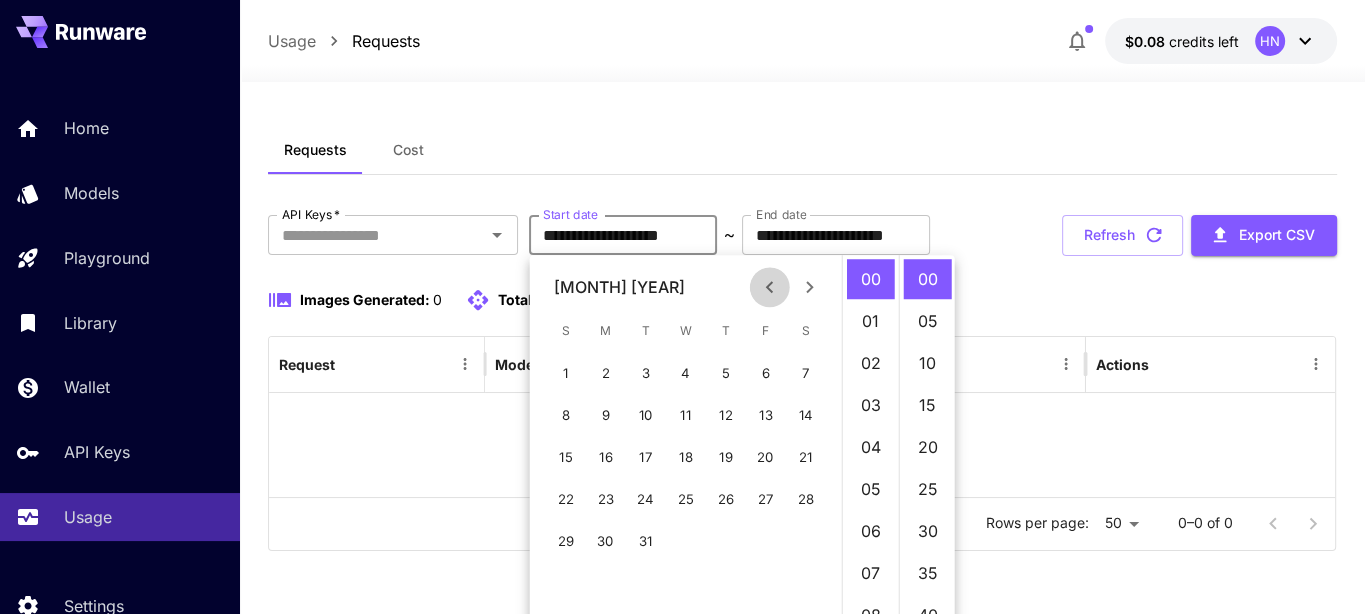 click 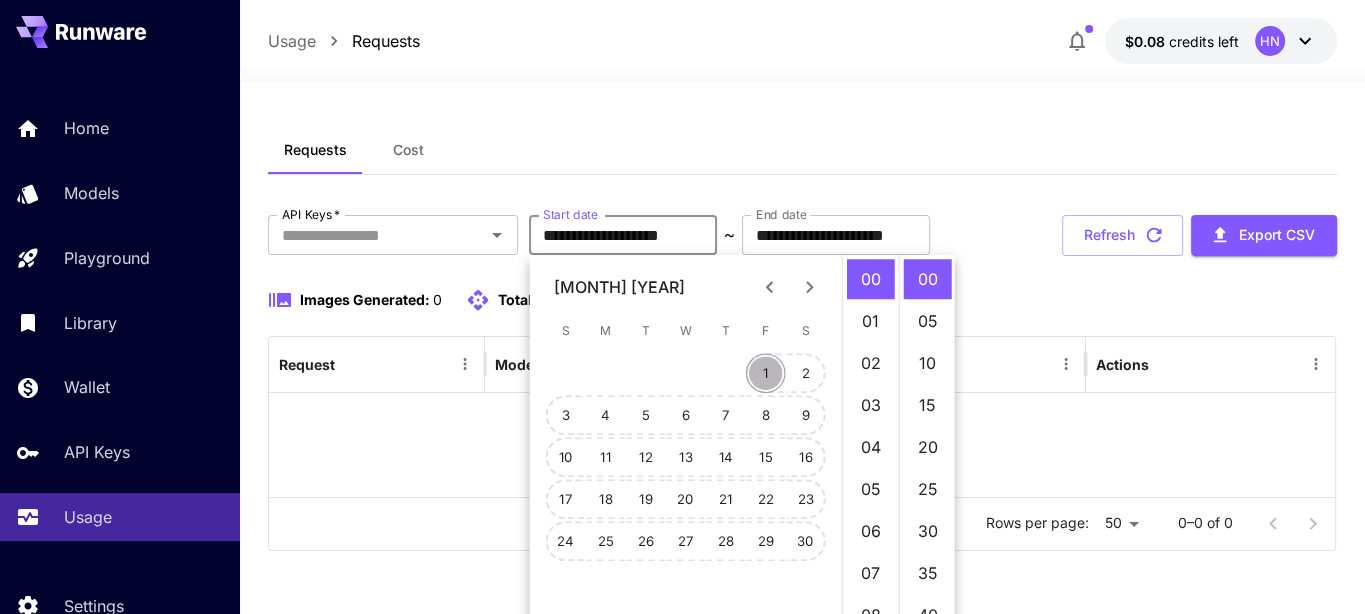 click on "1" at bounding box center [766, 373] 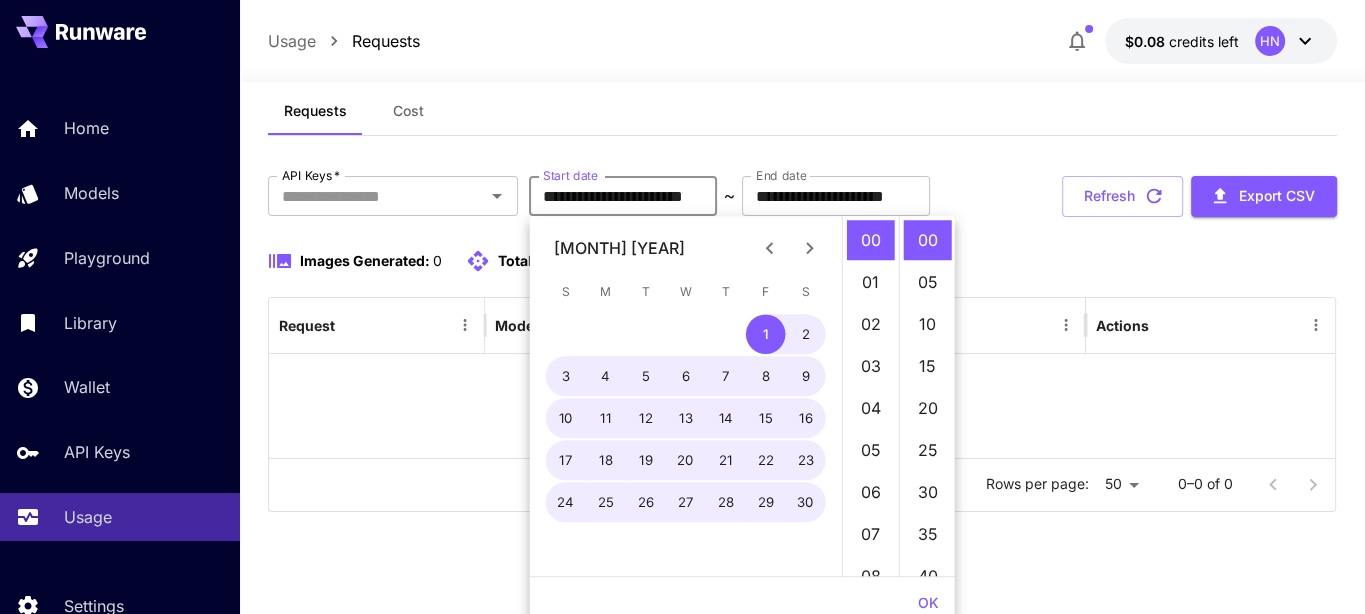 scroll, scrollTop: 55, scrollLeft: 0, axis: vertical 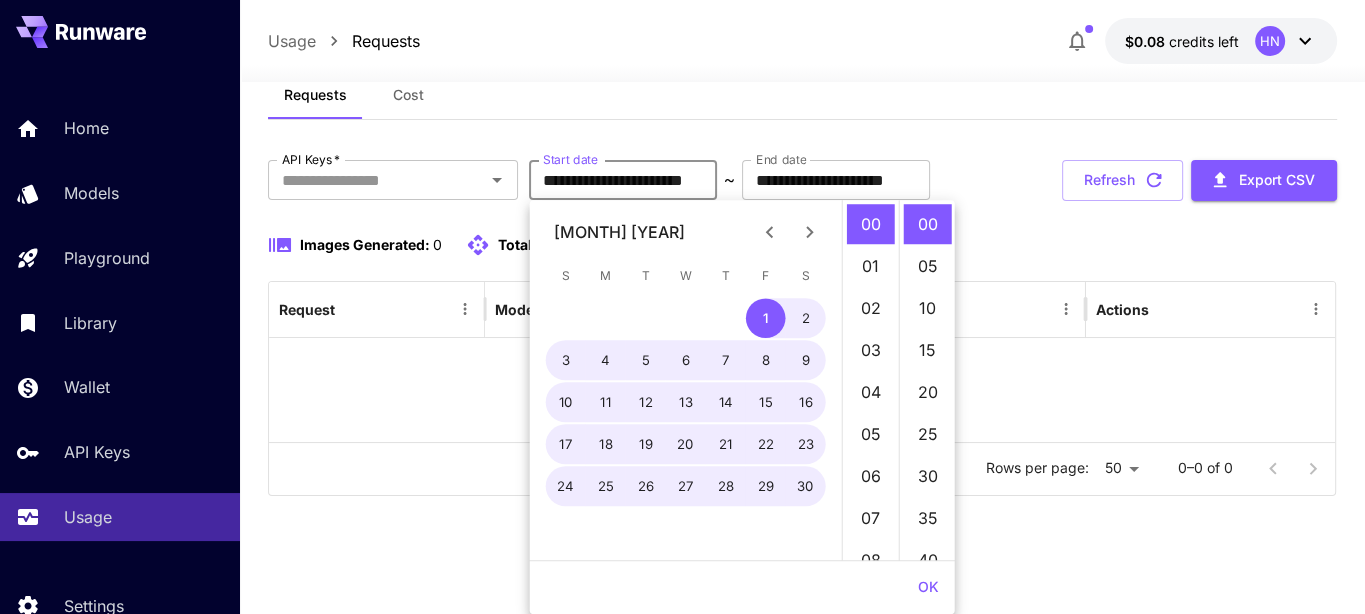 click on "**********" at bounding box center (802, 328) 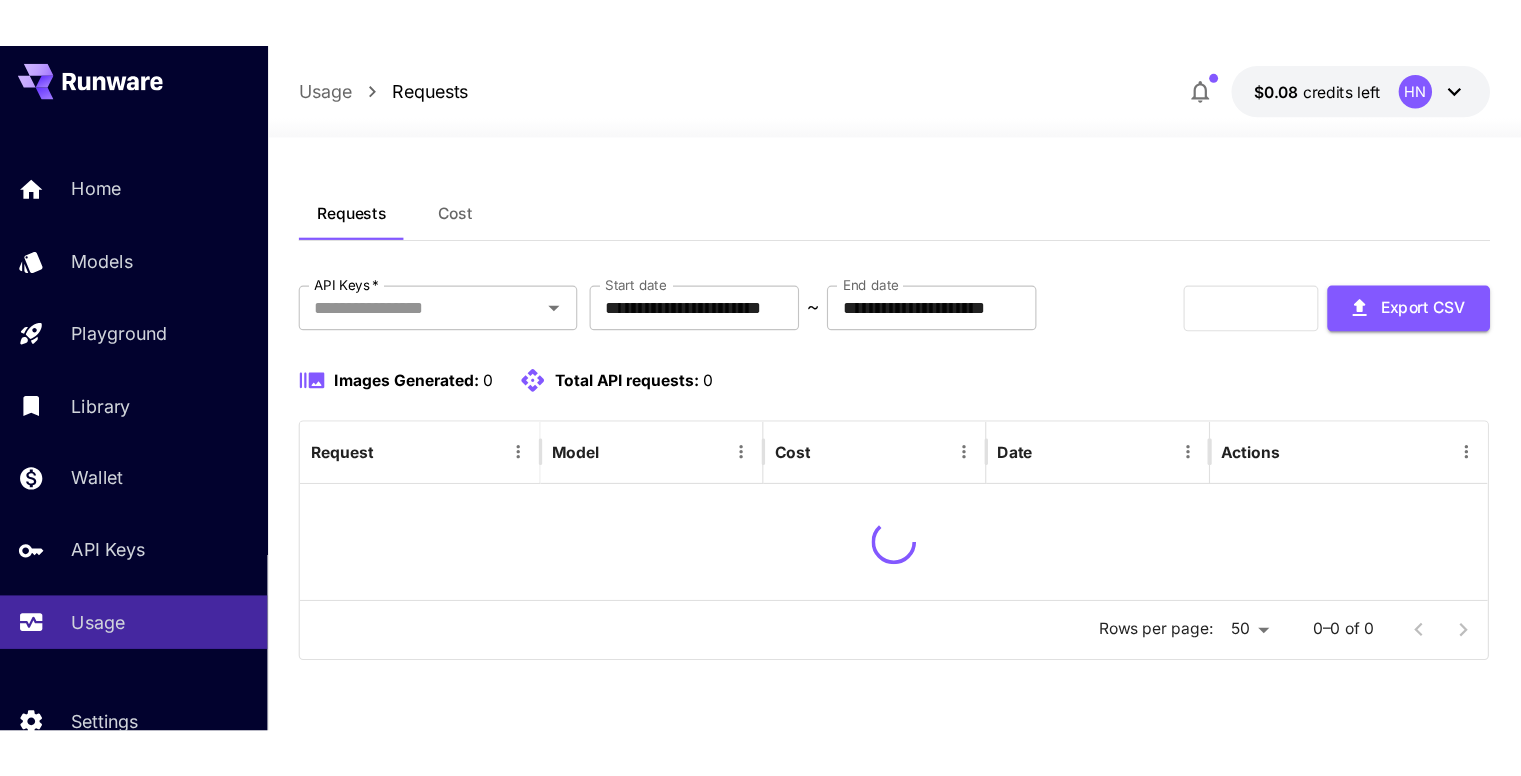 scroll, scrollTop: 0, scrollLeft: 0, axis: both 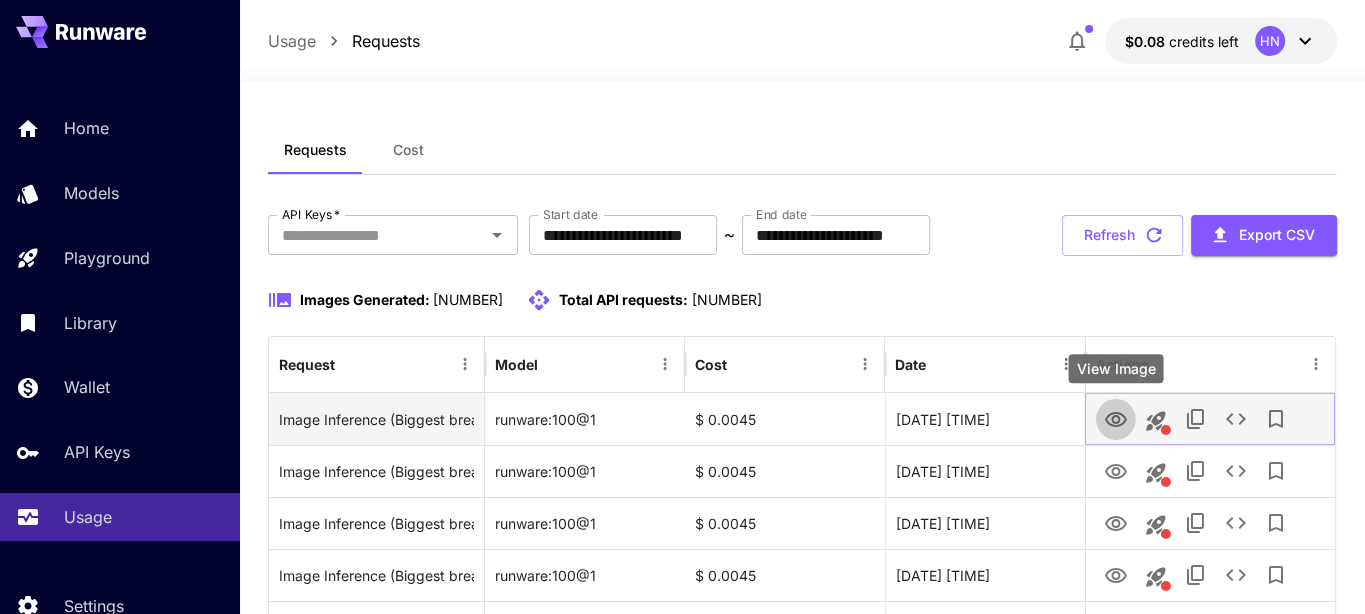 click 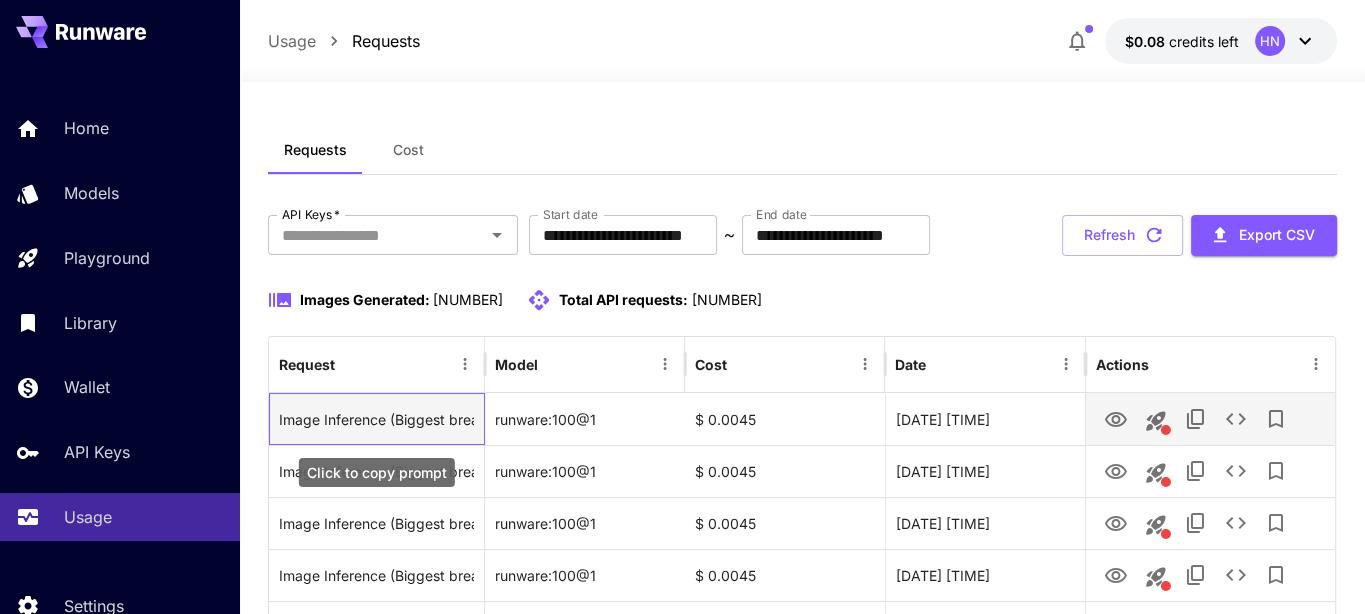 click on "Image Inference (Biggest breasts. floating totally arched Bent in Pleasure. Hugest+++++++ biggest big big big pressed together BARE bra-less breasts++++. Ful body glamour shot. Moaning, totallty splattered in stringed TRANSLUCENT white slime., Orgasming, huge eyes. laying down. longest possible brown hair, pearl skin, huge green eyes. hEELLS. Sunght. Wearing thigh-high black+ LACY black stockings paired with a lacy garter belt, featuring tight, elegant straps. head fully tilted back, black choker. arched. no bra. Floating. Warmly lit Simple sunlight. Bright red lipstick. Wide hips.)" at bounding box center (376, 419) 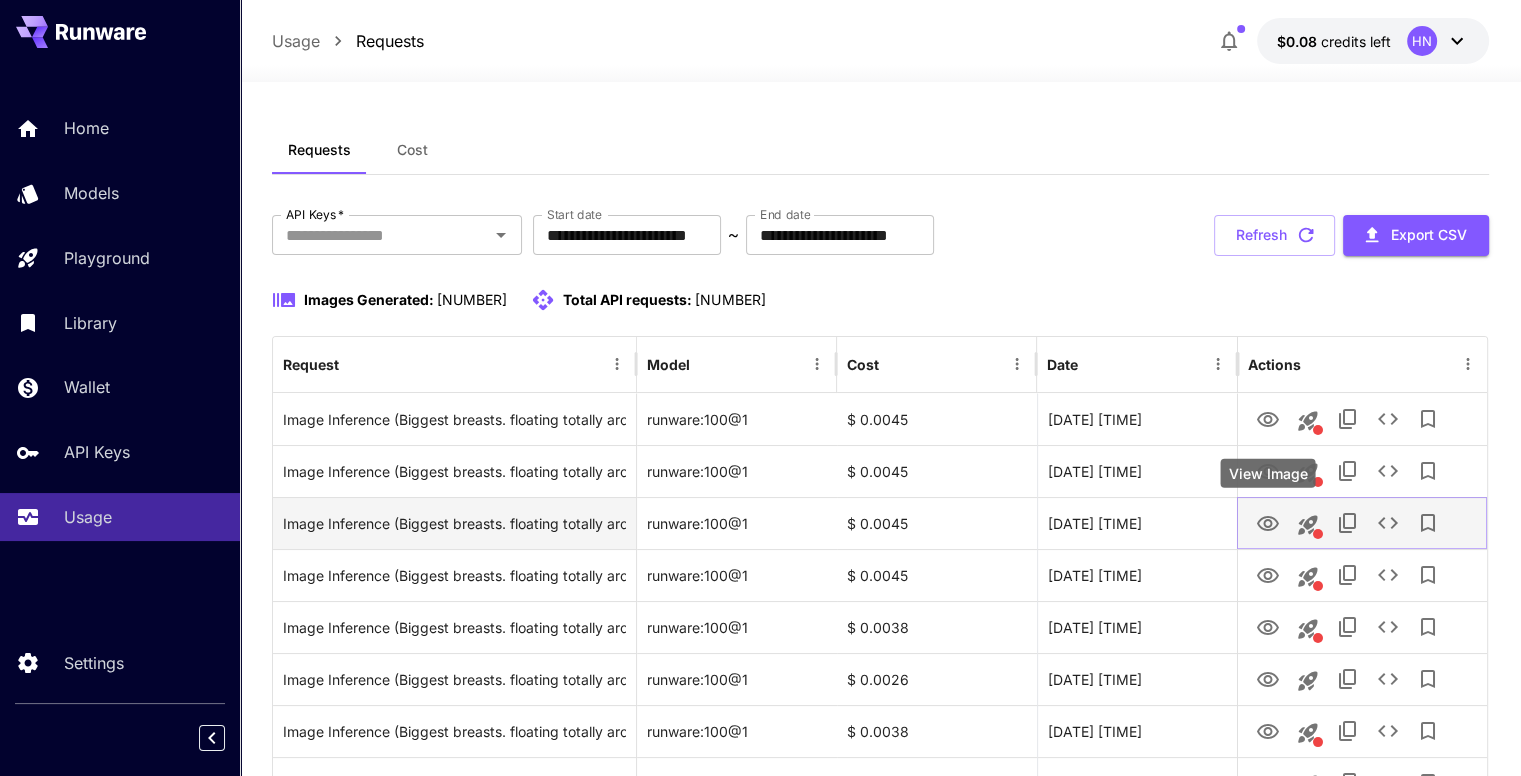 click 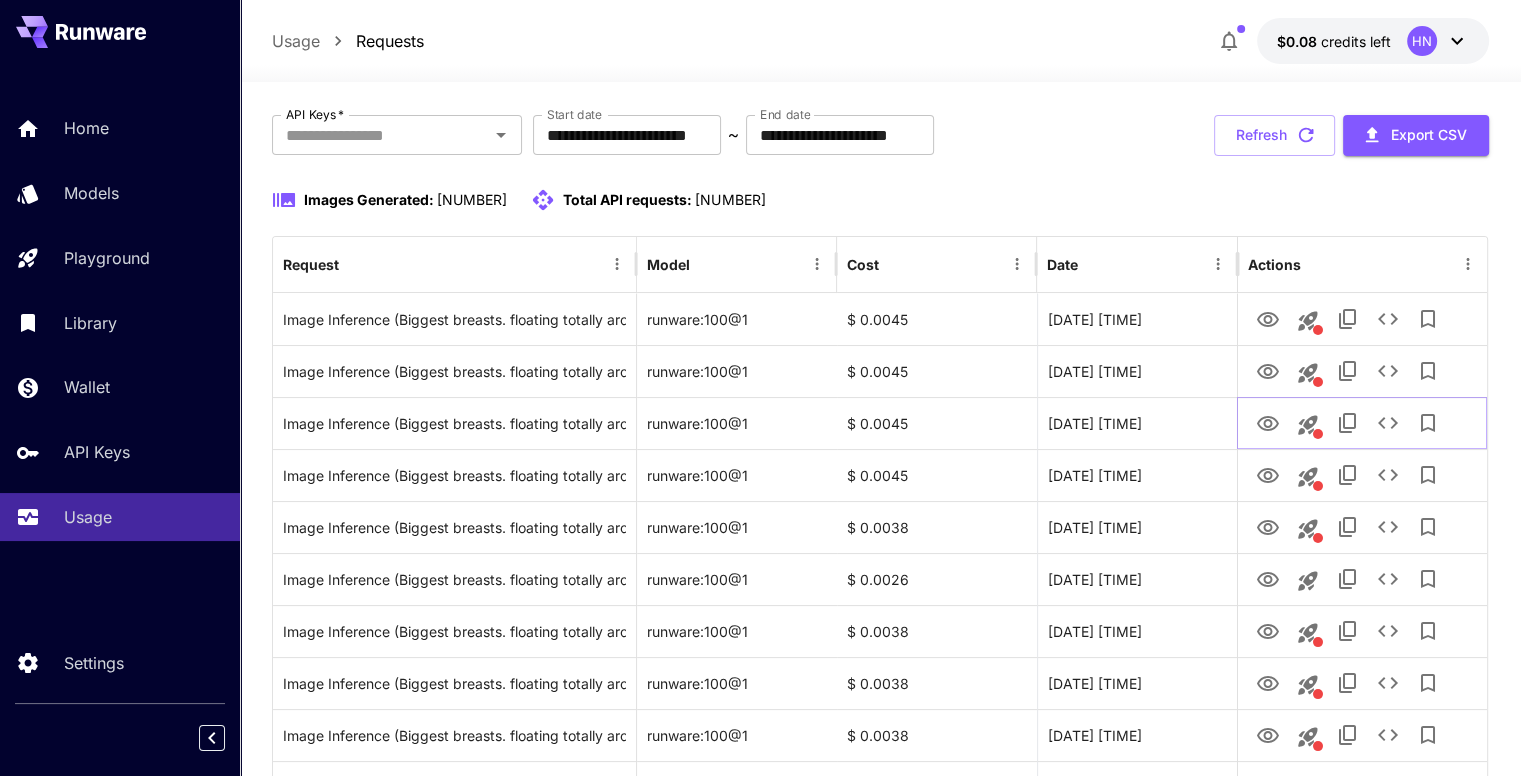 scroll, scrollTop: 0, scrollLeft: 0, axis: both 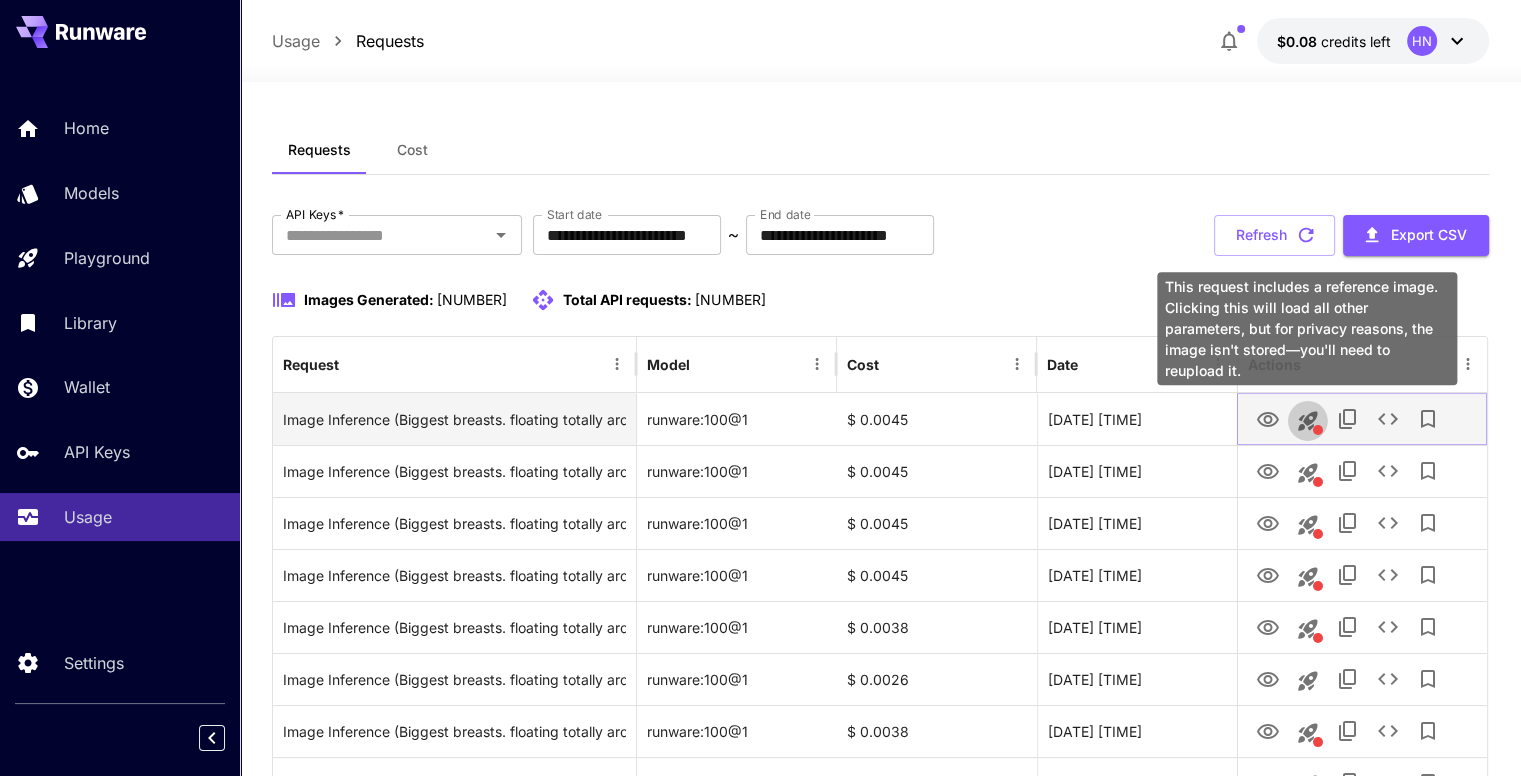 click 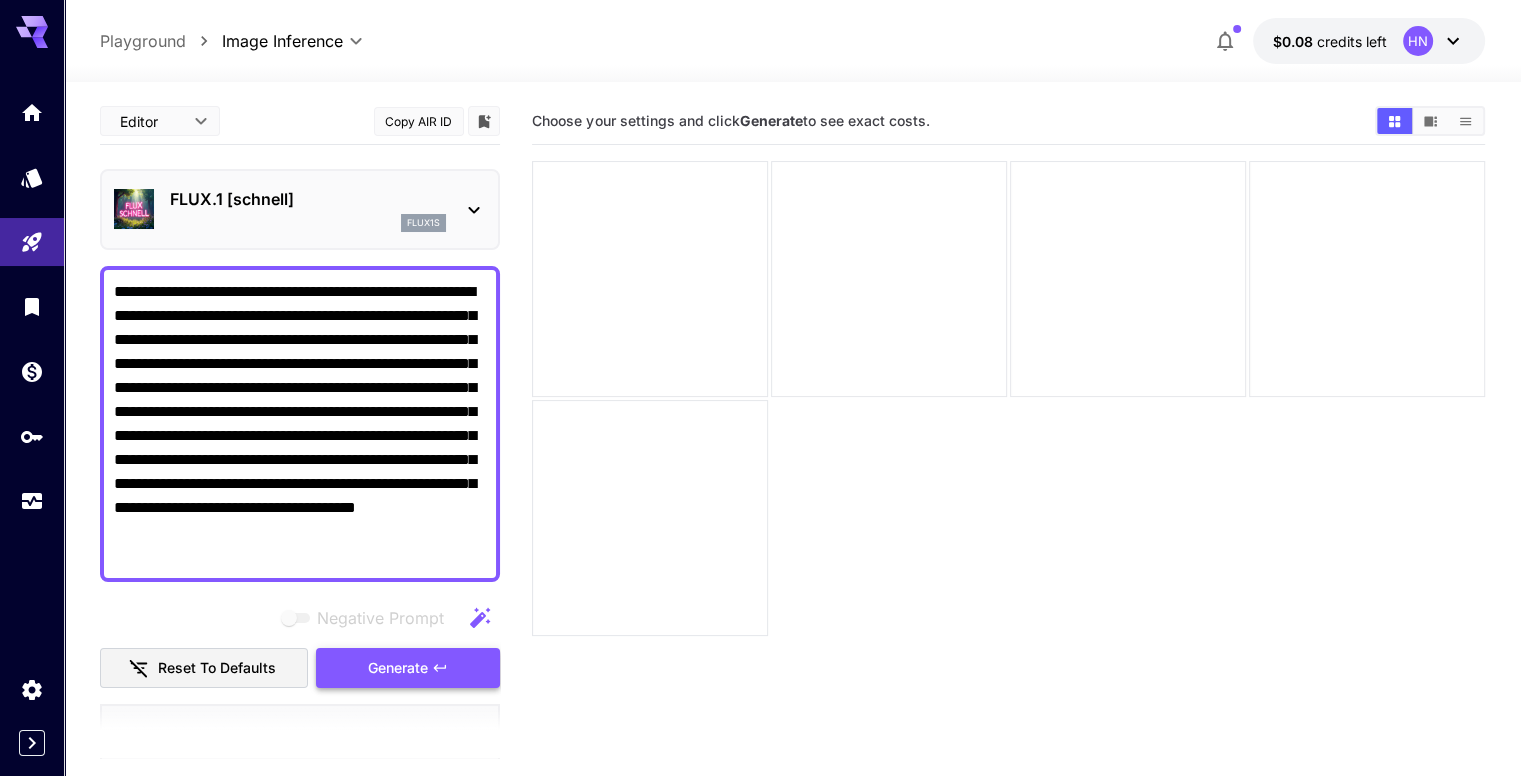 click 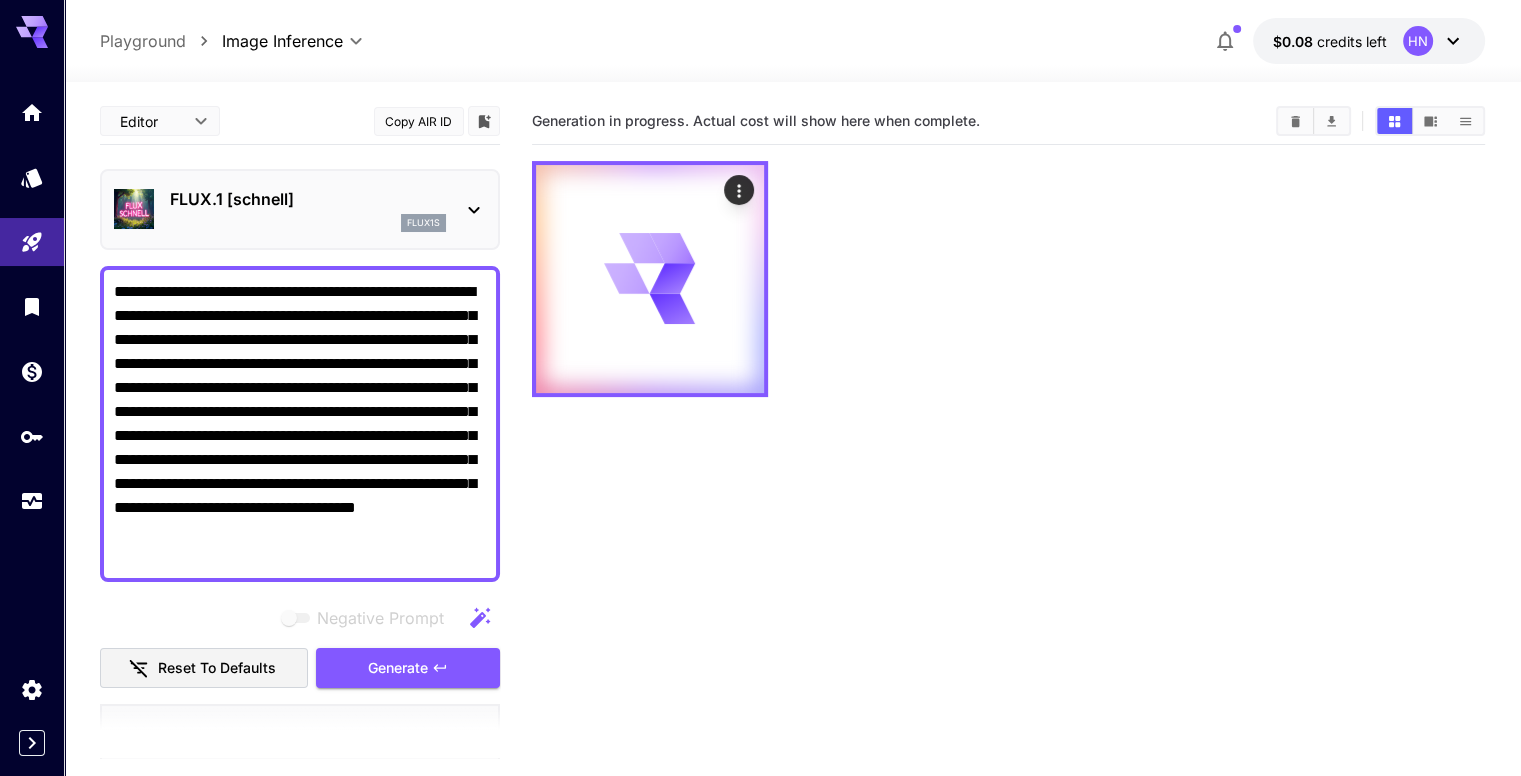 click on "**********" at bounding box center (300, 750) 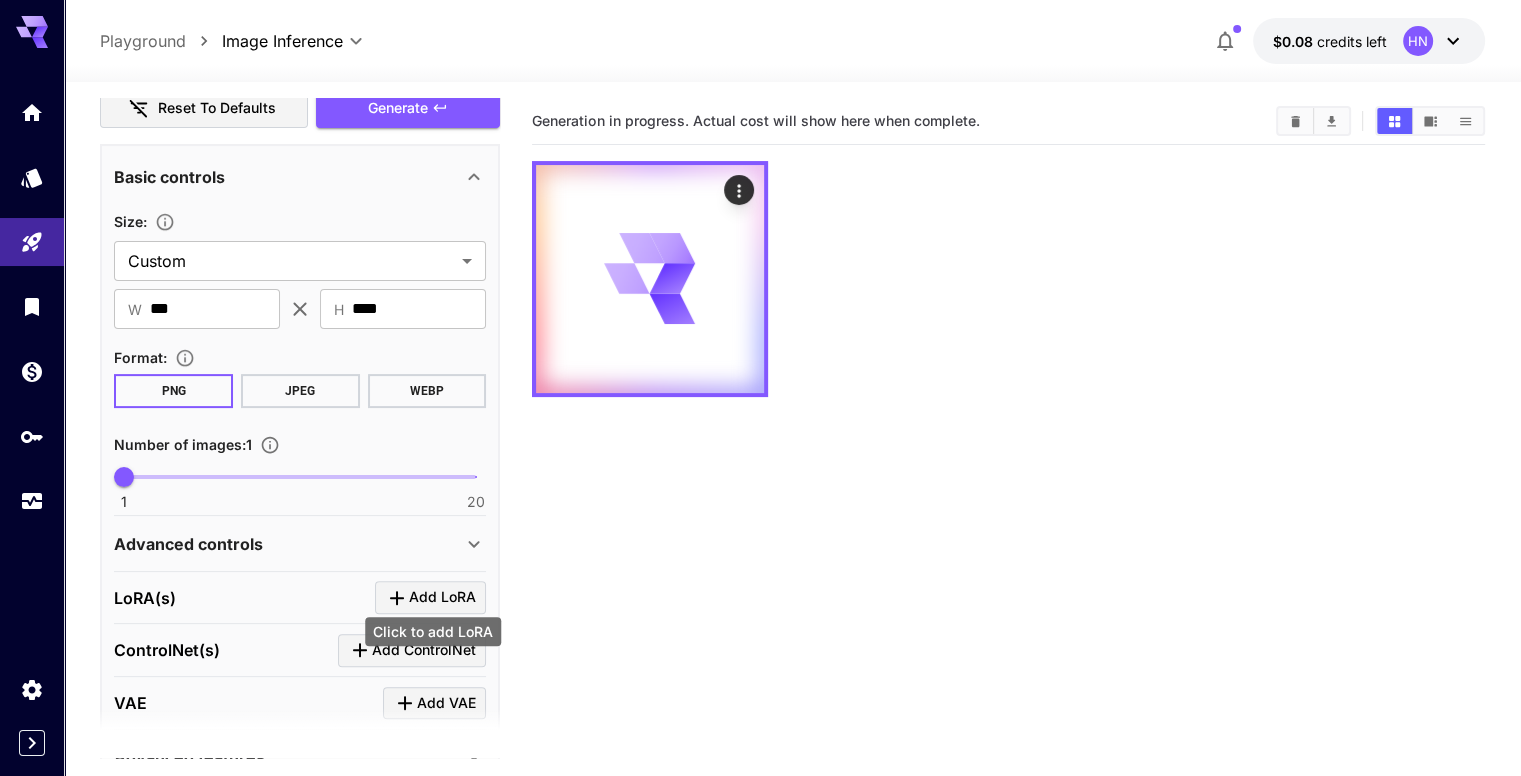 scroll, scrollTop: 688, scrollLeft: 0, axis: vertical 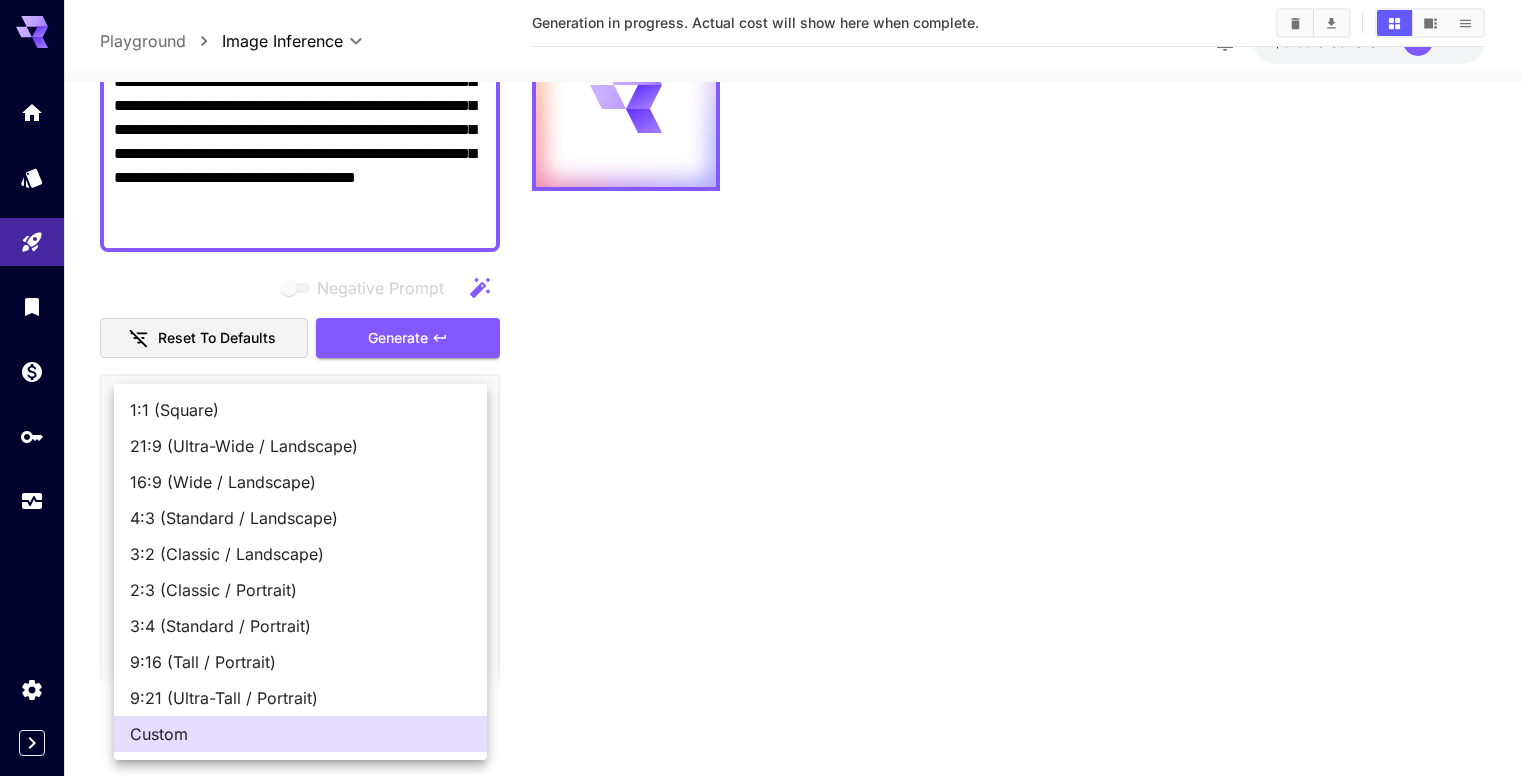 click on "**********" at bounding box center (768, 309) 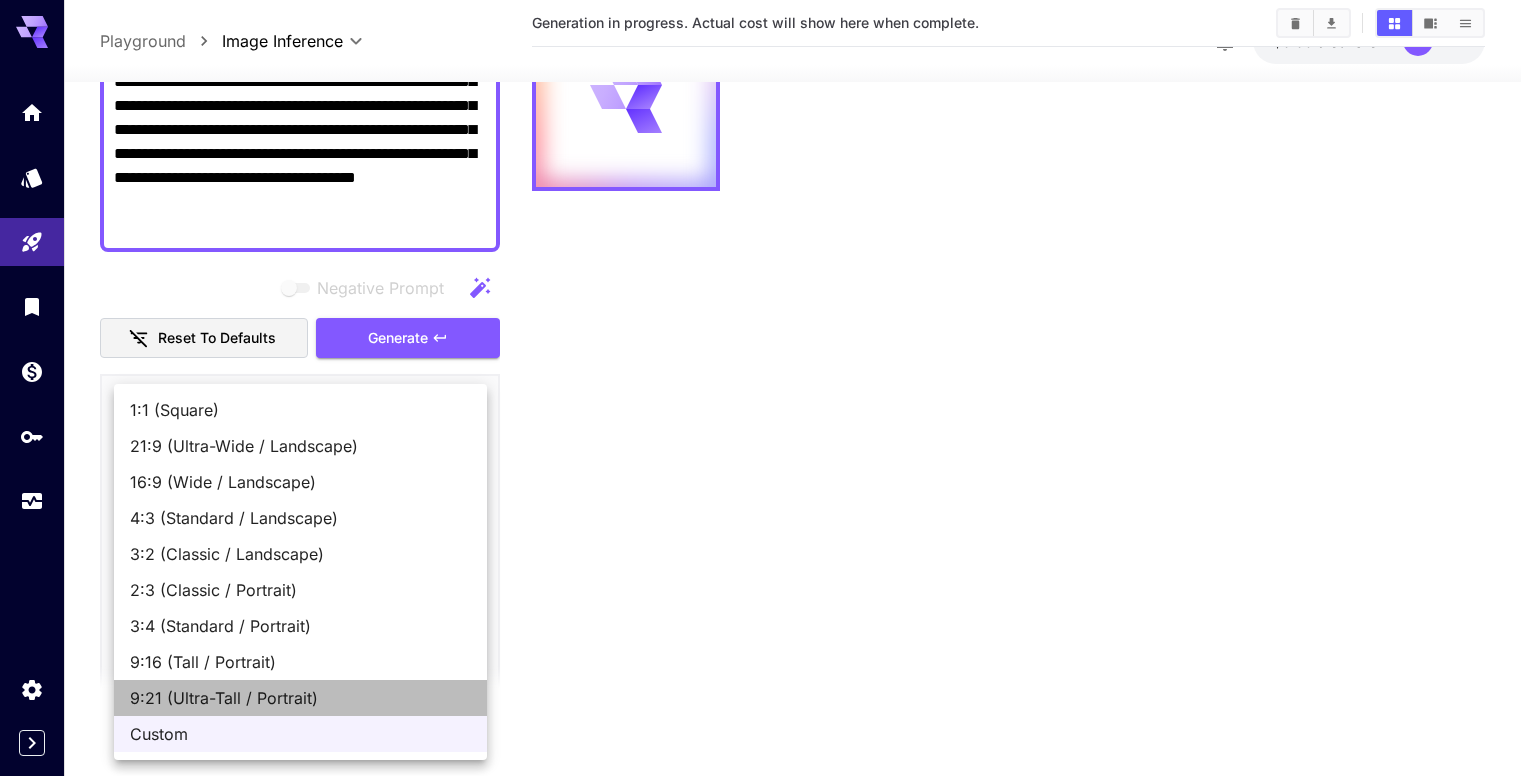 click on "9:21 (Ultra-Tall / Portrait)" at bounding box center (300, 698) 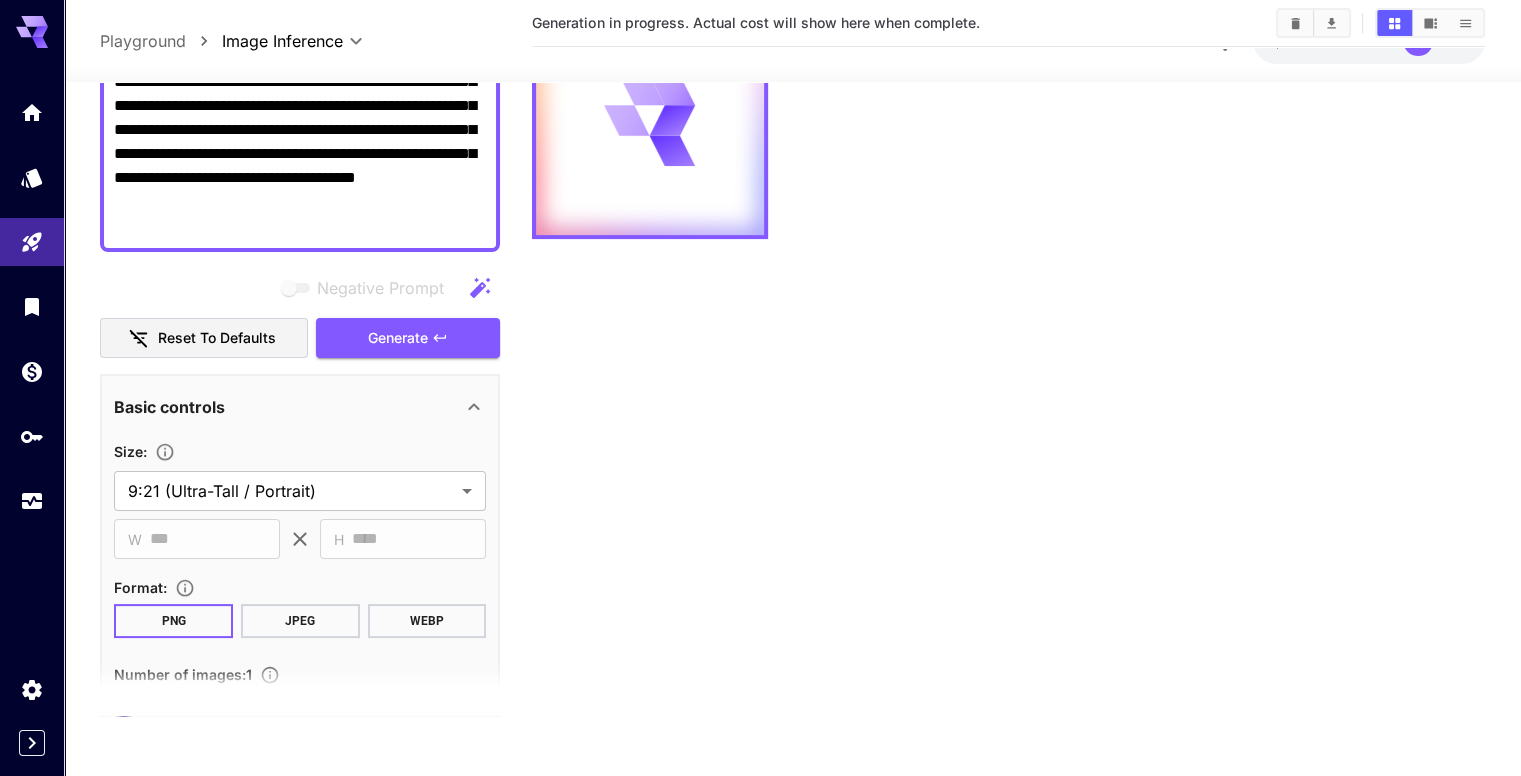 click on "Generation in progress. Actual cost will show here when complete." at bounding box center [1008, 328] 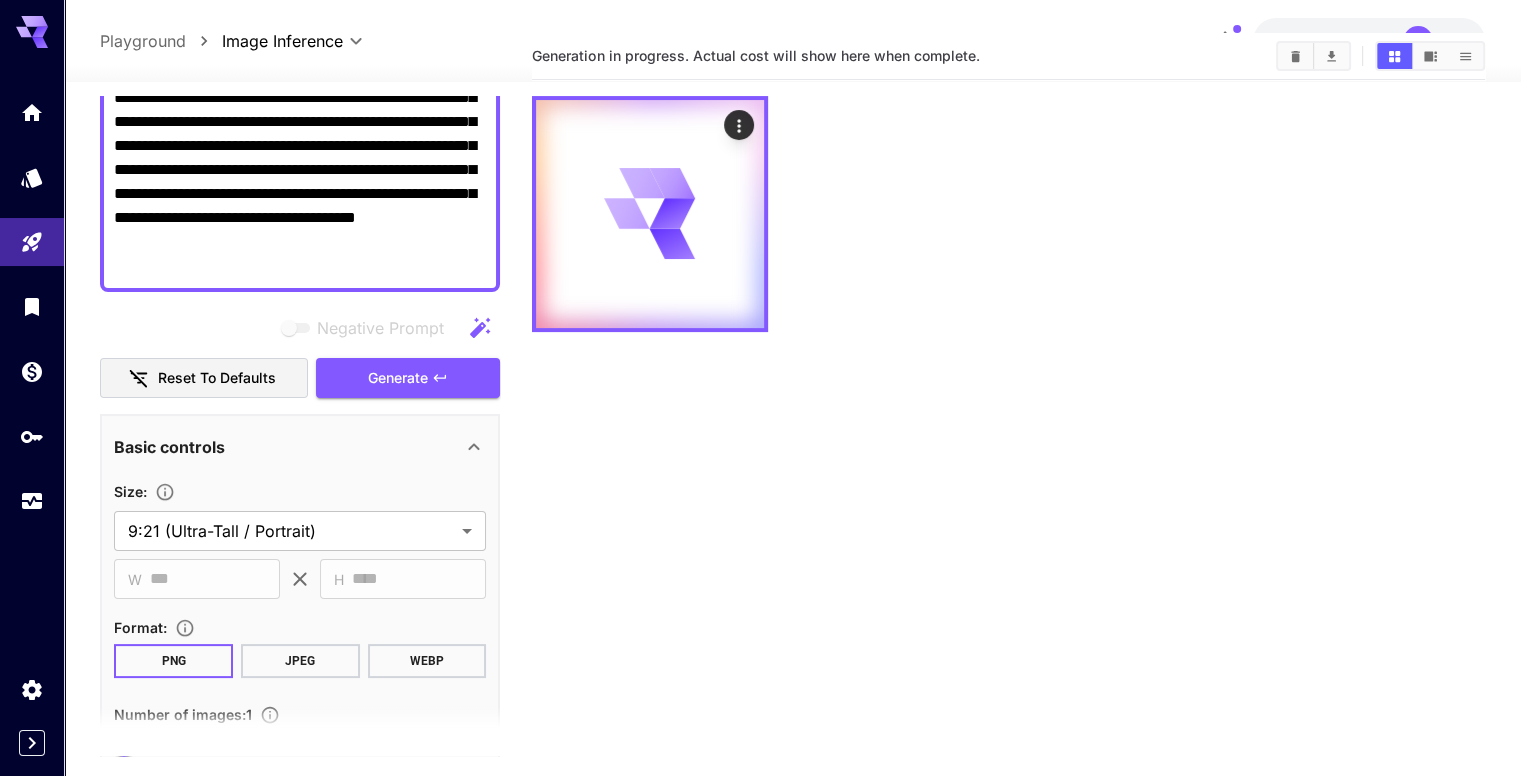 scroll, scrollTop: 0, scrollLeft: 0, axis: both 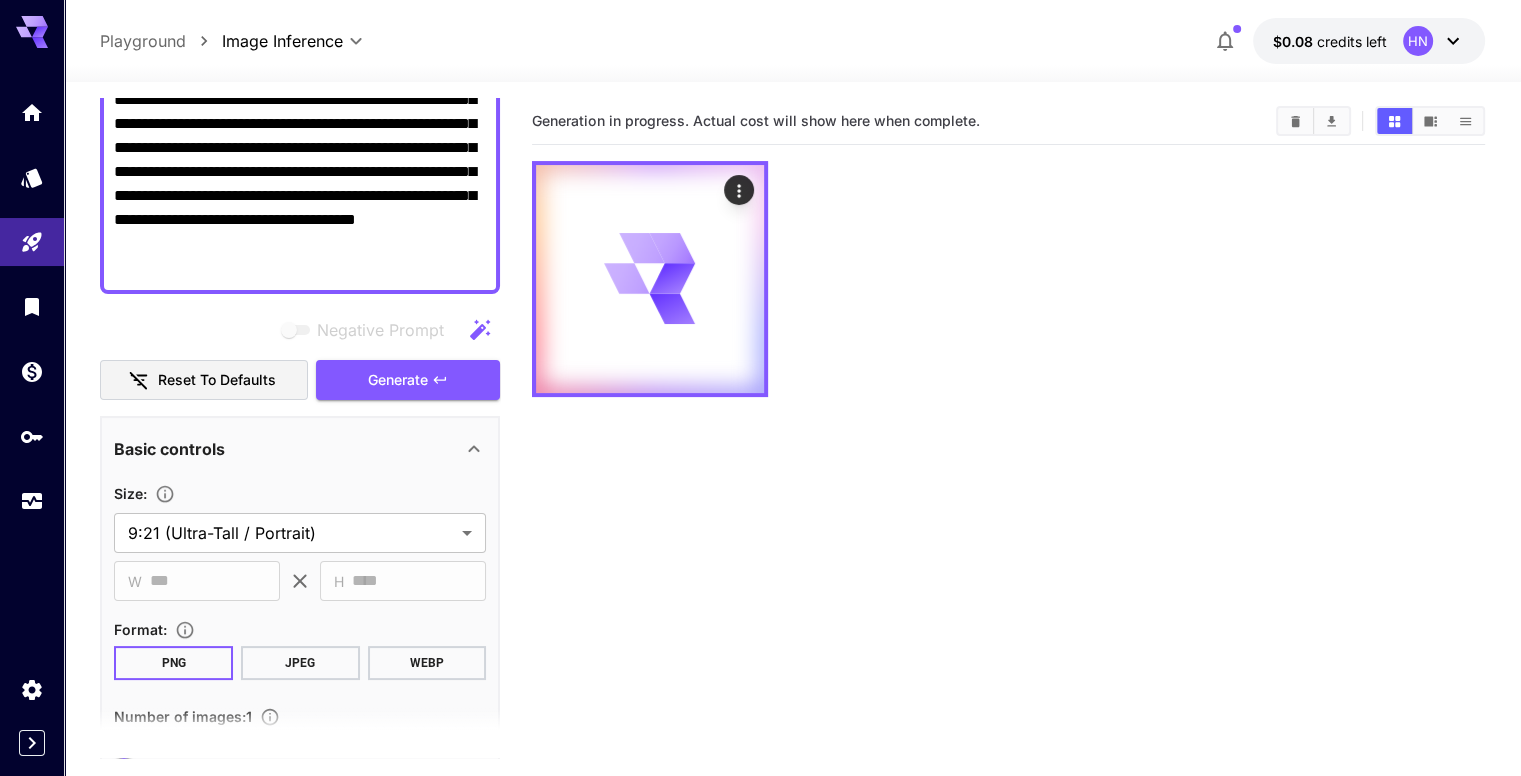 click on "**********" at bounding box center (792, 494) 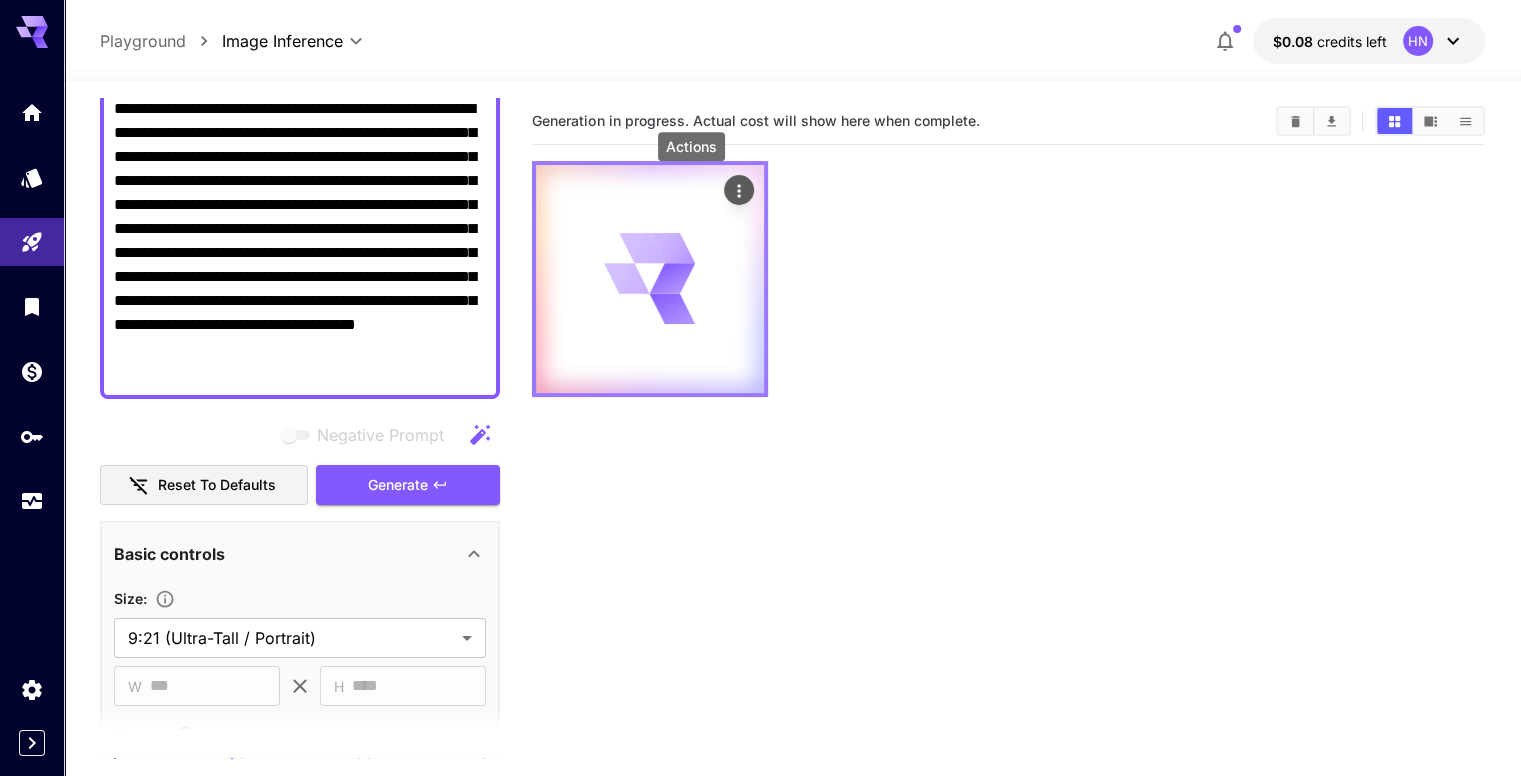 click 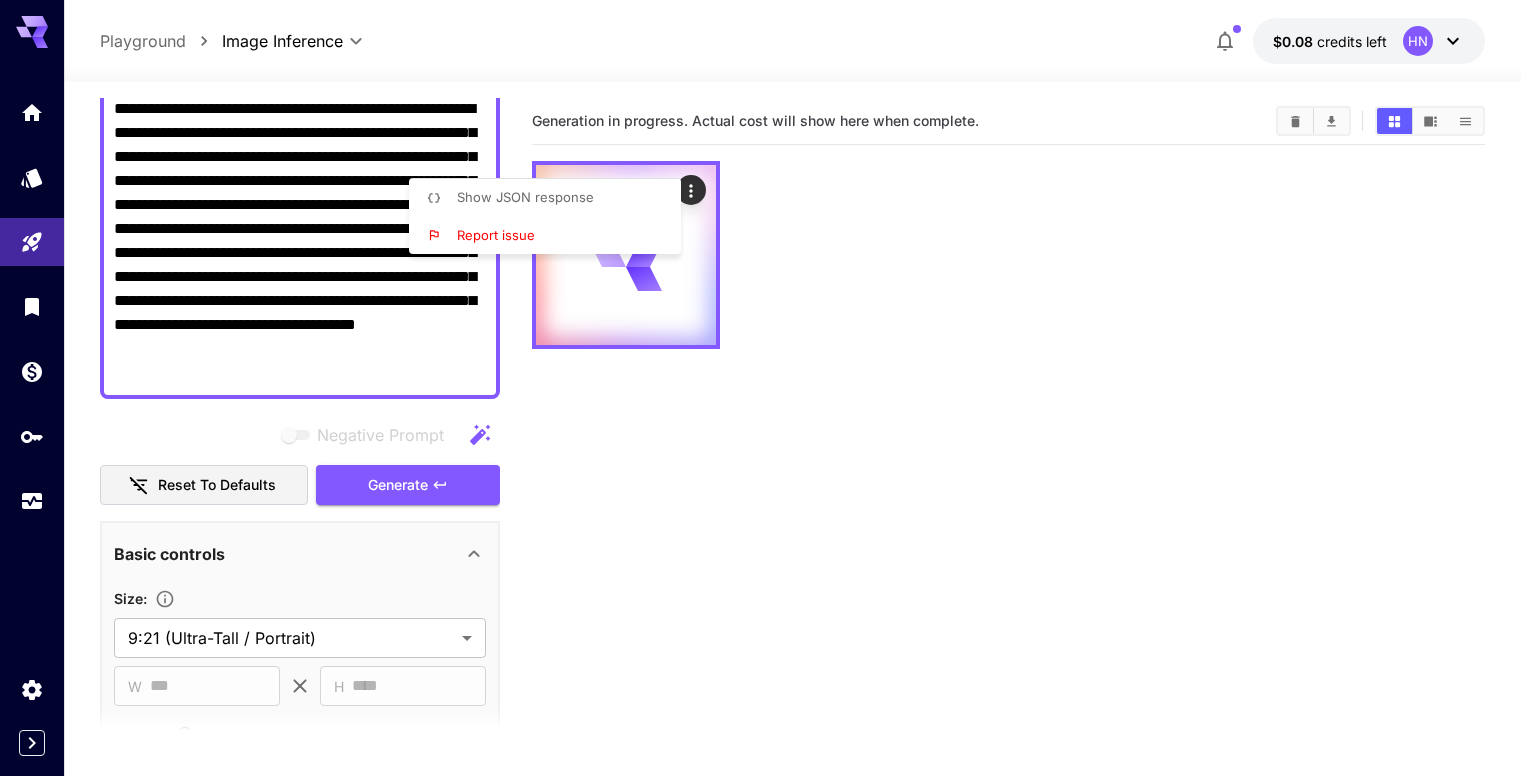 click at bounding box center (768, 388) 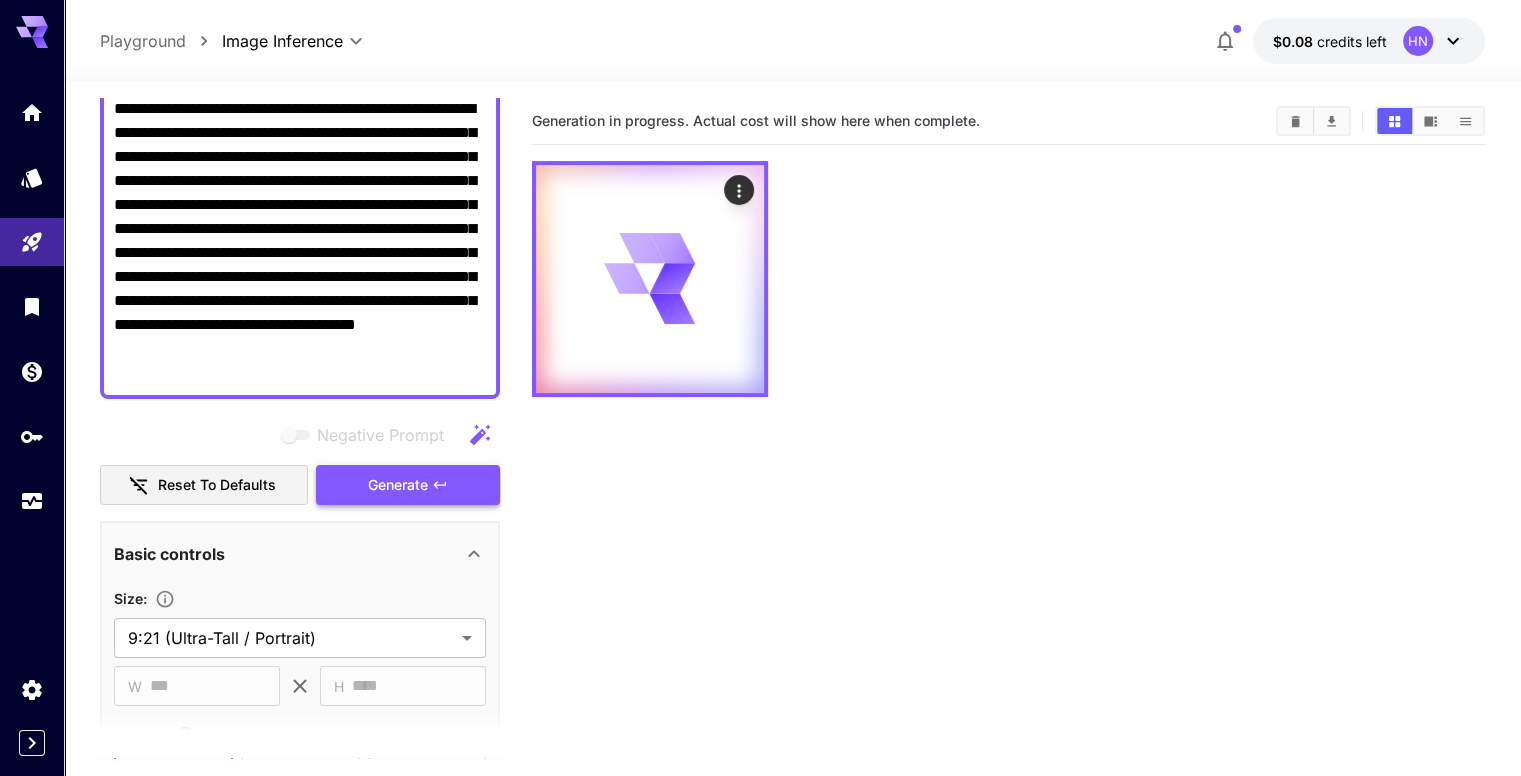 click on "Generate" at bounding box center [398, 485] 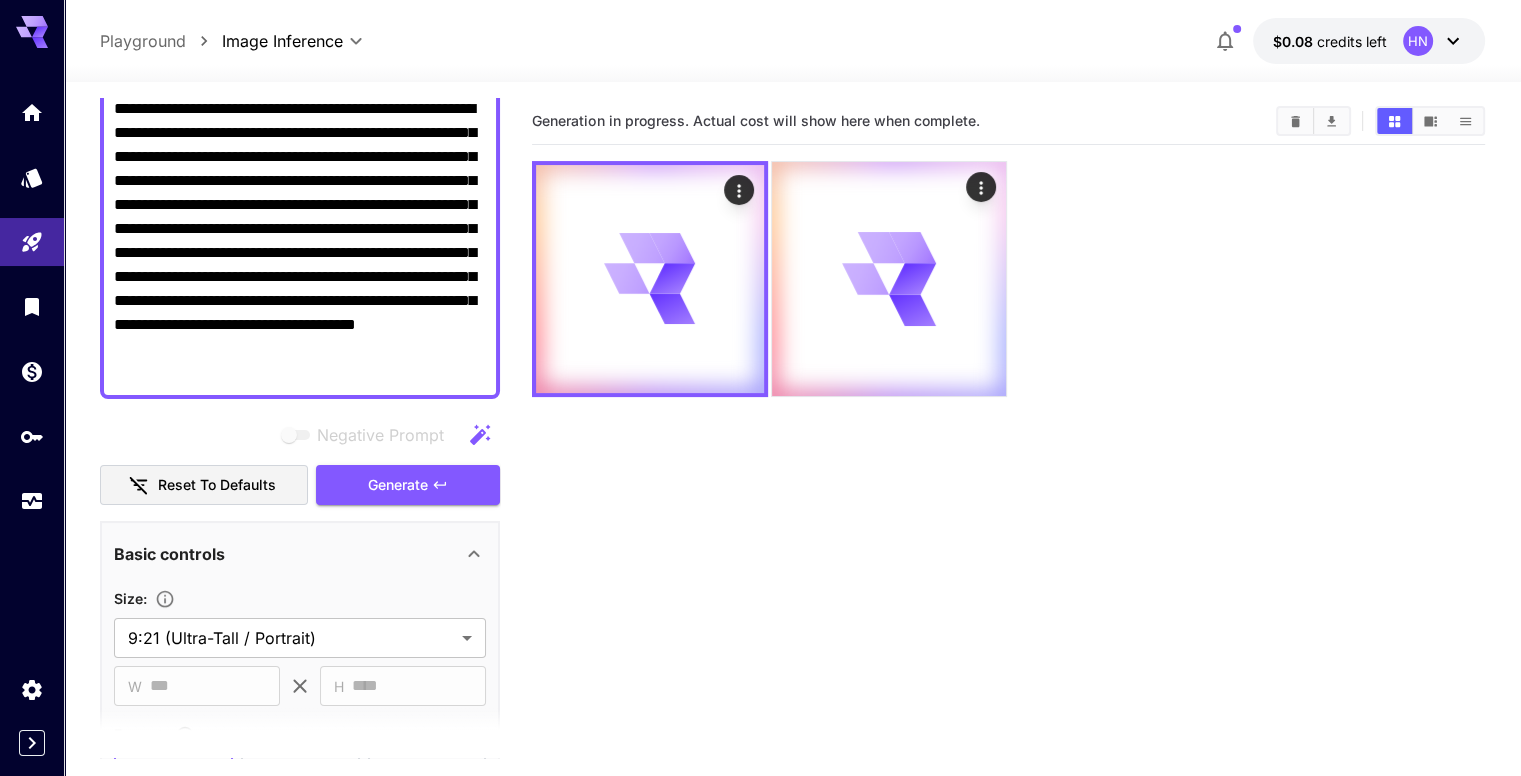 click on "**********" at bounding box center [300, 241] 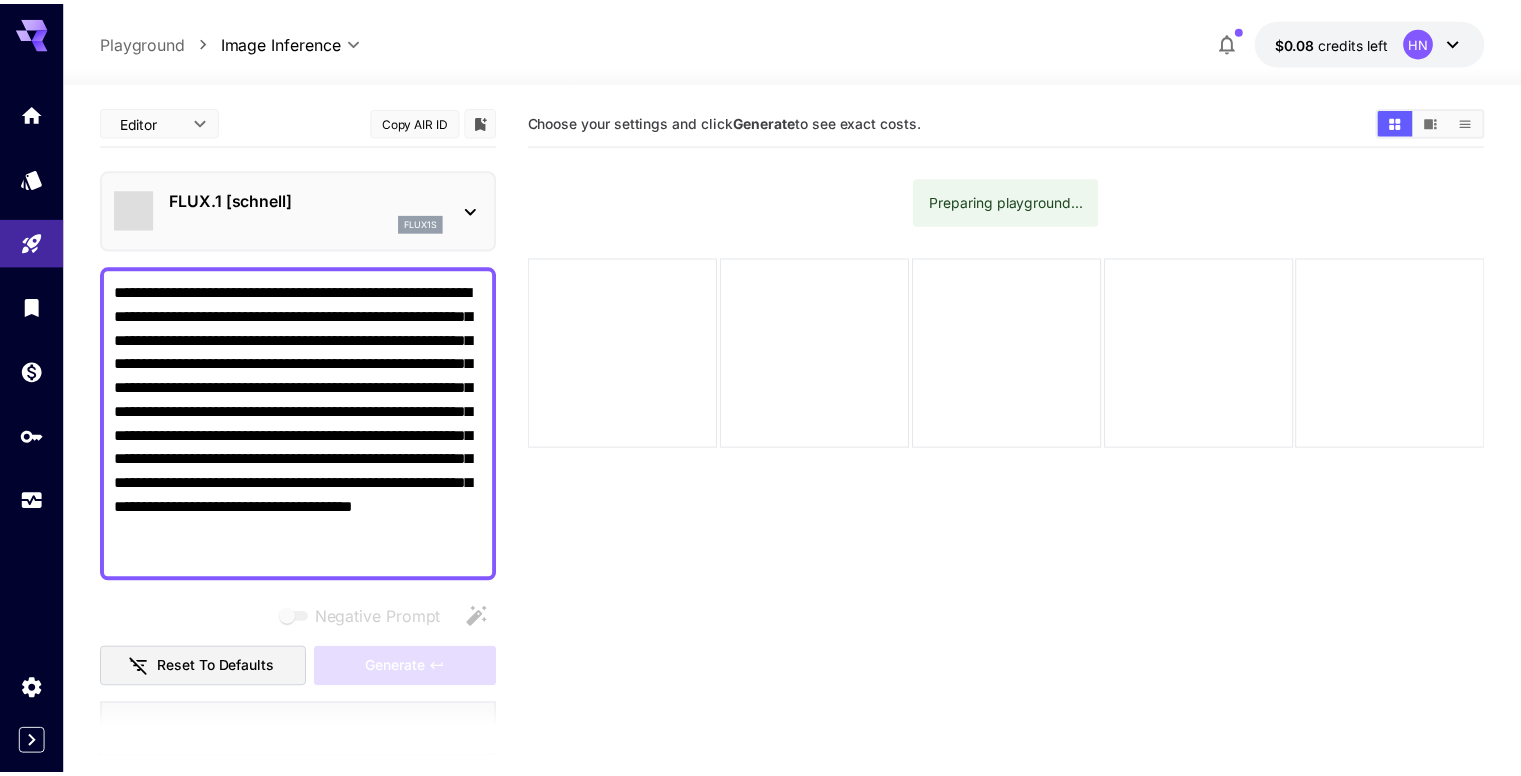 scroll, scrollTop: 0, scrollLeft: 0, axis: both 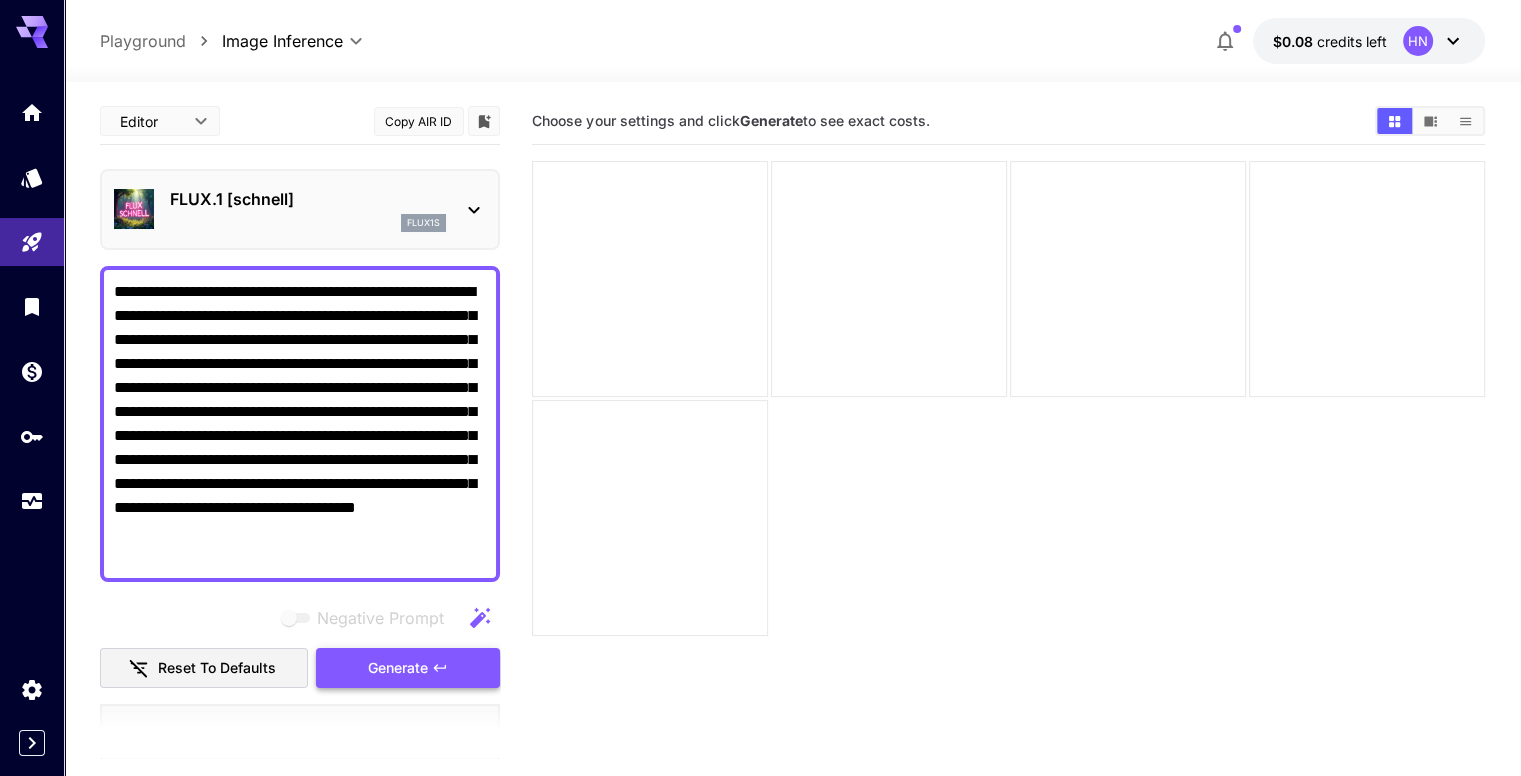 click on "Generate" at bounding box center (408, 668) 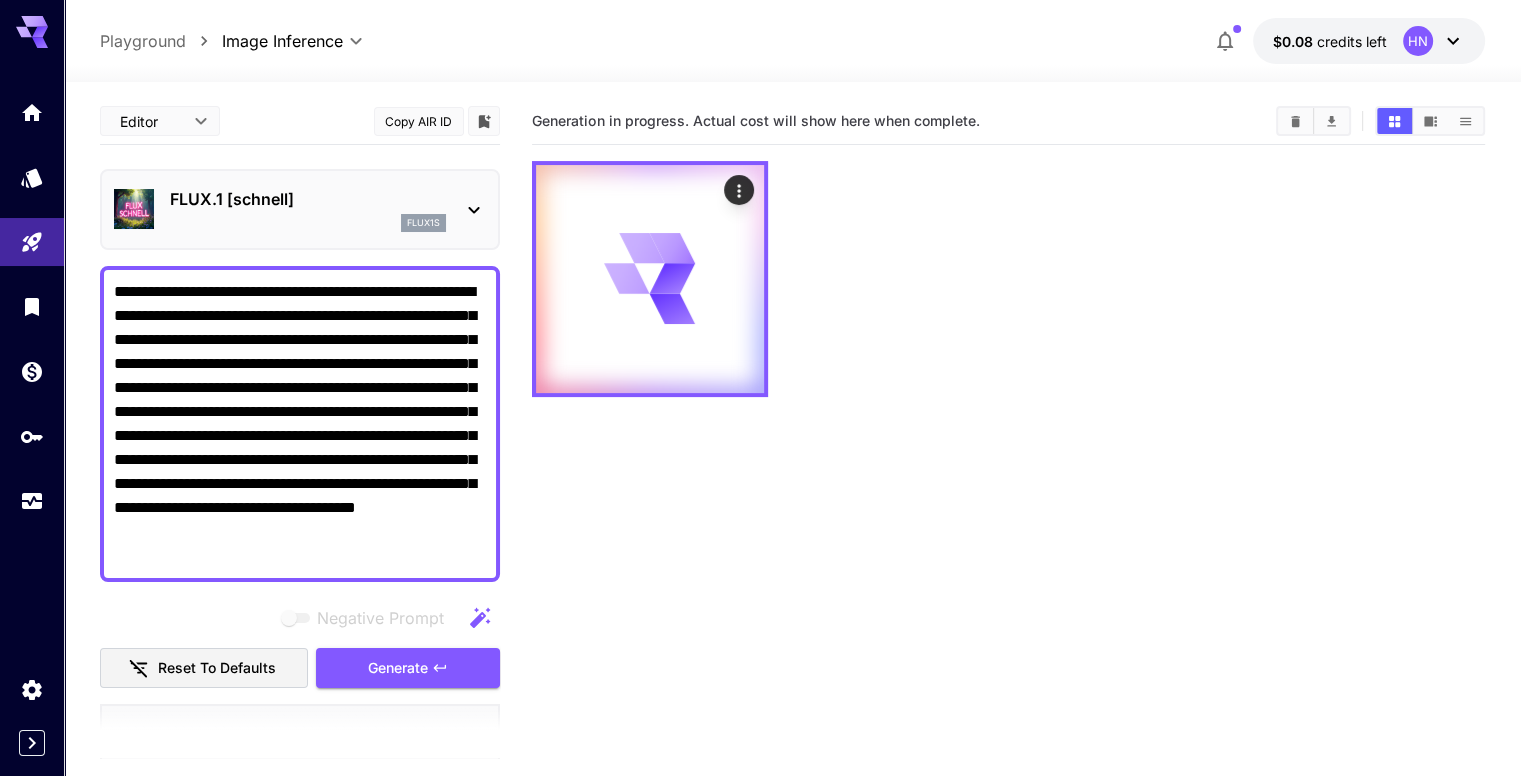 click on "FLUX.1 [schnell] flux1s" at bounding box center [308, 209] 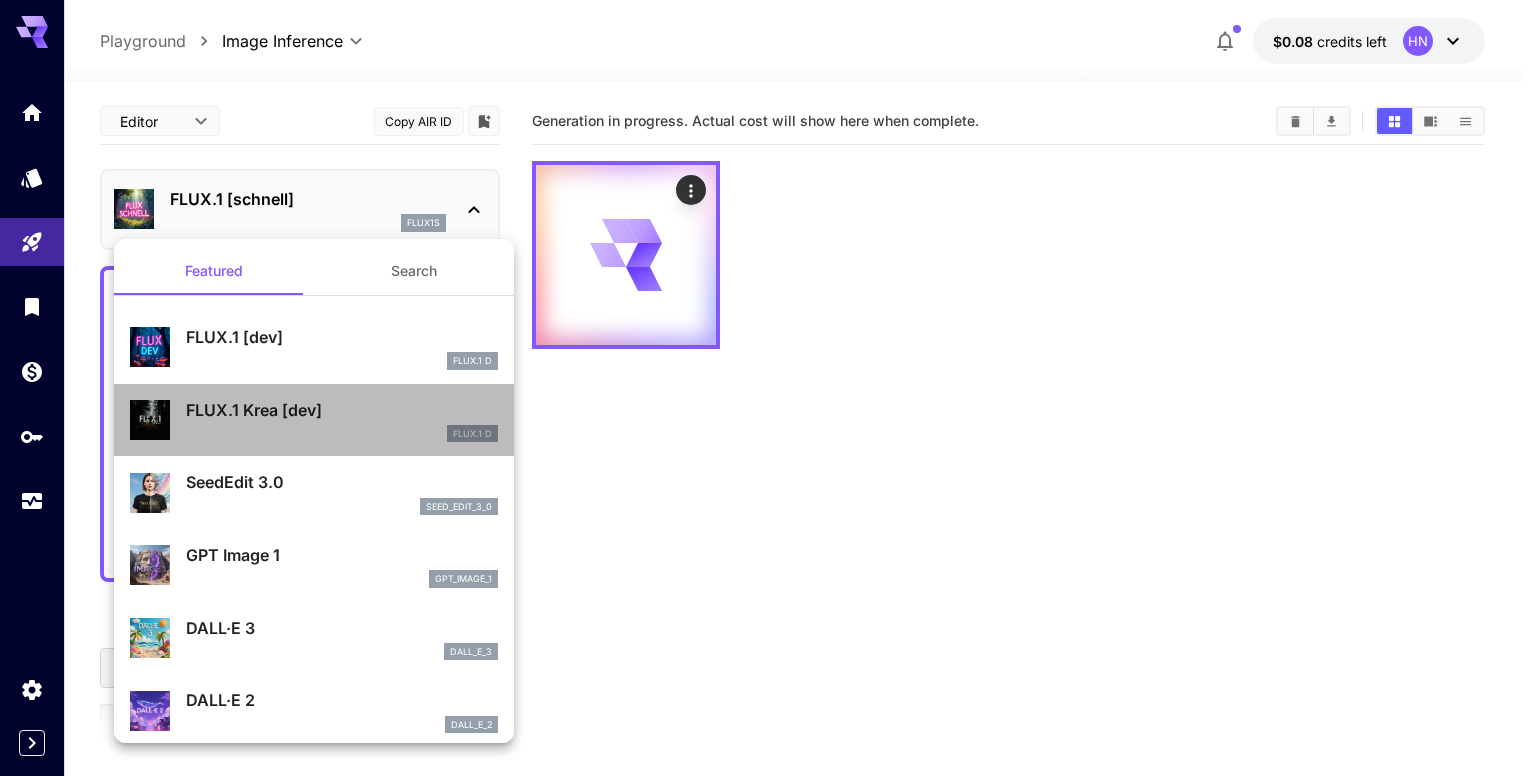 click on "FLUX.1 Krea [dev] FLUX.1 D" at bounding box center (342, 420) 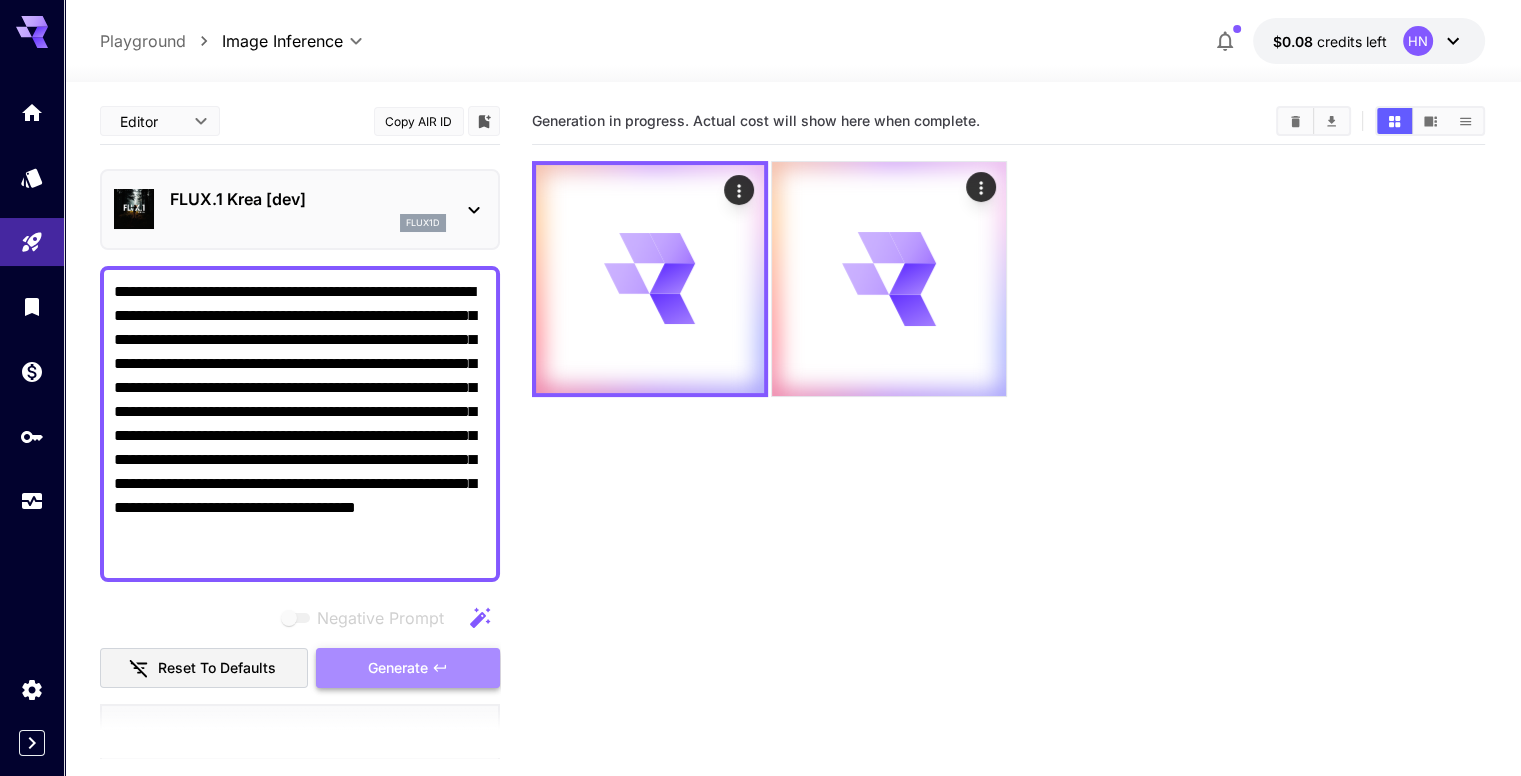 click on "Generate" at bounding box center [398, 668] 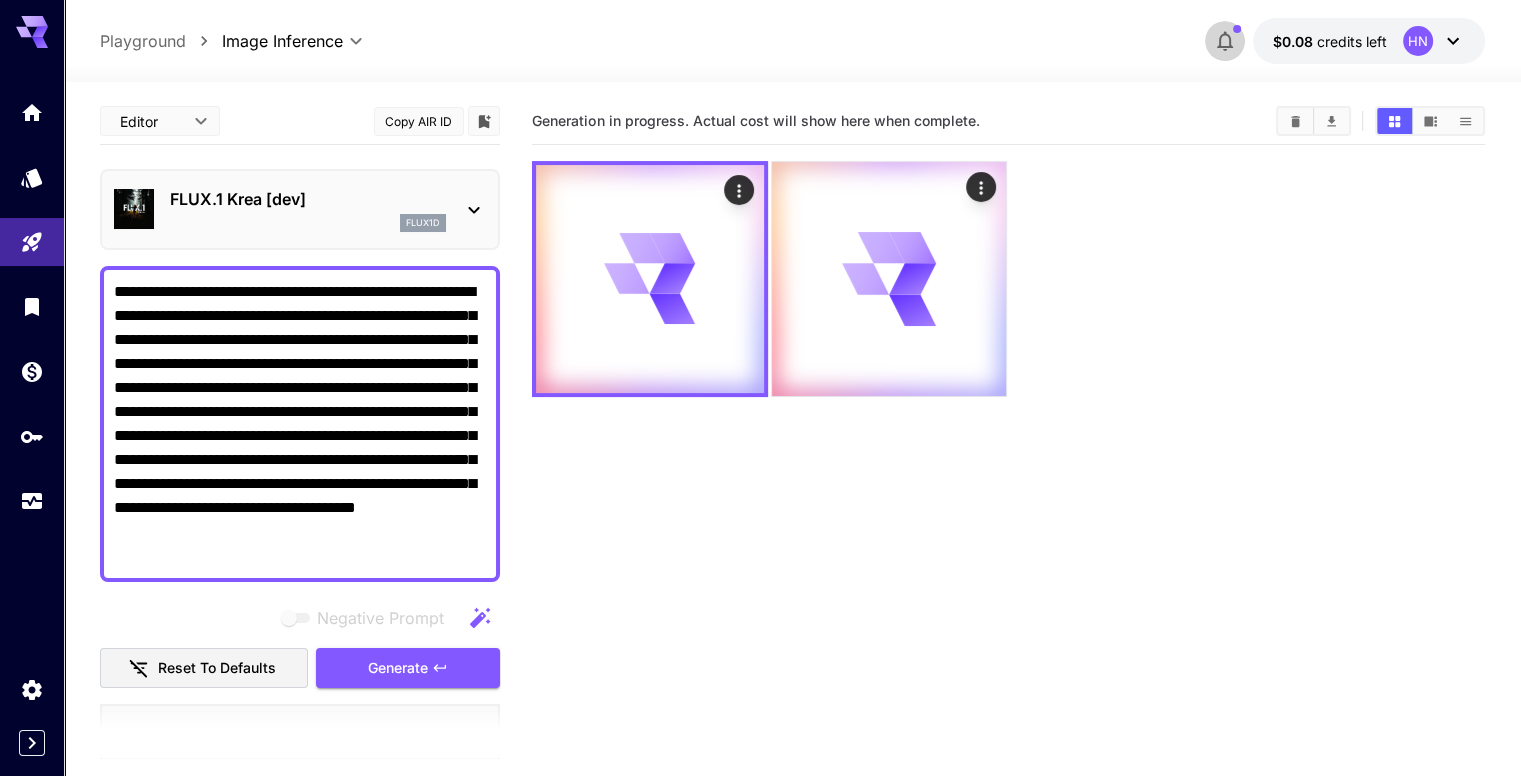 click 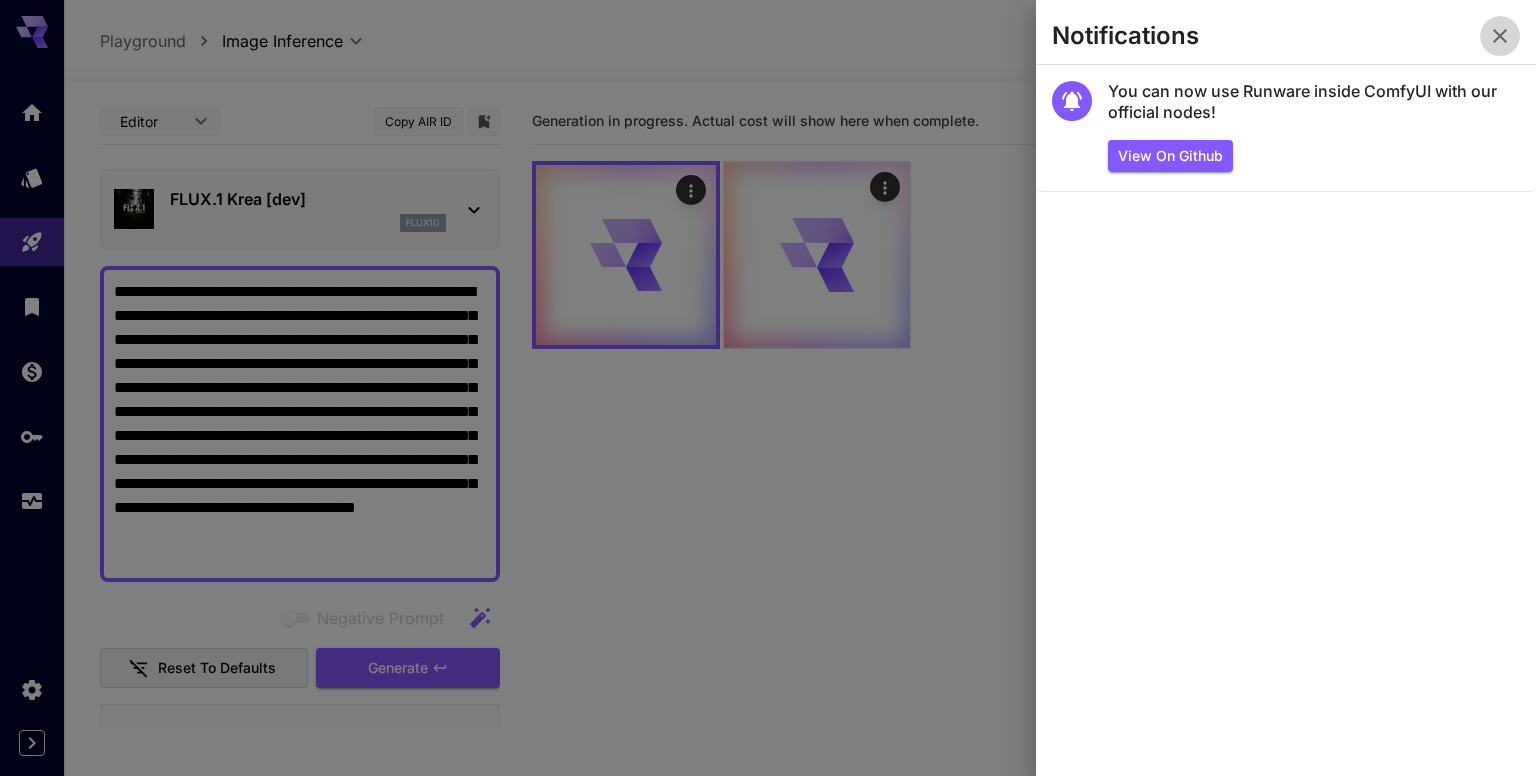 click 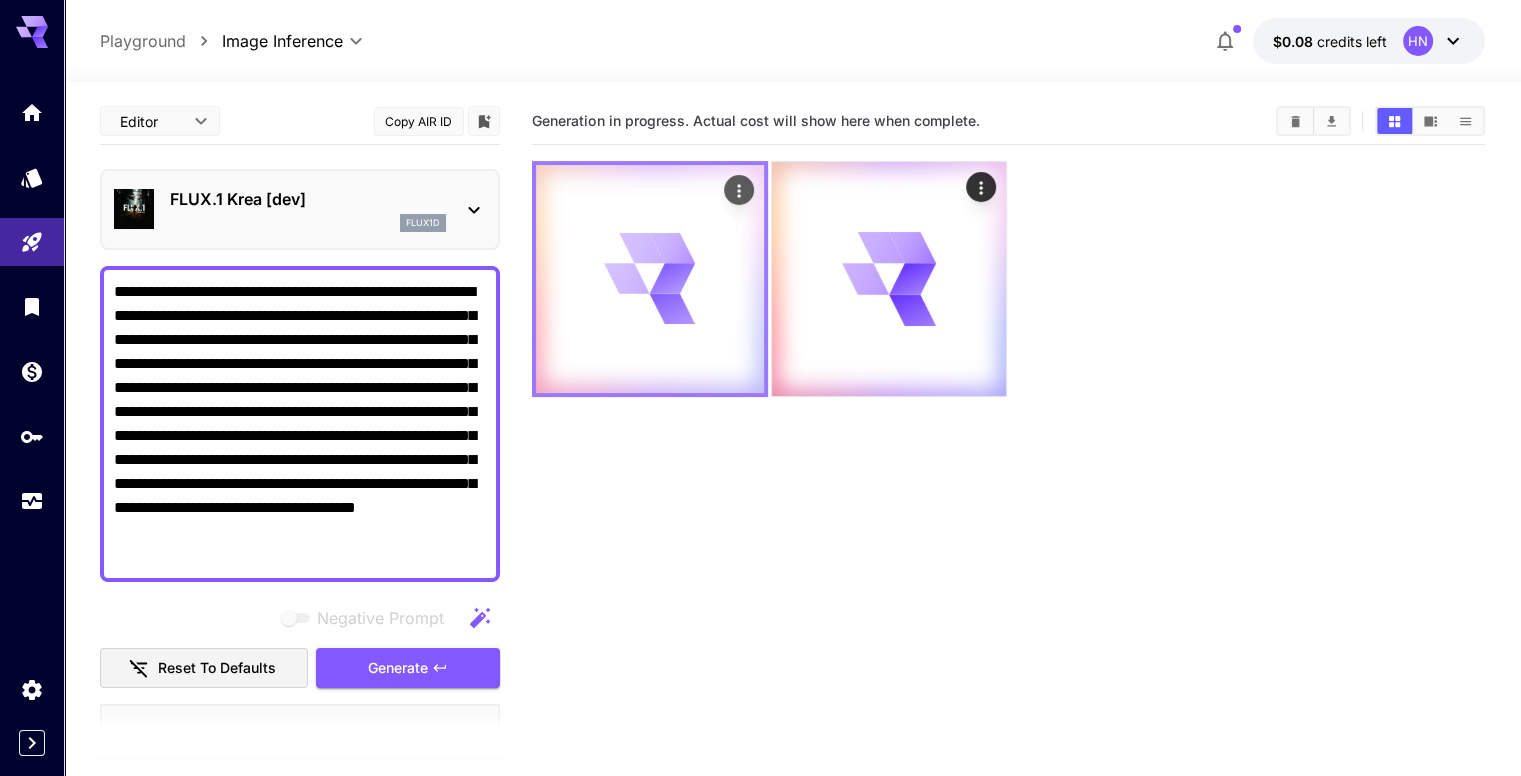 click at bounding box center (650, 279) 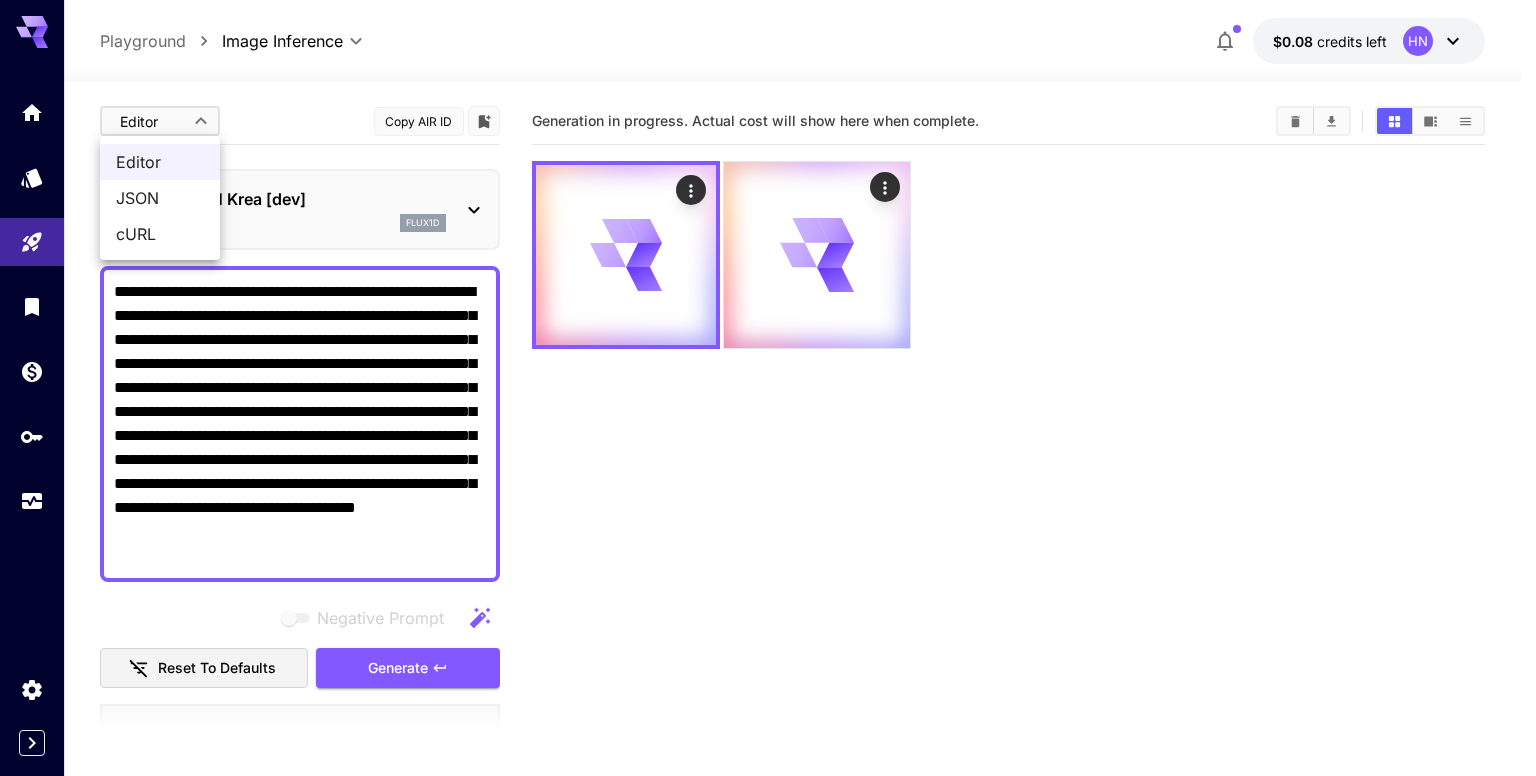 click on "**********" at bounding box center [768, 467] 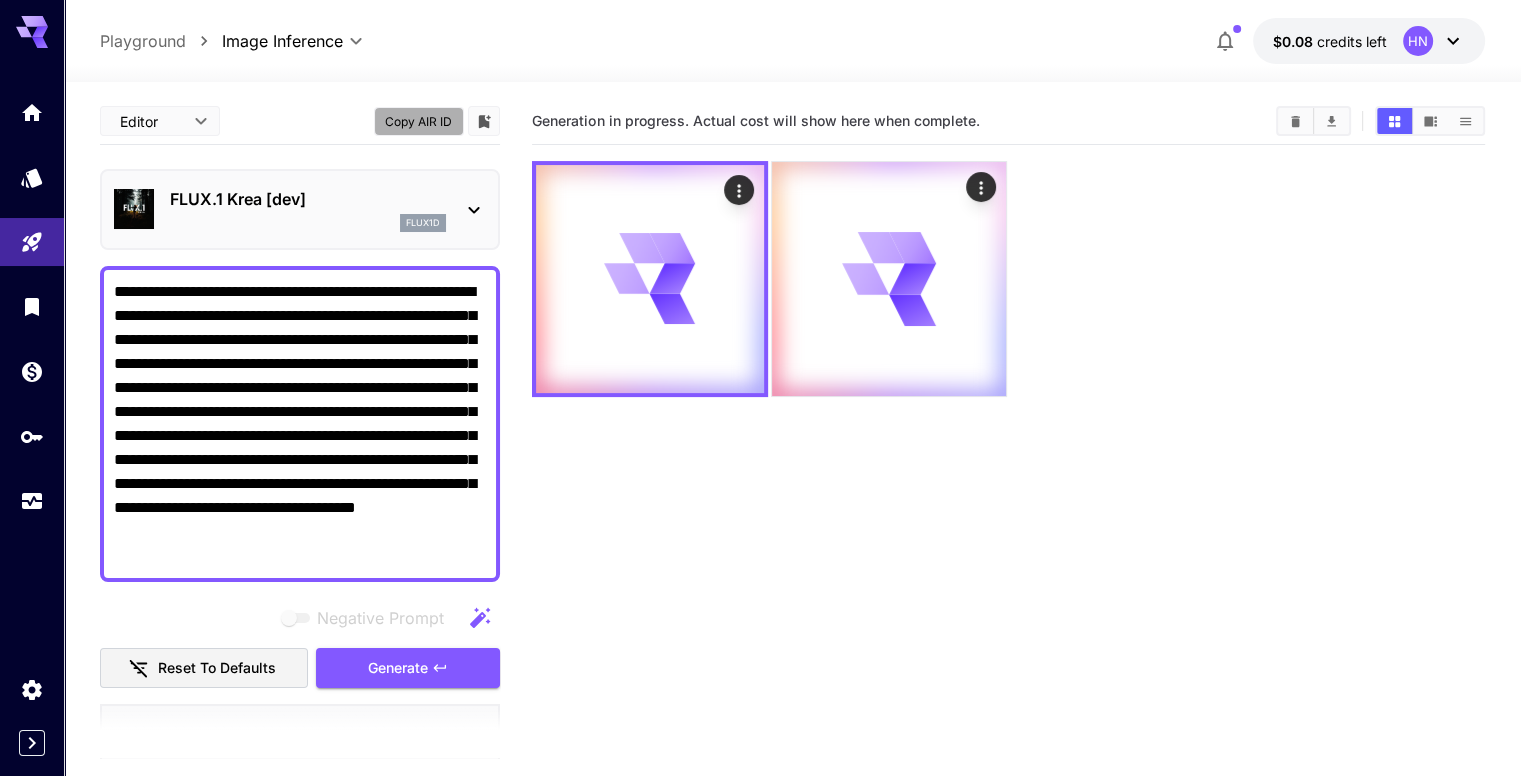 click on "Copy AIR ID" at bounding box center [419, 121] 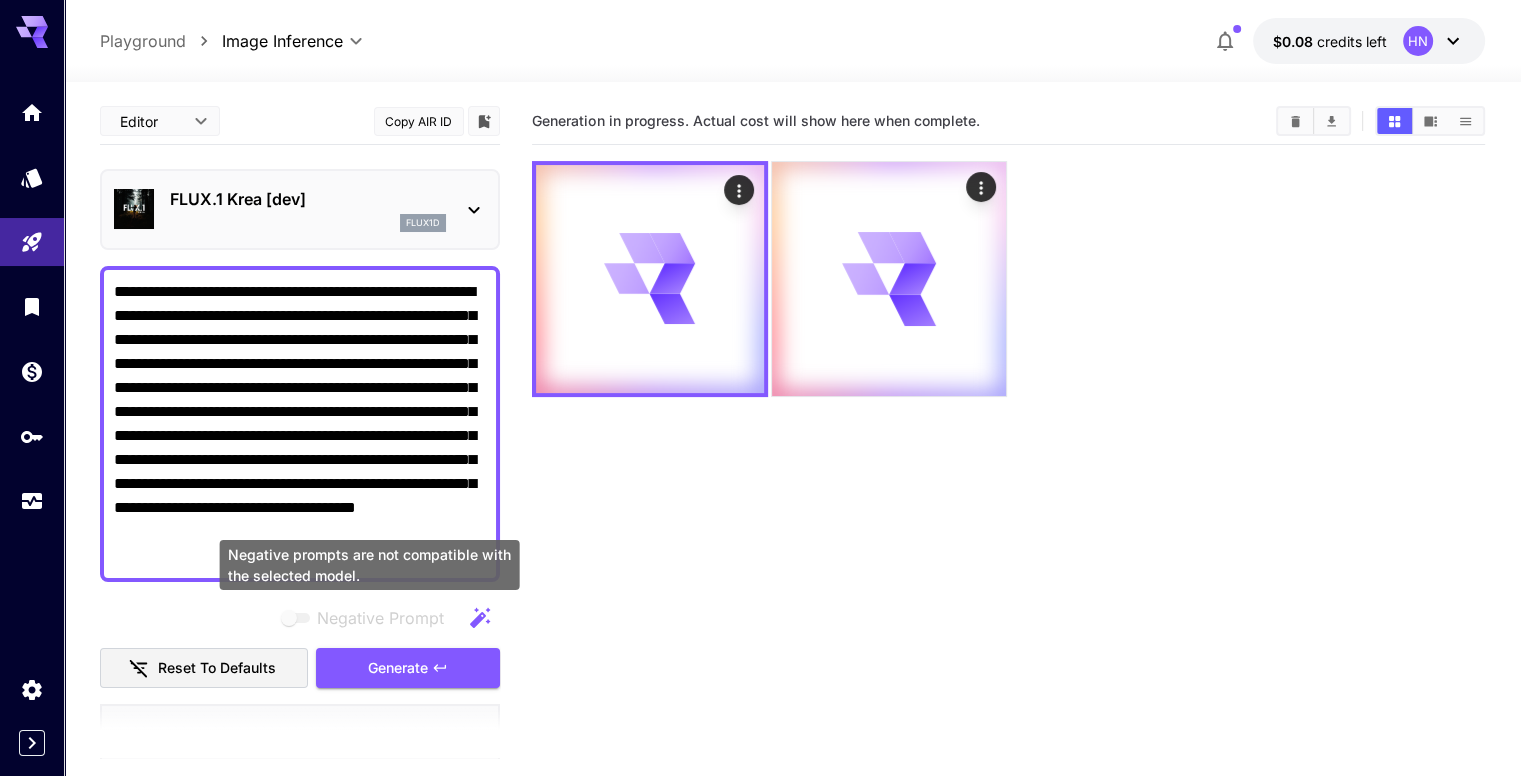 click on "Negative Prompt" at bounding box center (380, 618) 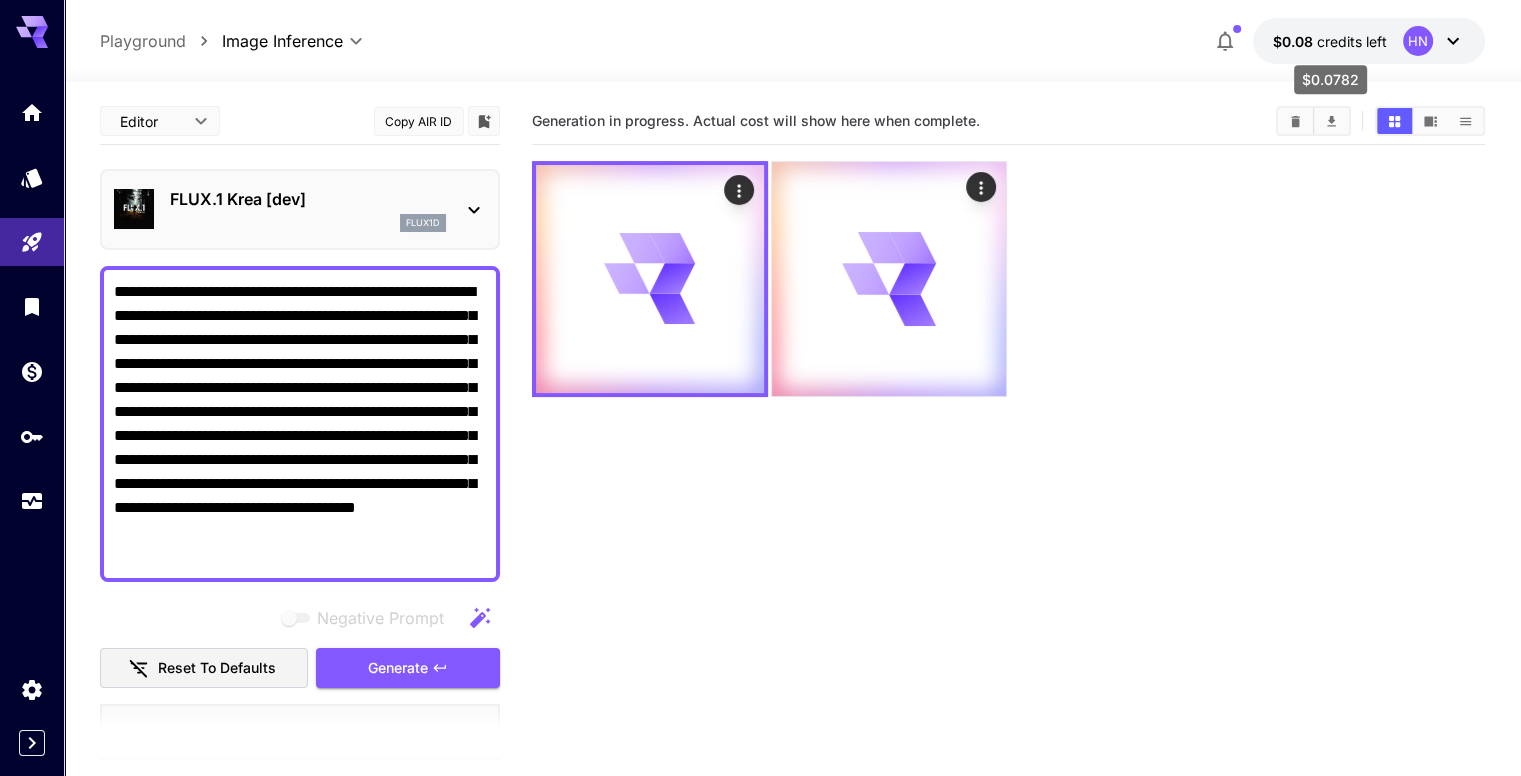 click on "$0.08" at bounding box center (1295, 41) 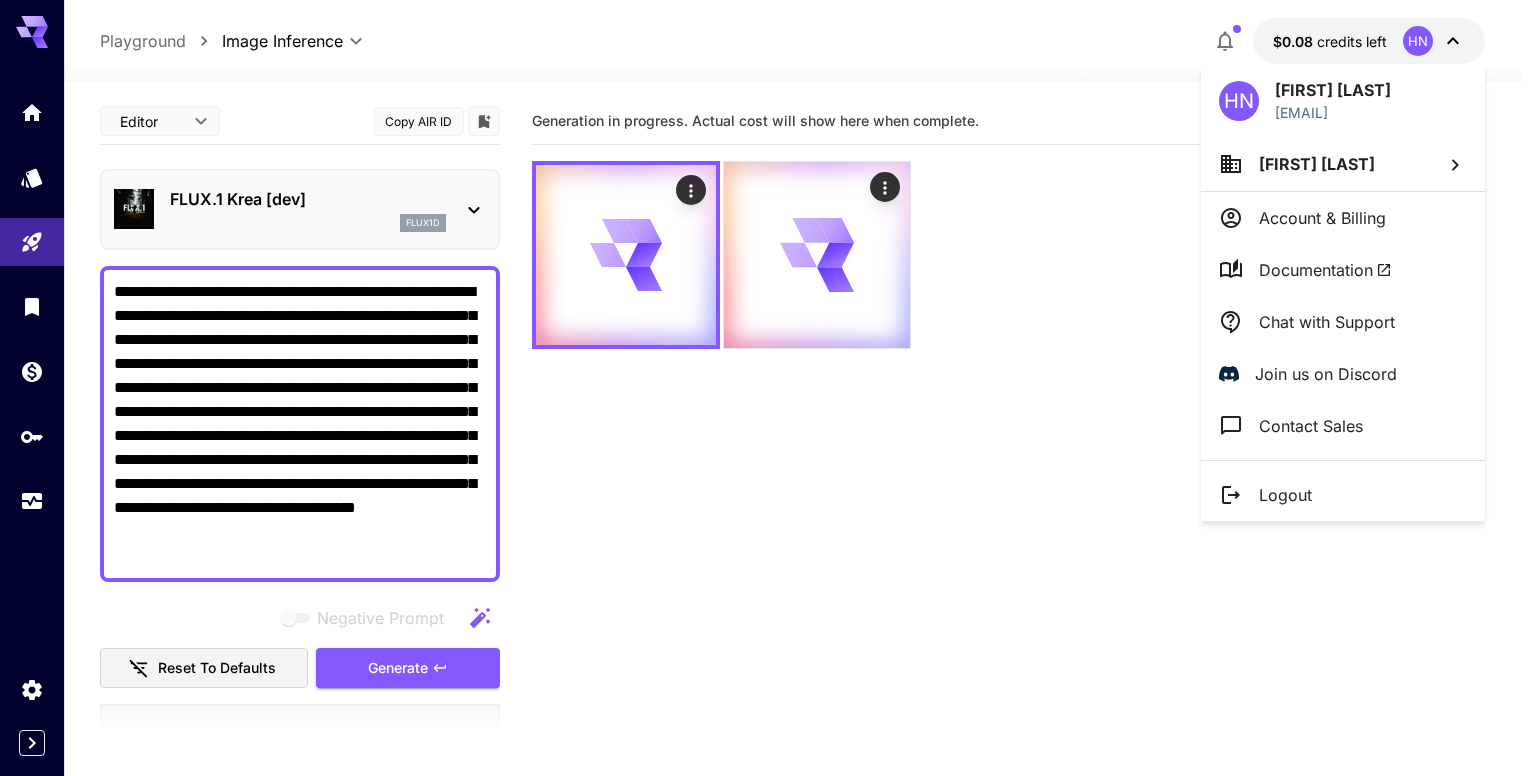 click at bounding box center (768, 388) 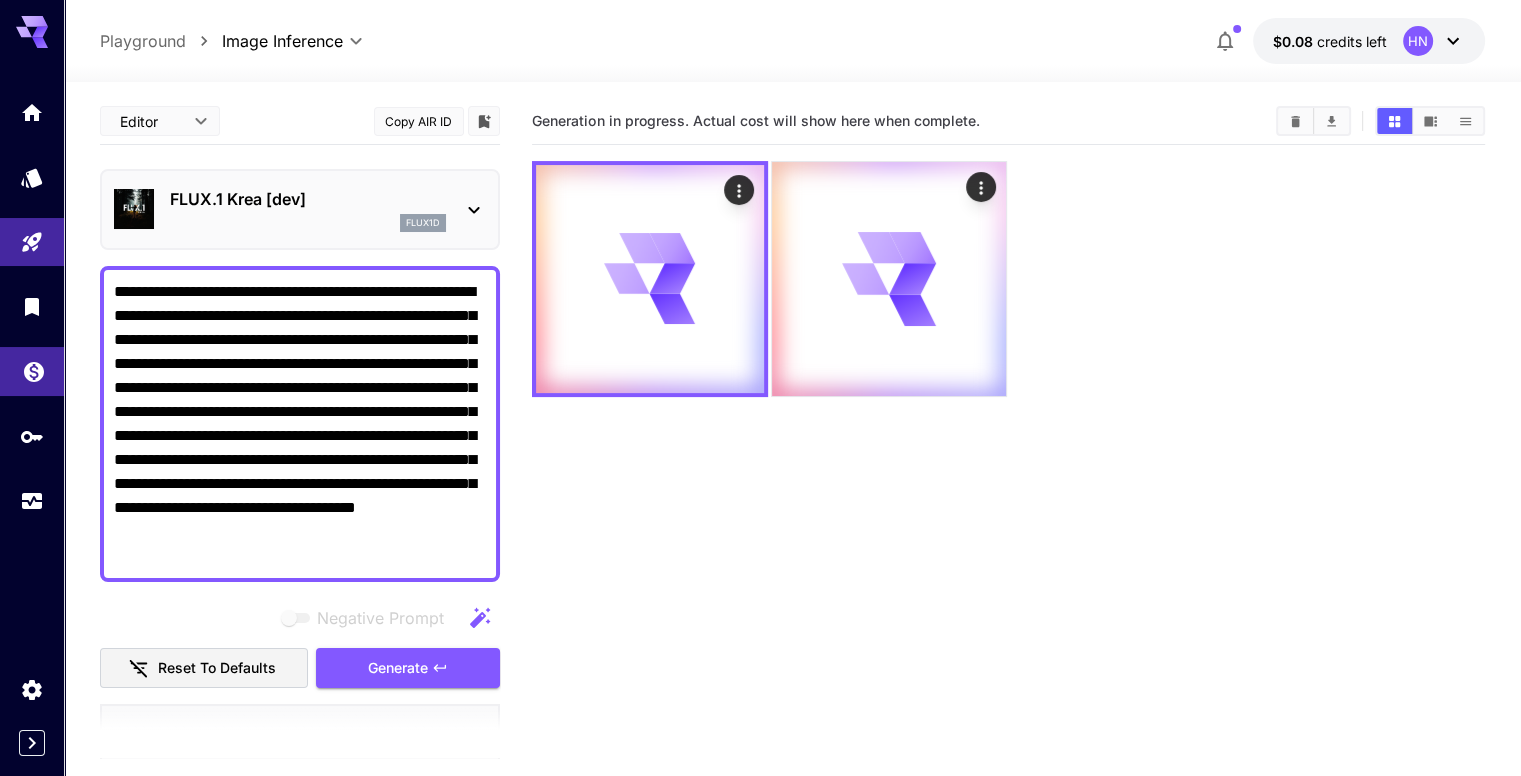 click at bounding box center (32, 371) 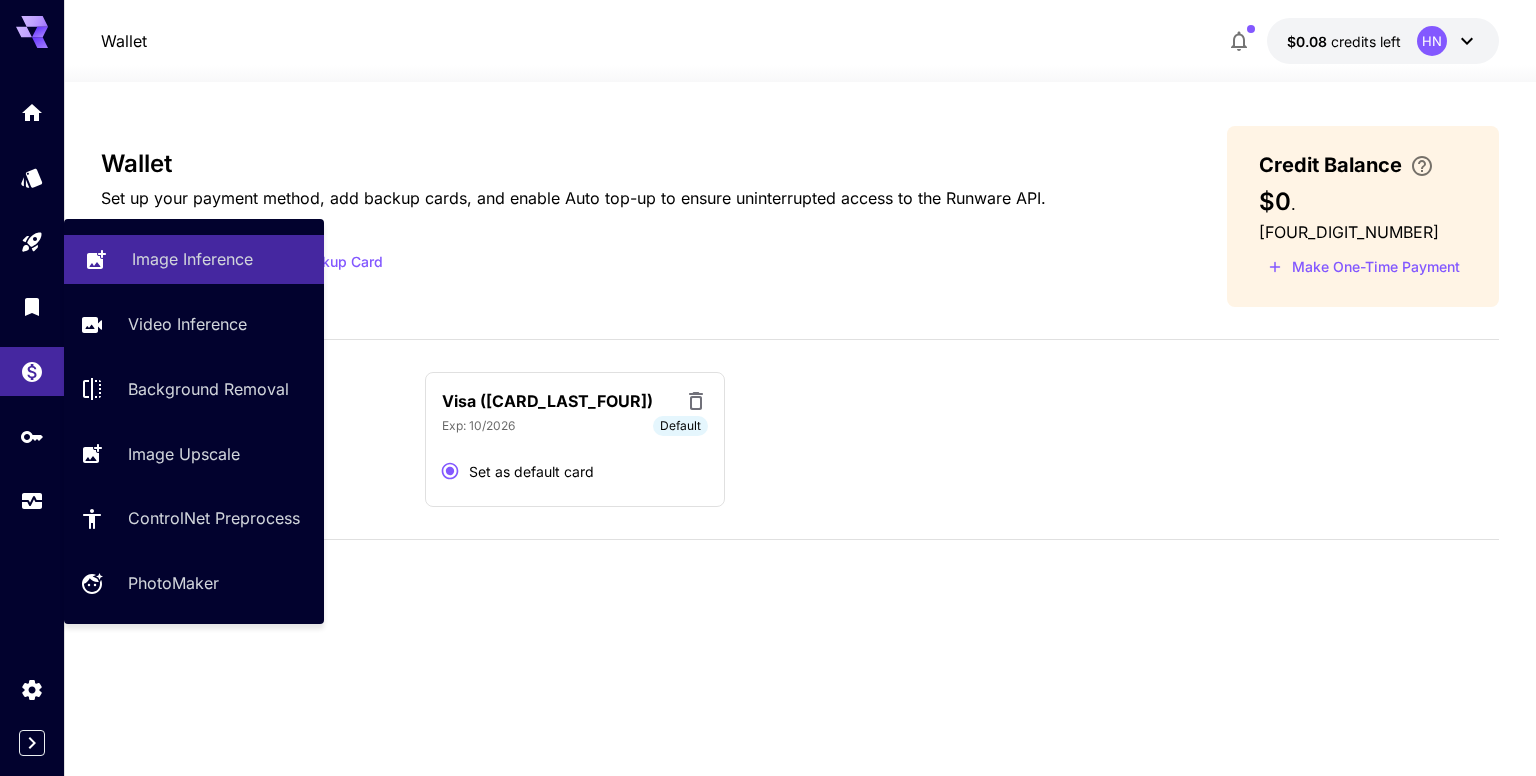 click on "Image Inference" at bounding box center [192, 259] 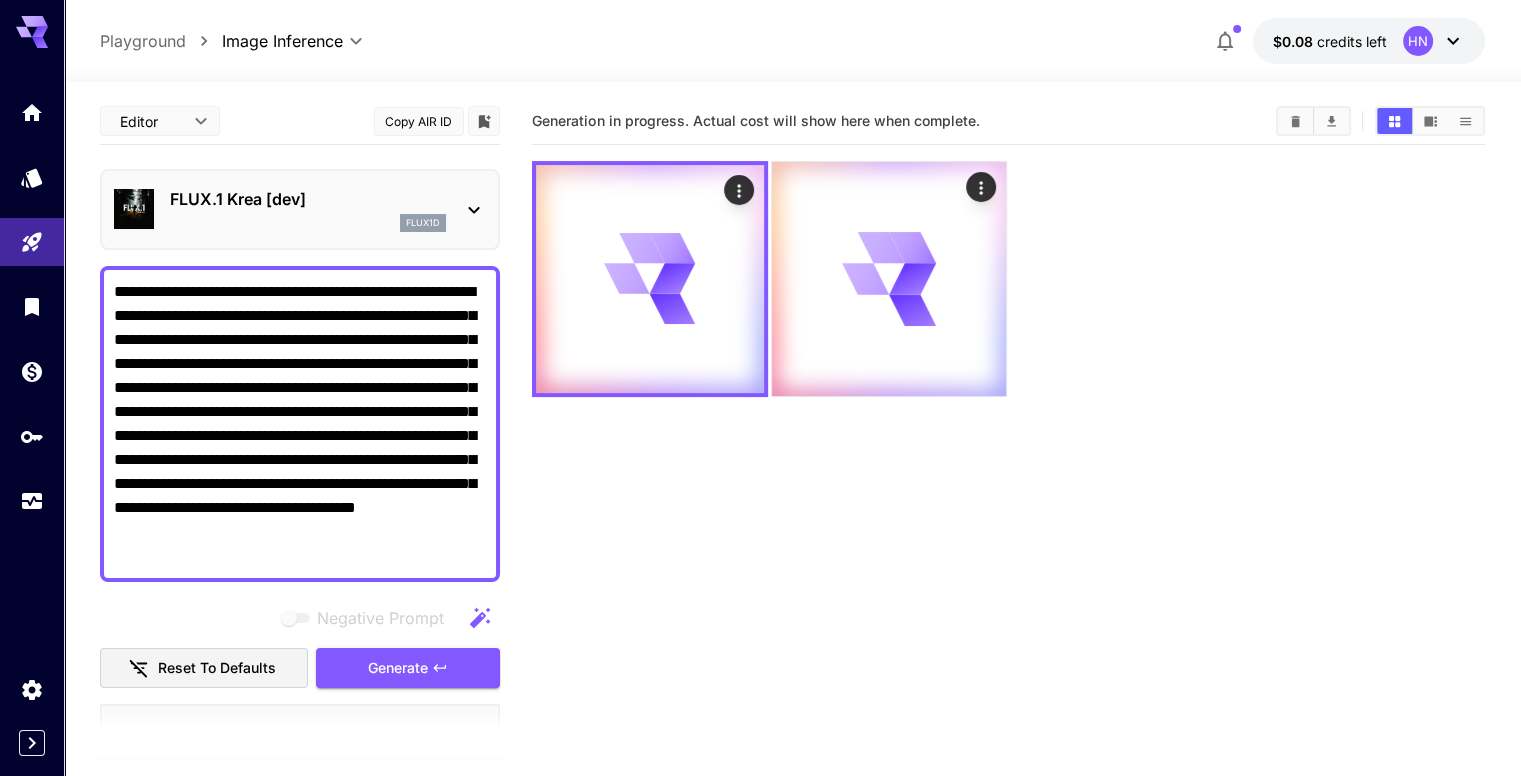 click on "Negative Prompt" at bounding box center [300, 618] 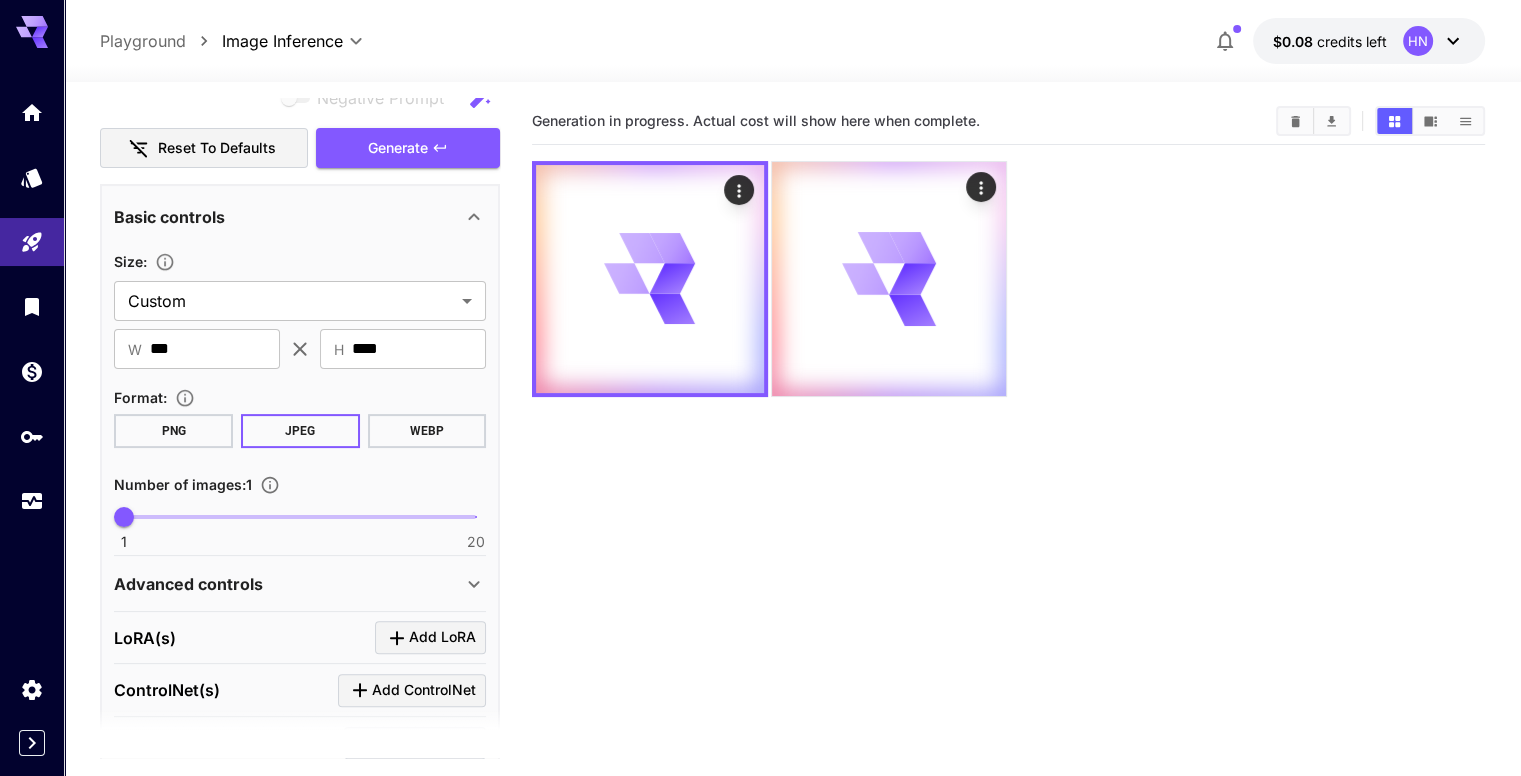 scroll, scrollTop: 724, scrollLeft: 0, axis: vertical 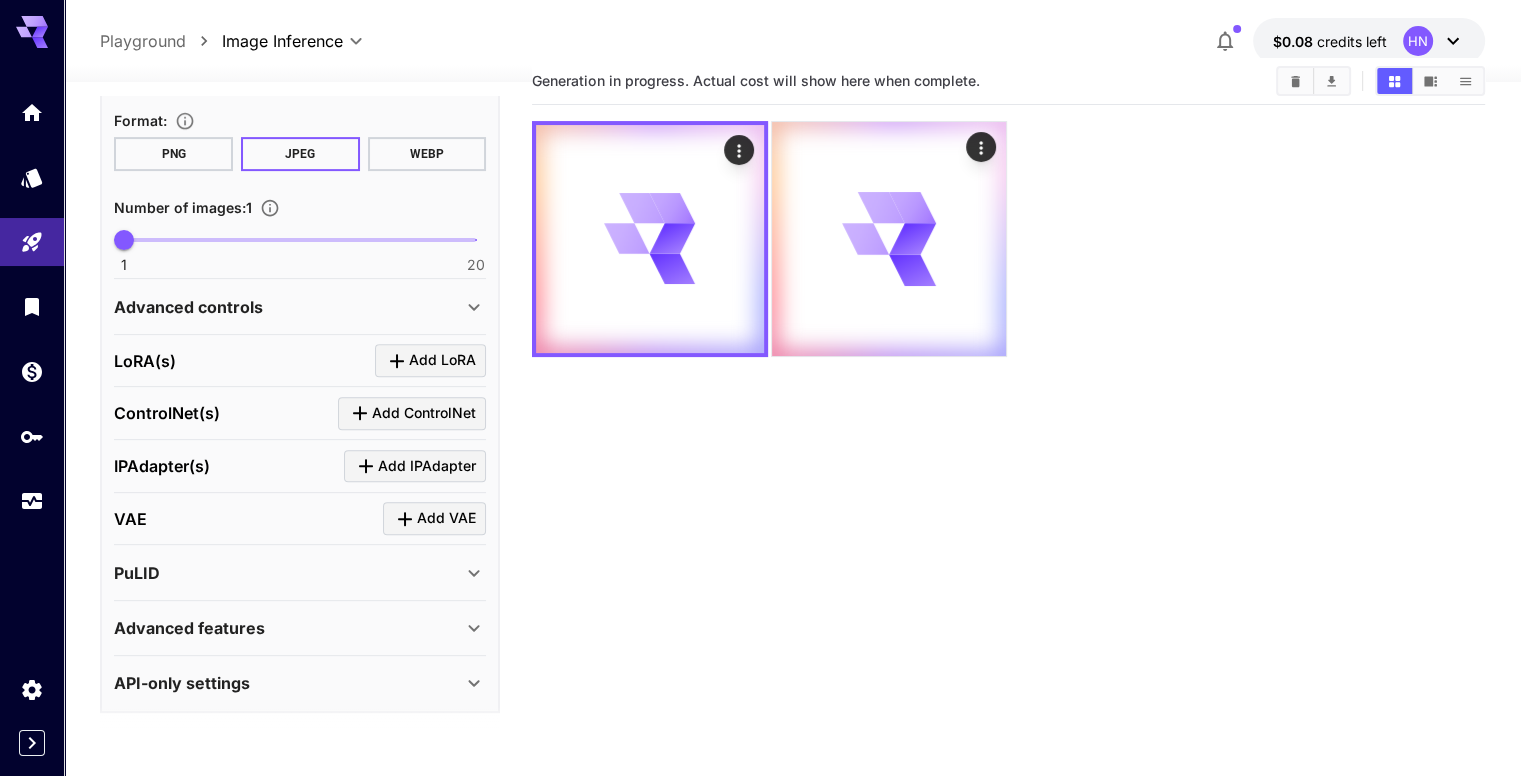 click on "Advanced controls" at bounding box center [288, 307] 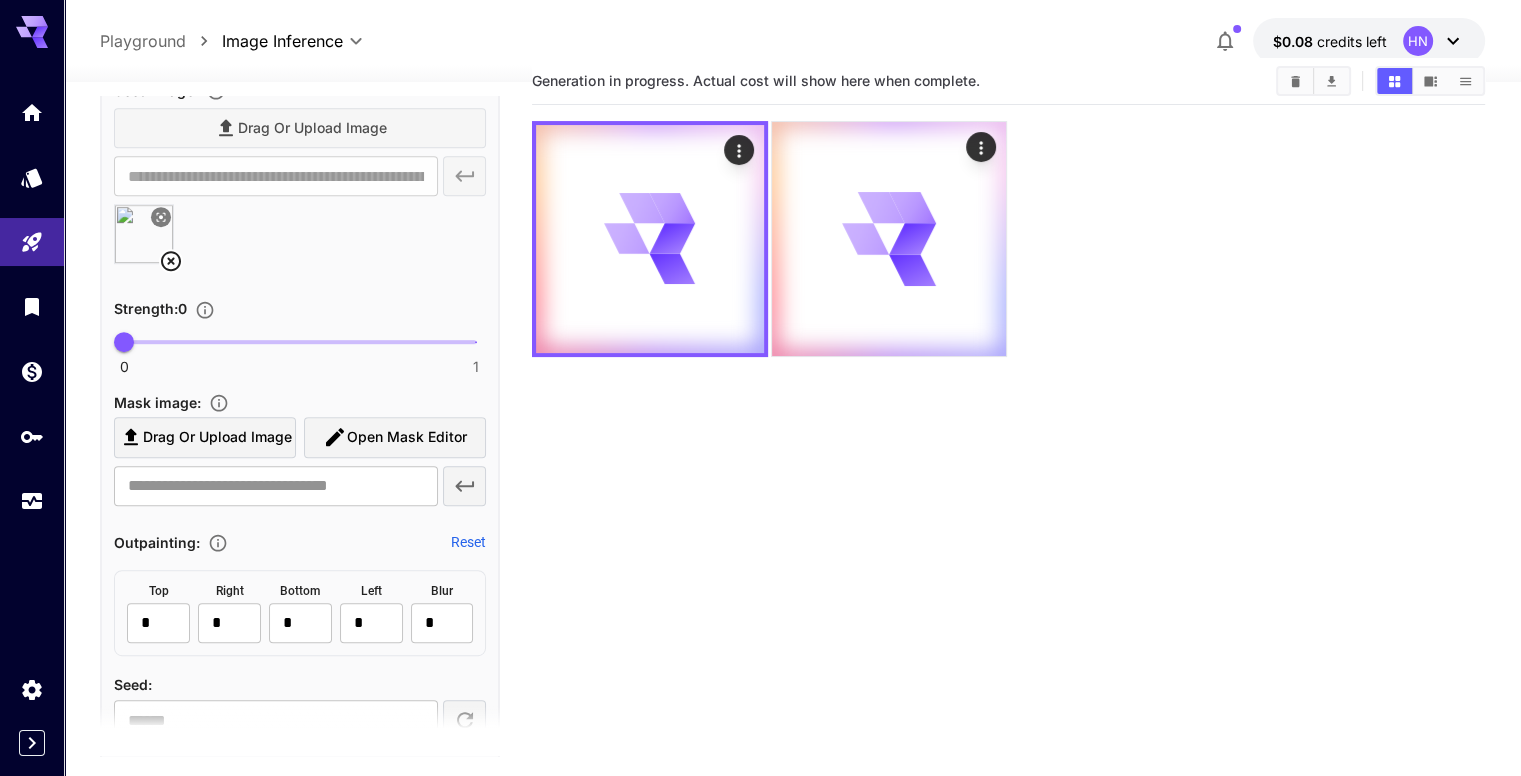 scroll, scrollTop: 1075, scrollLeft: 0, axis: vertical 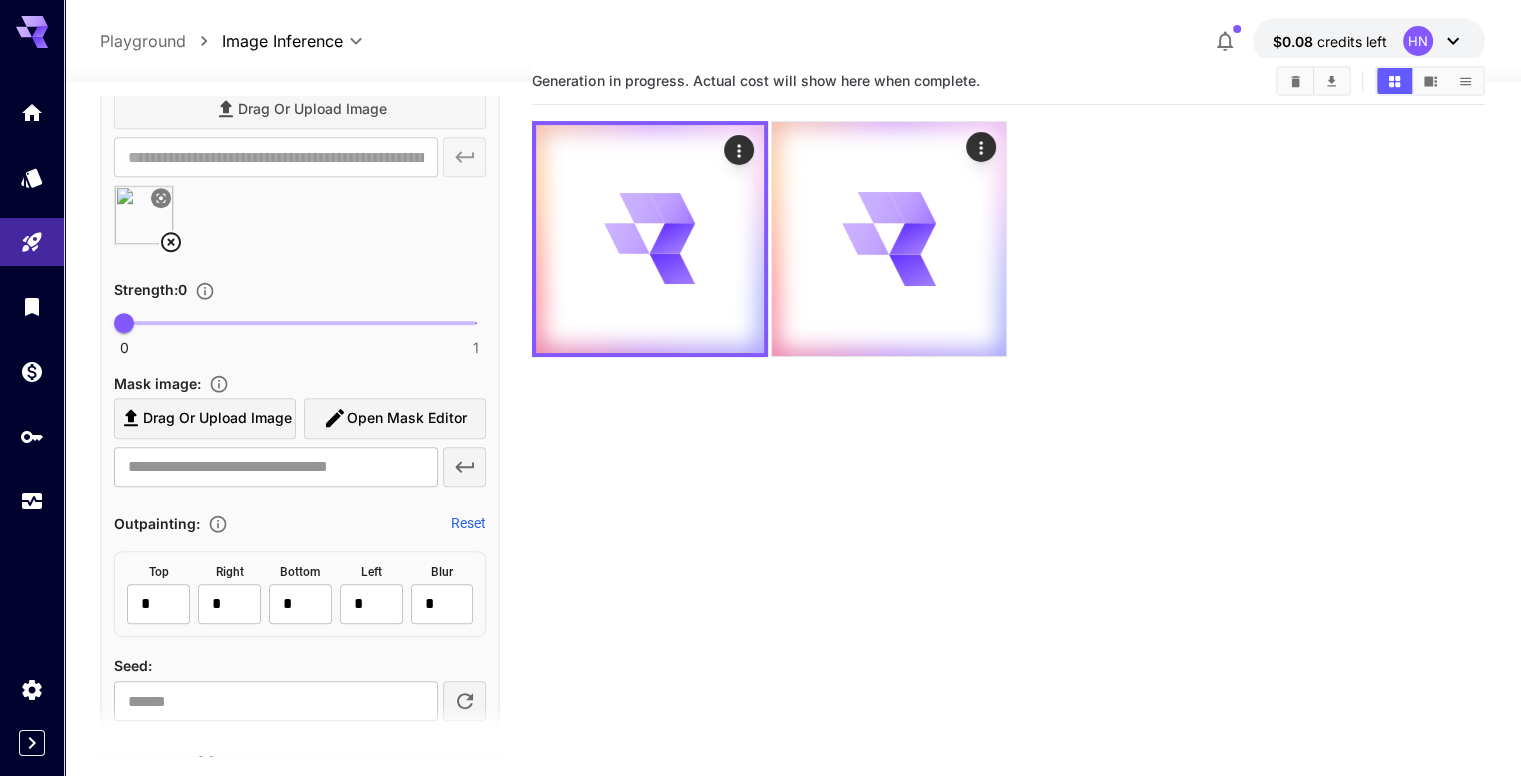 click 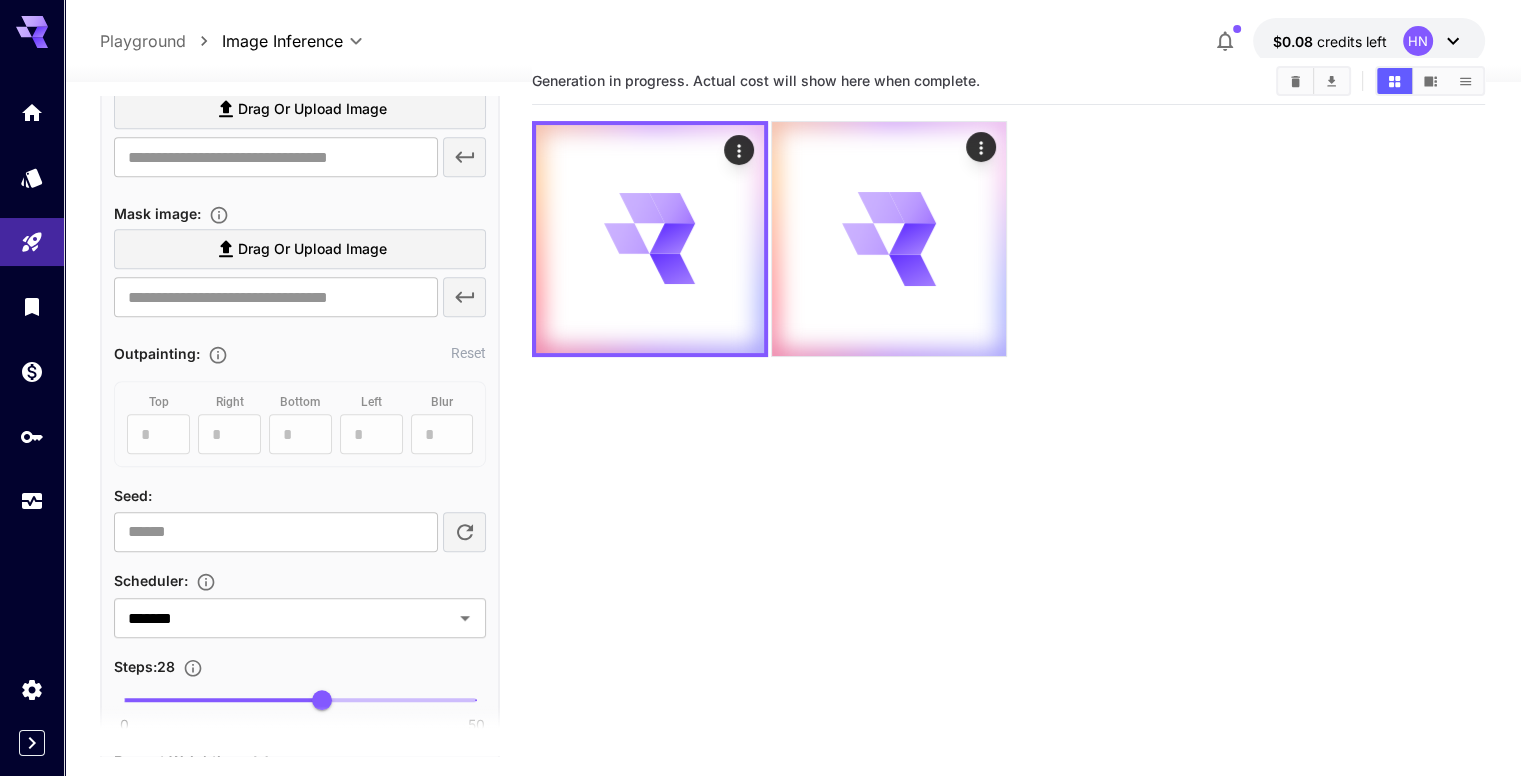 click on "Mask image :" at bounding box center (300, 213) 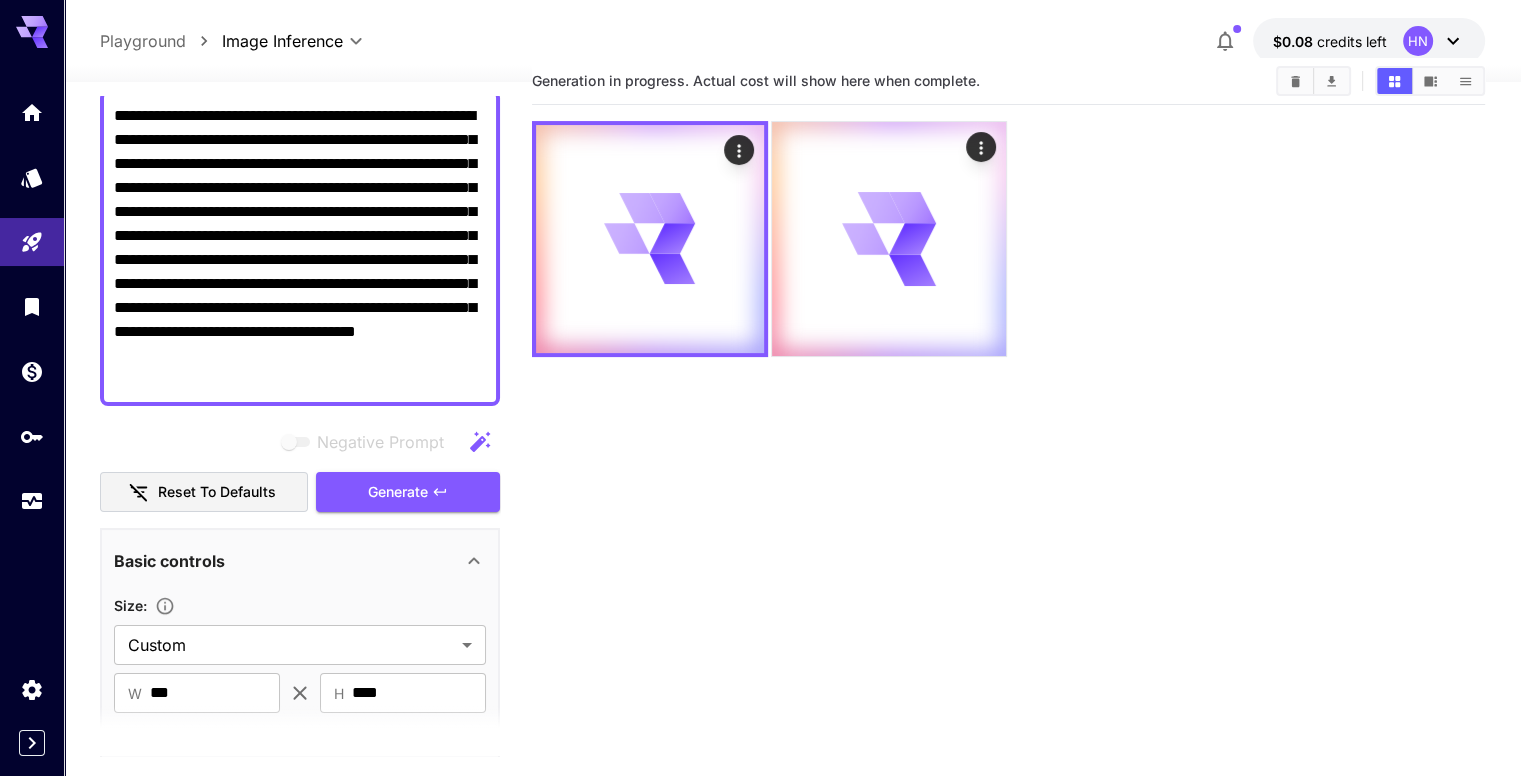 scroll, scrollTop: 155, scrollLeft: 0, axis: vertical 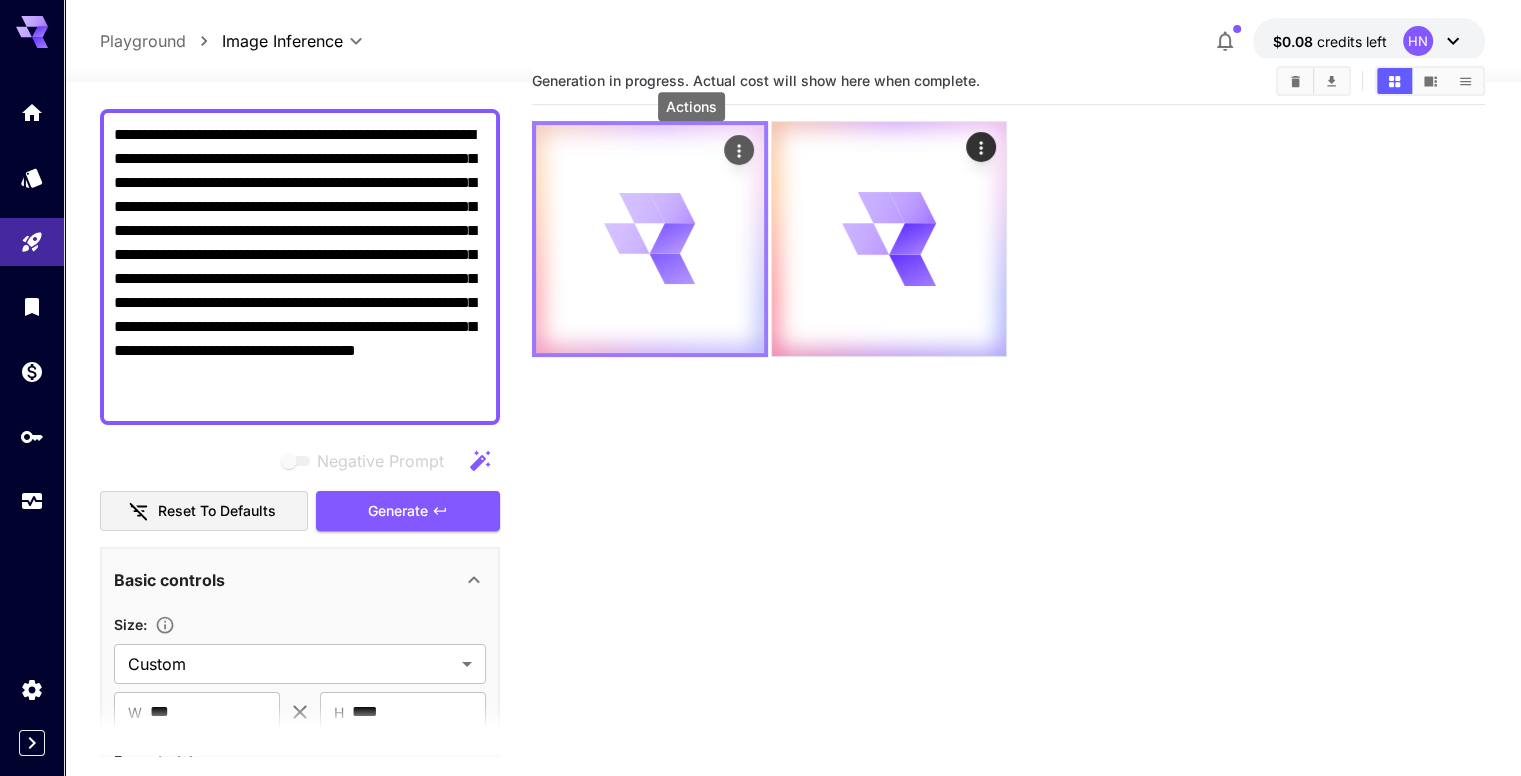 click 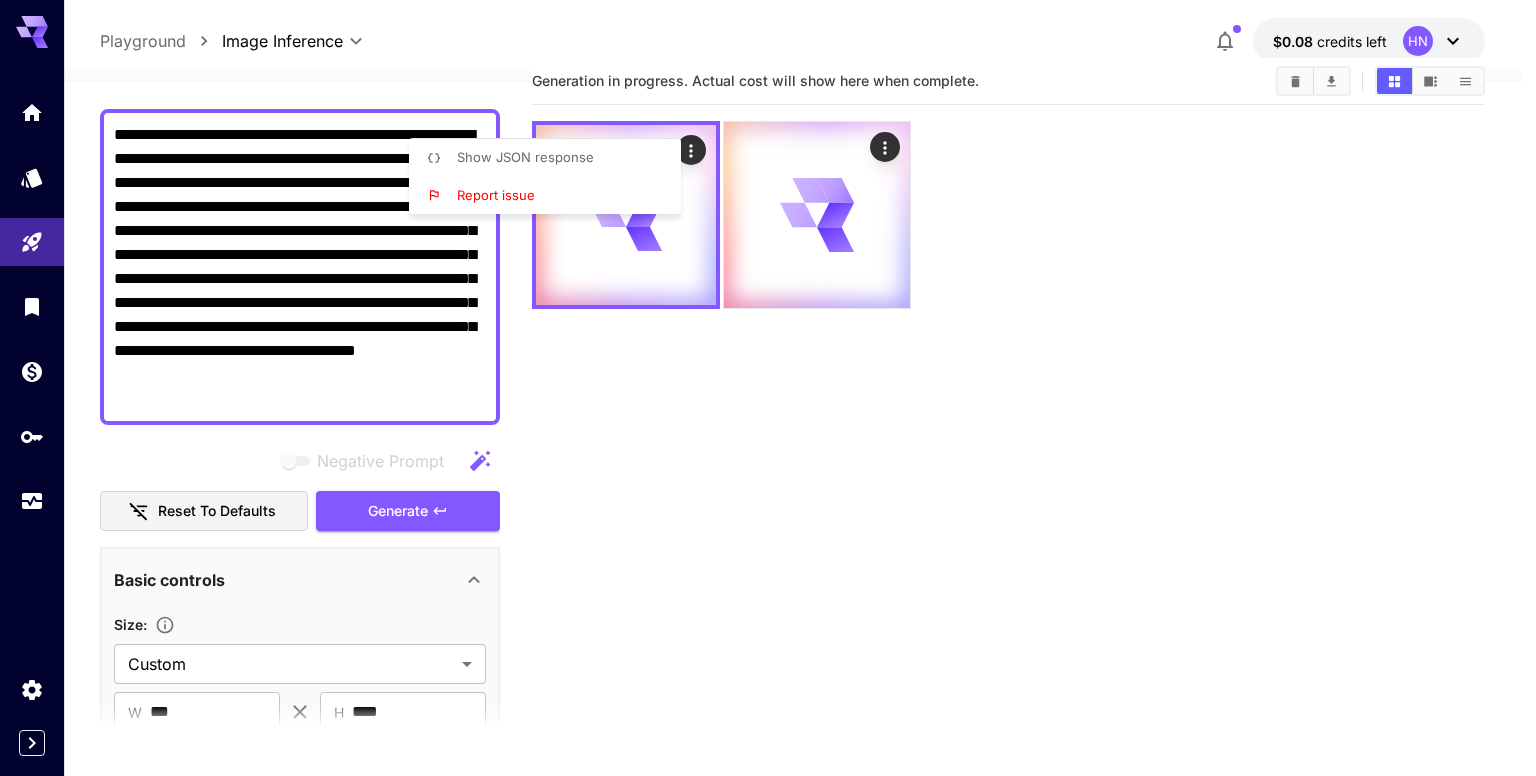 click at bounding box center [768, 388] 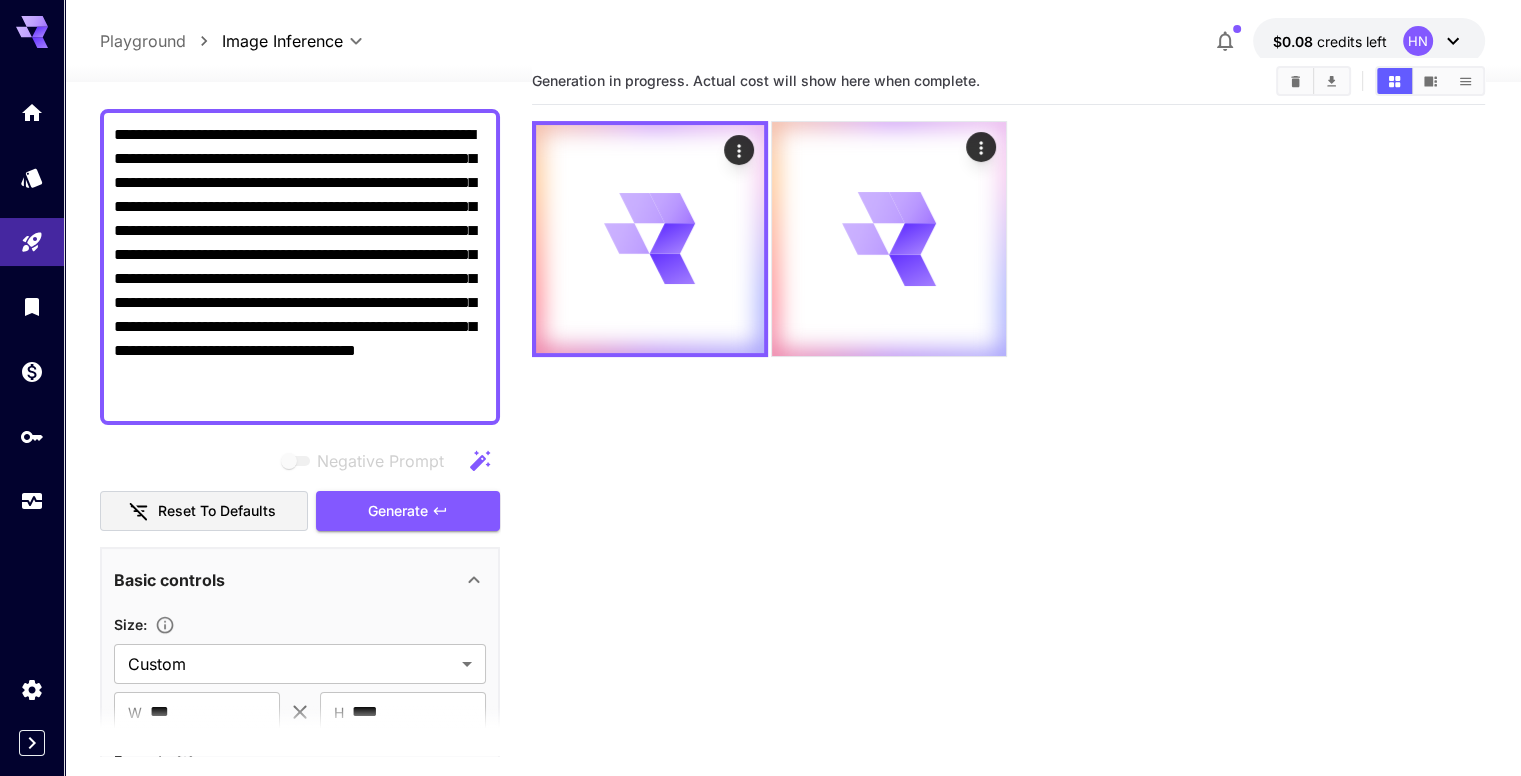 click on "Generate" at bounding box center (408, 511) 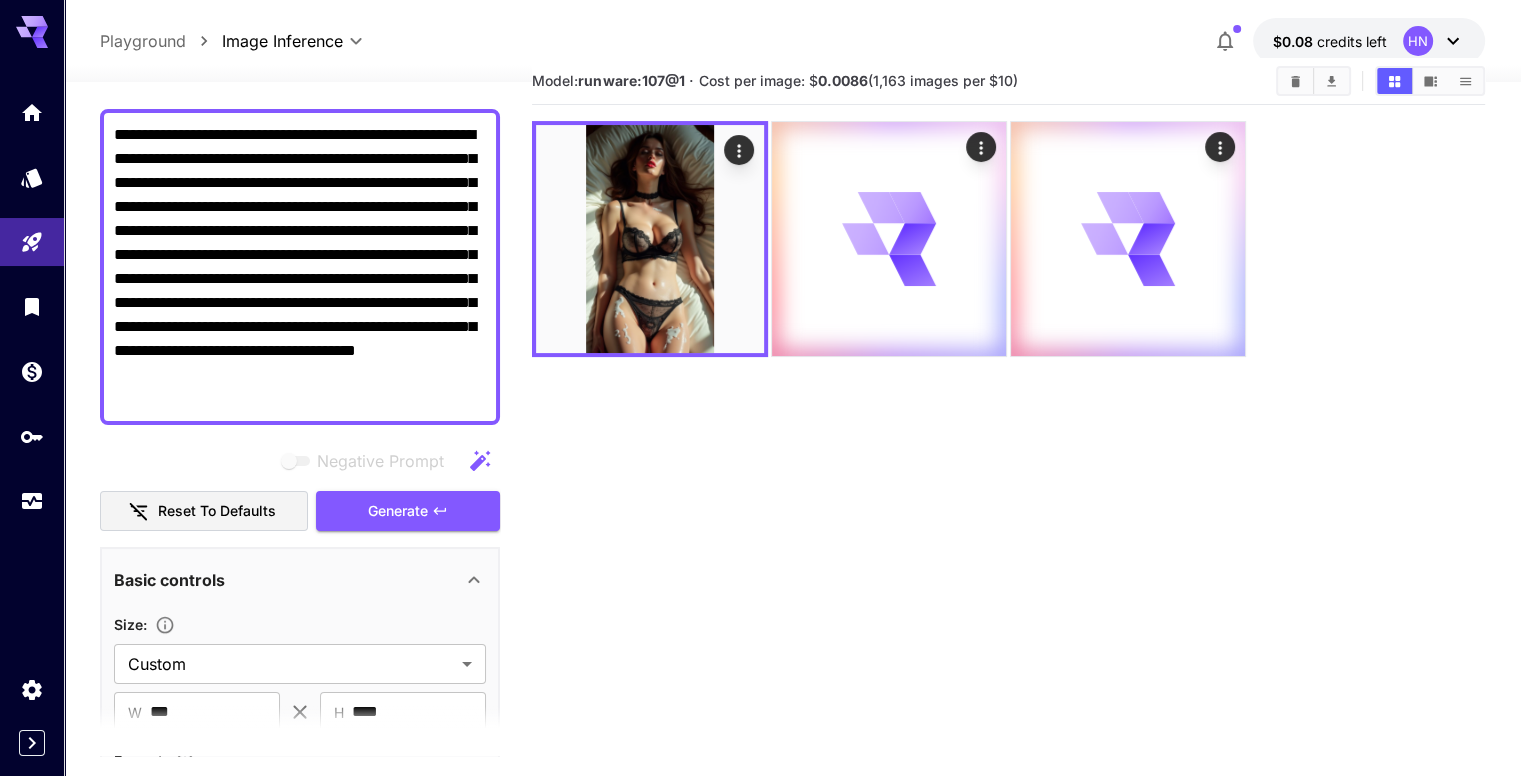 click on "Negative Prompt" at bounding box center [300, 461] 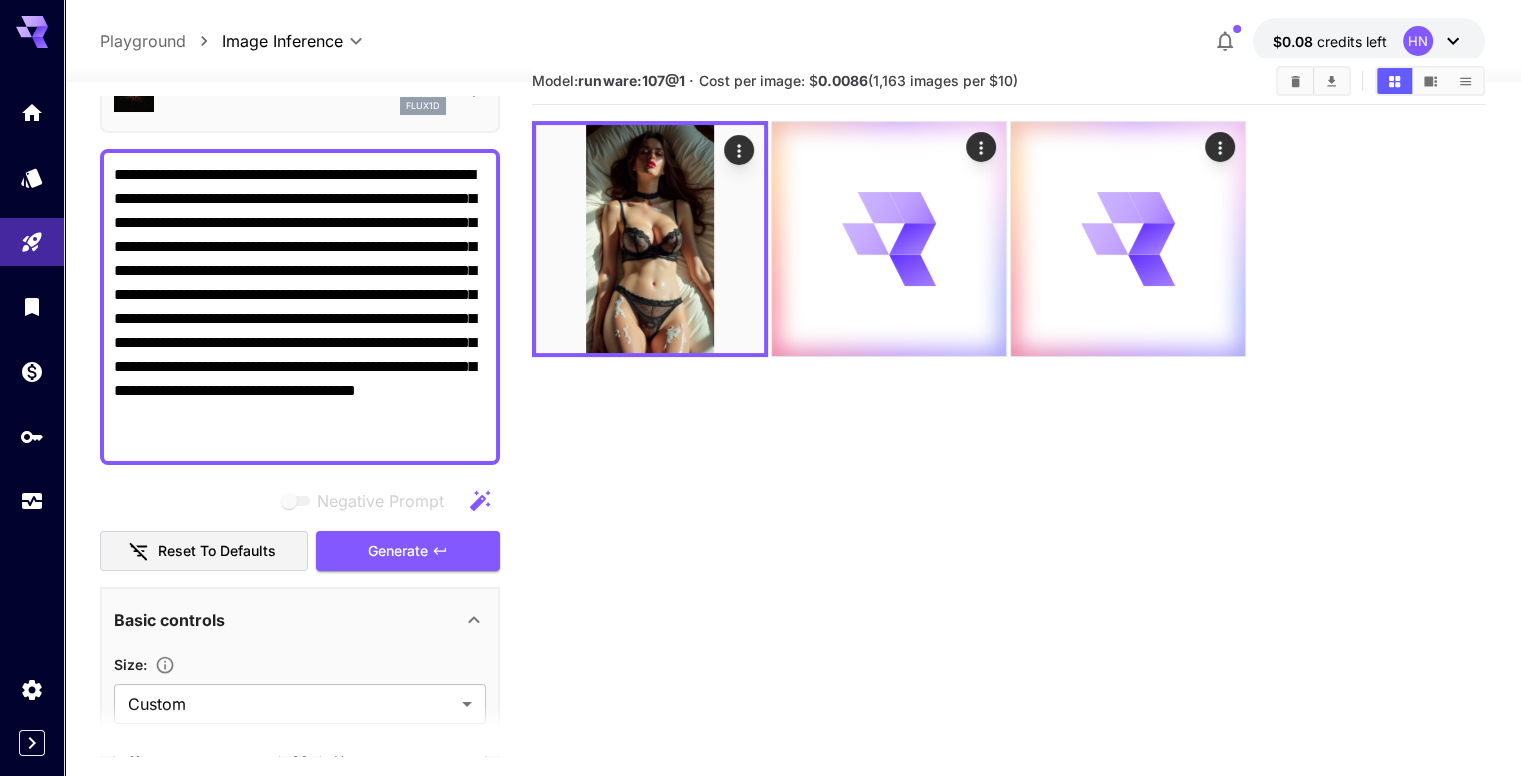 scroll, scrollTop: 60, scrollLeft: 0, axis: vertical 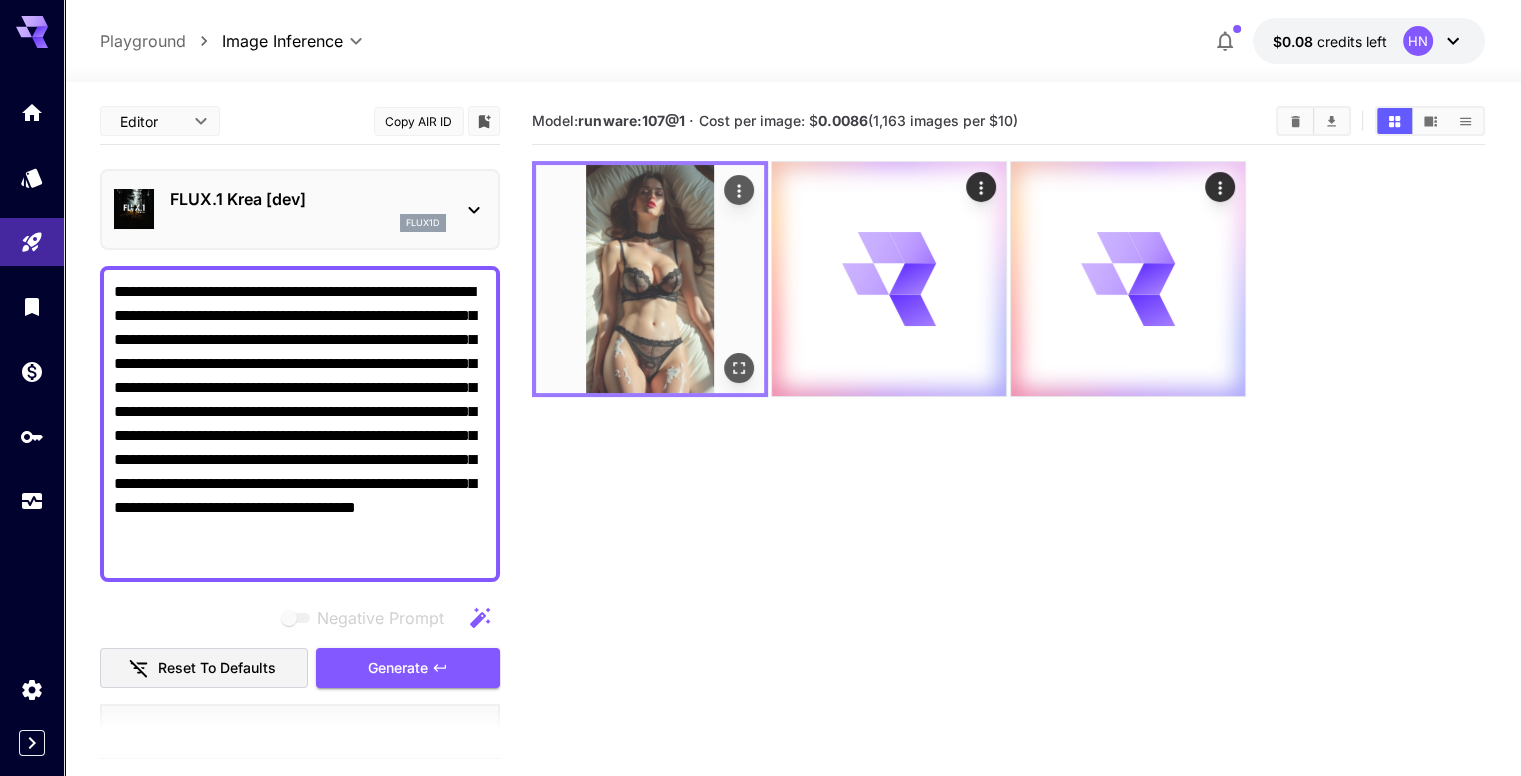 click at bounding box center [650, 279] 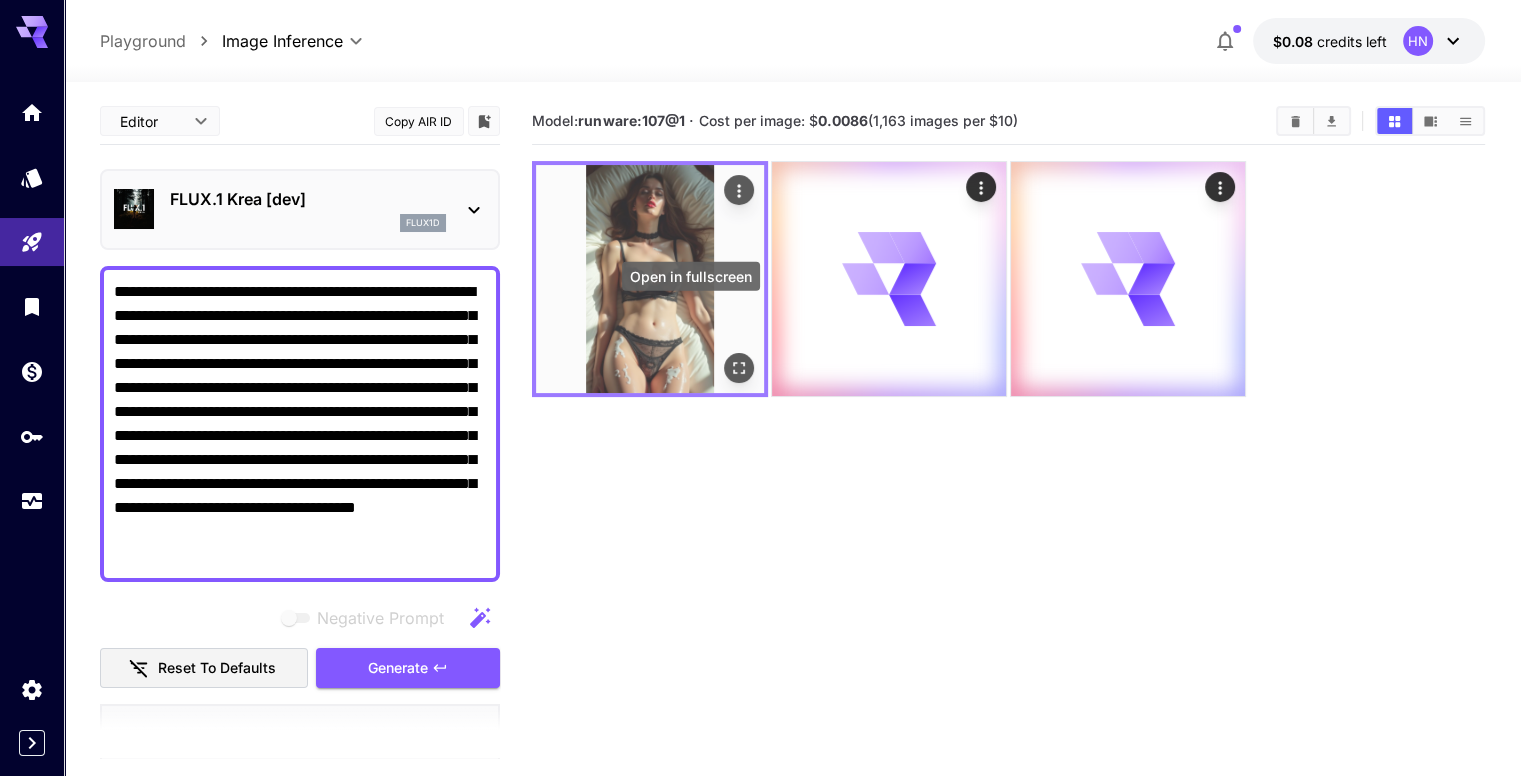 click 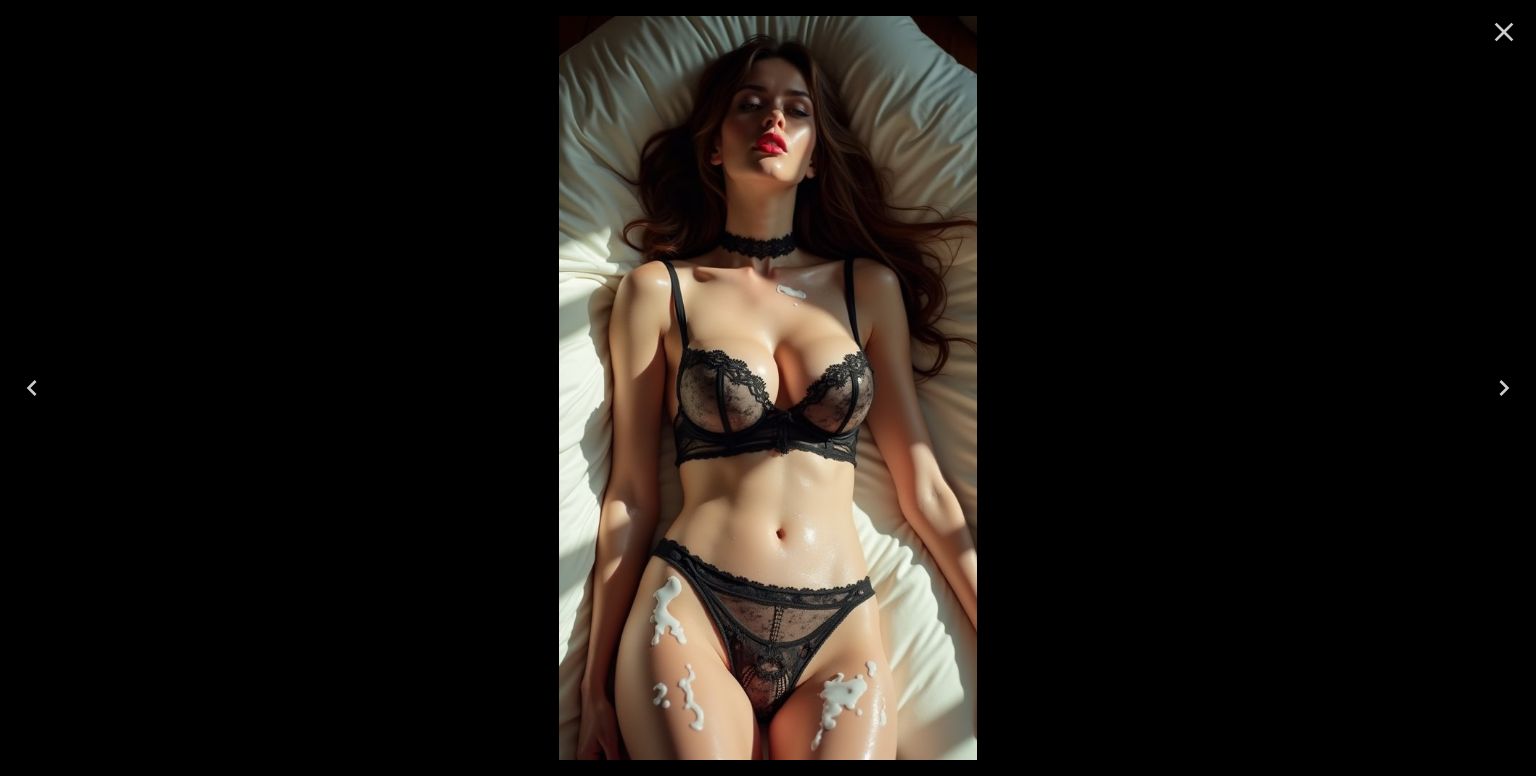 click 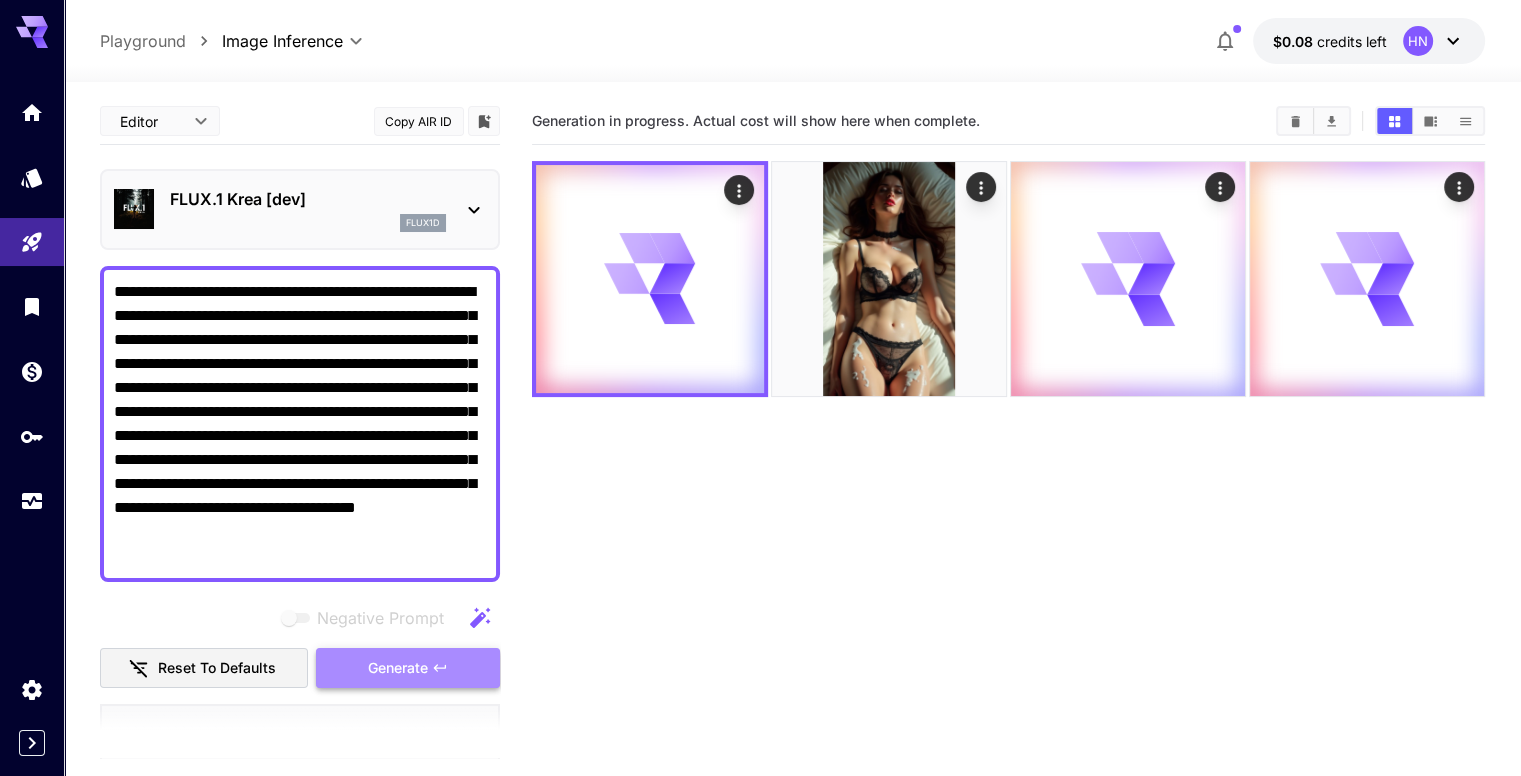 click on "Generate" at bounding box center [408, 668] 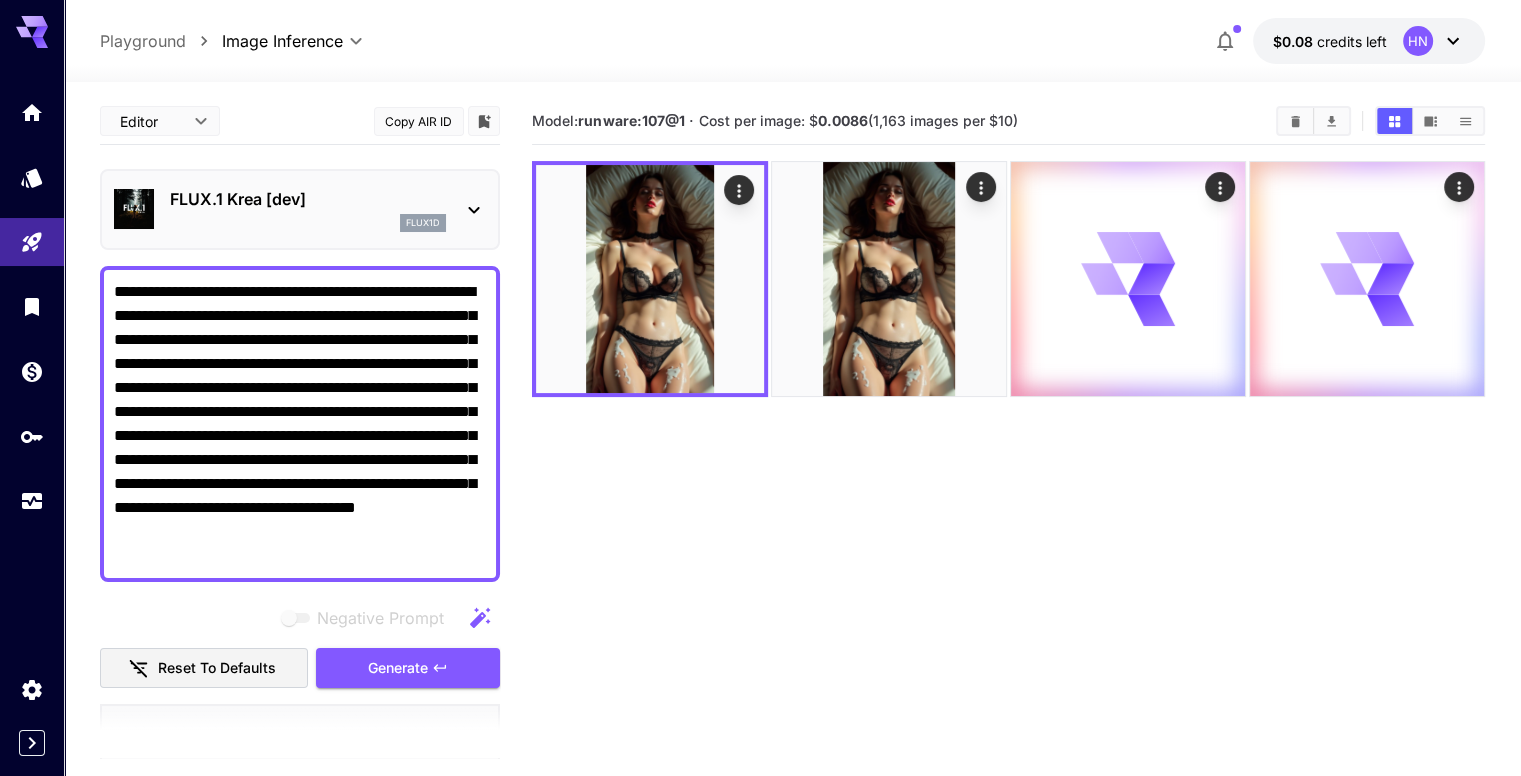 click on "Negative Prompt" at bounding box center [300, 618] 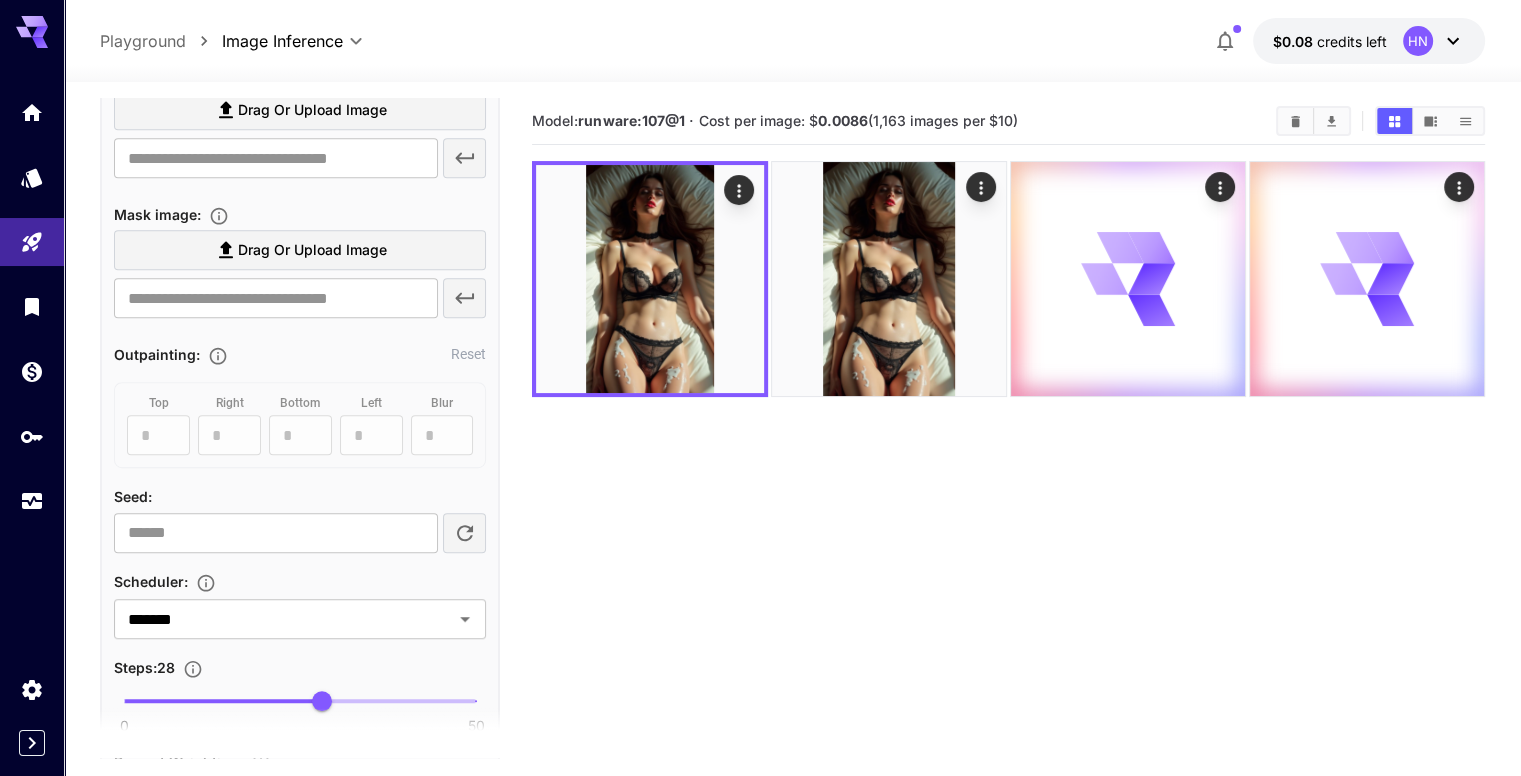 scroll, scrollTop: 1080, scrollLeft: 0, axis: vertical 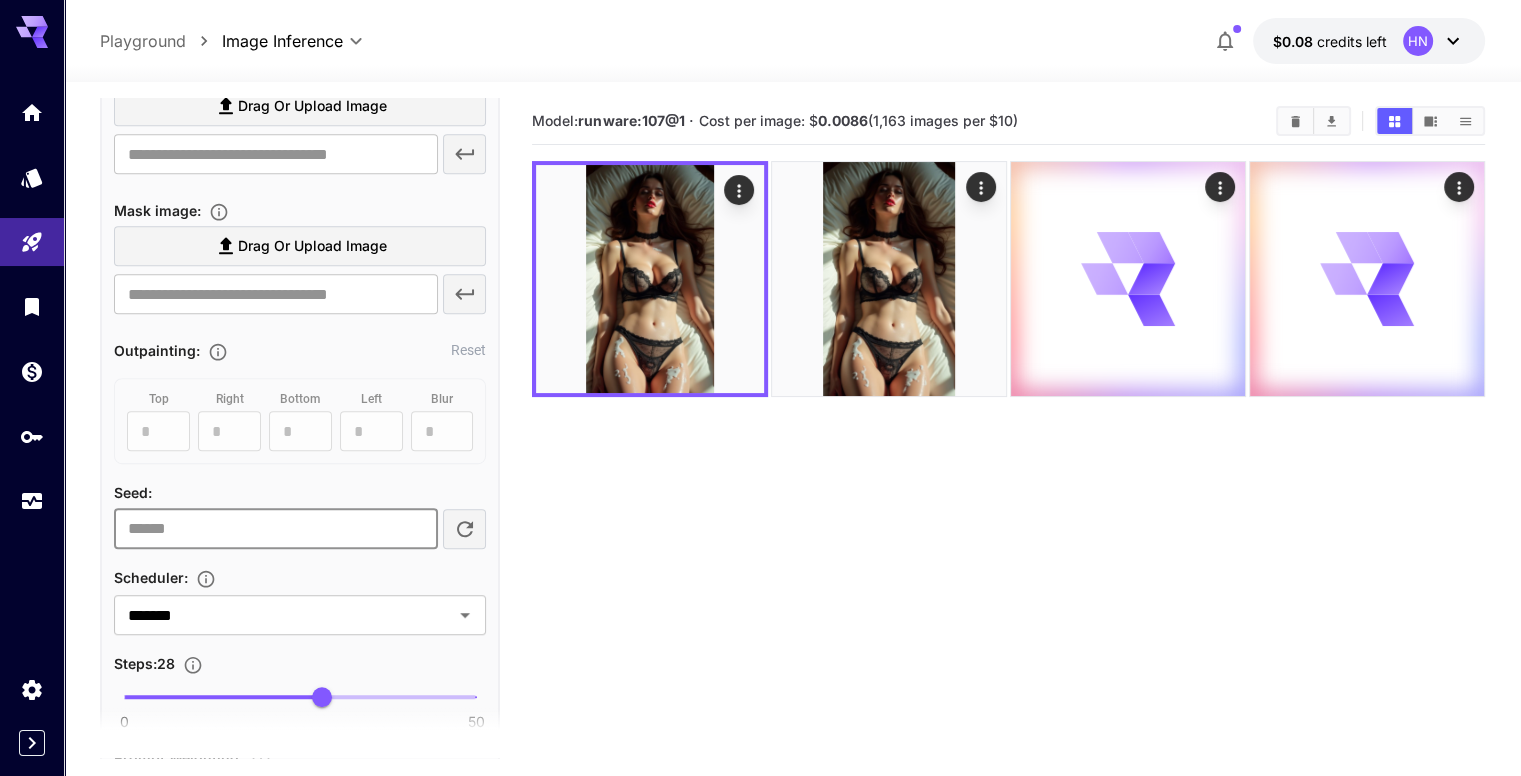 click on "**********" at bounding box center [275, 529] 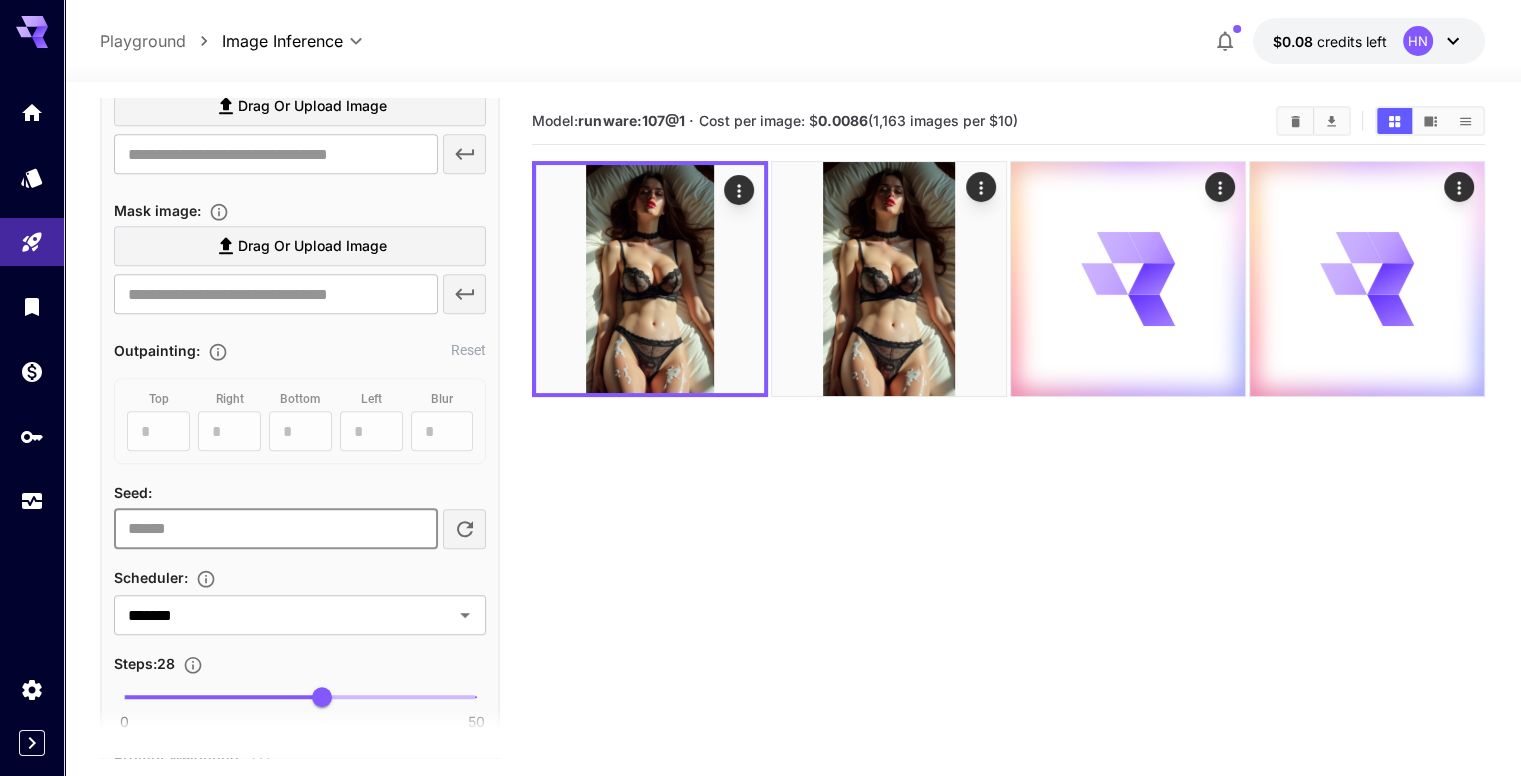click on "**********" at bounding box center [275, 529] 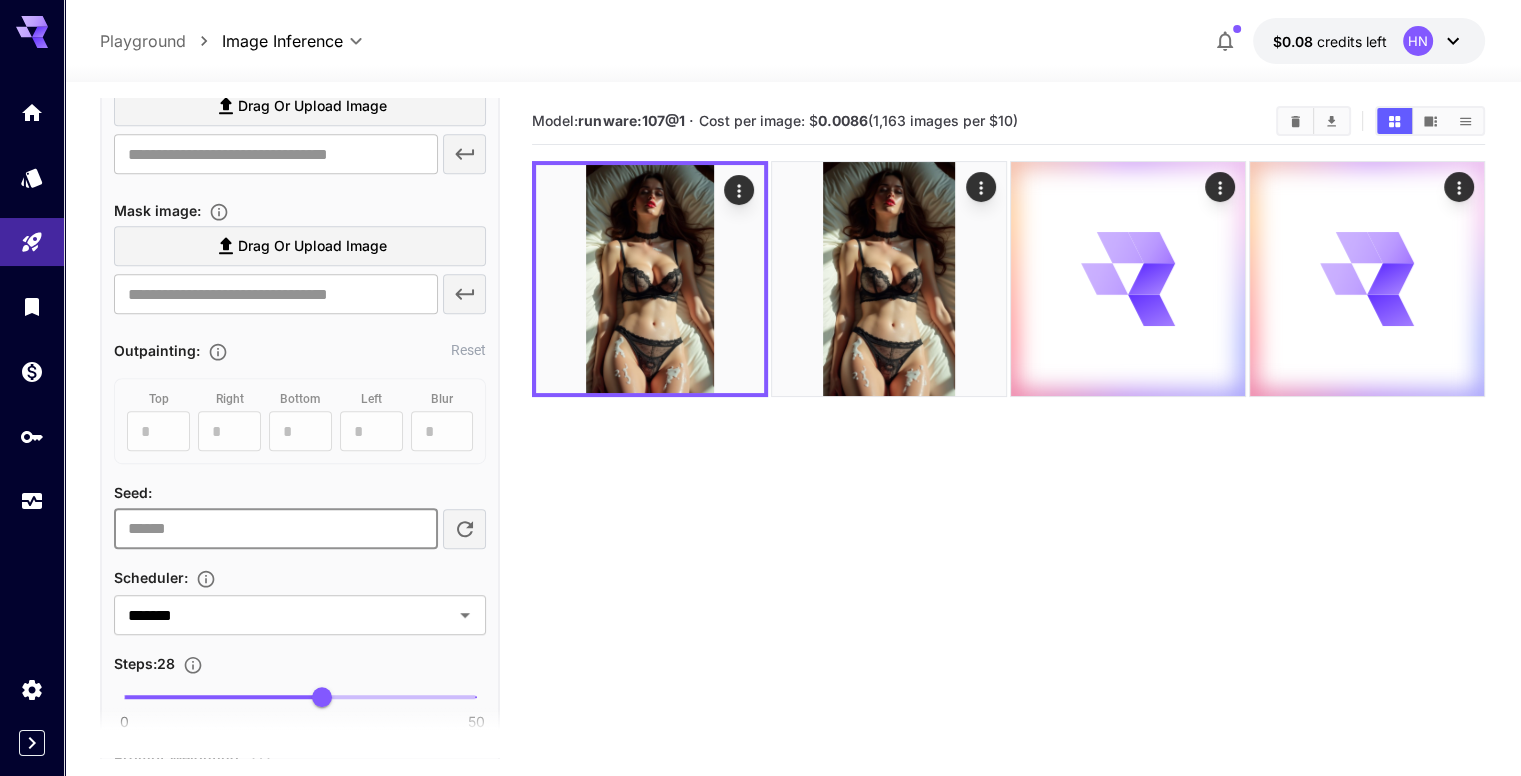 type 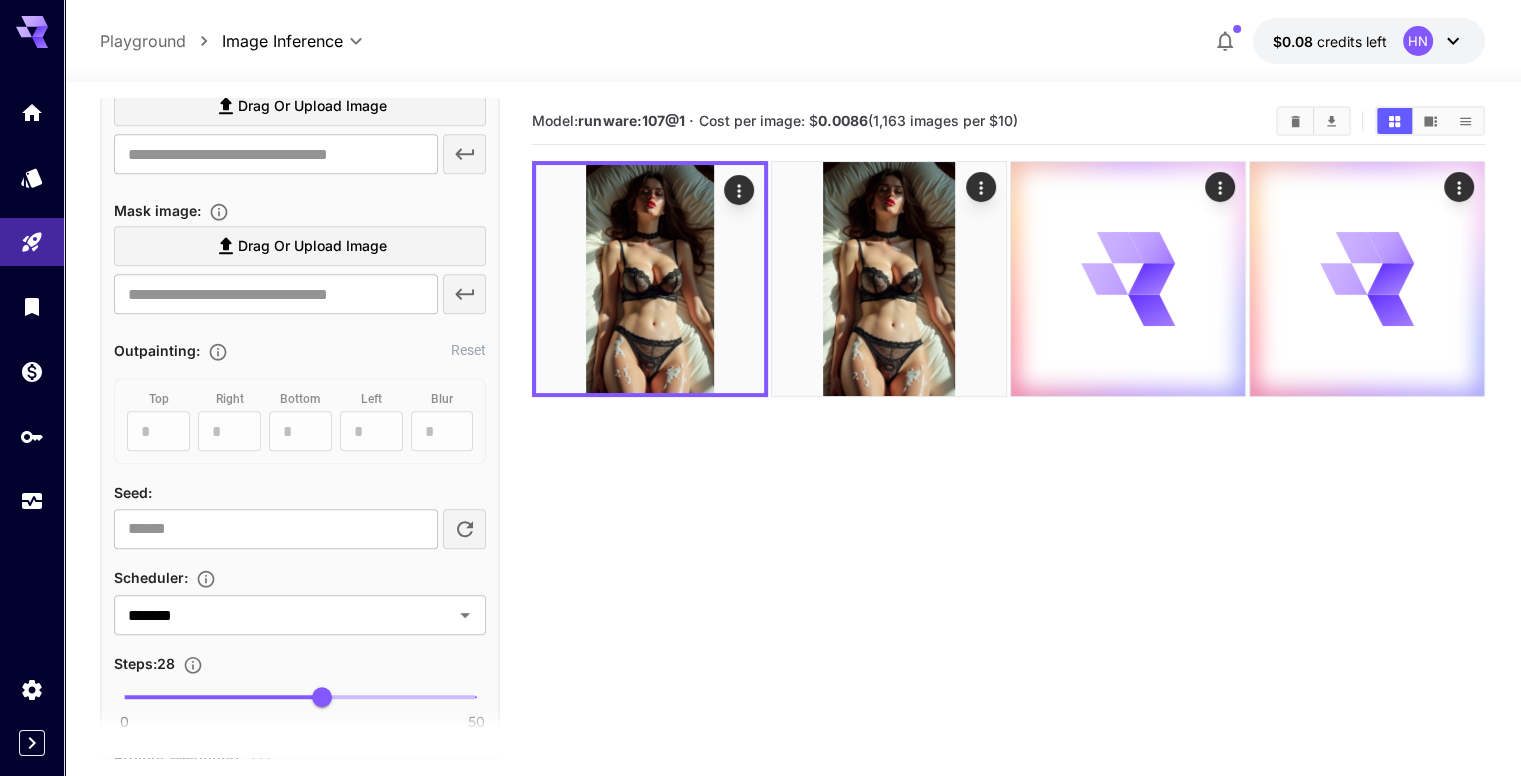 click on "Steps :  28" at bounding box center (300, 663) 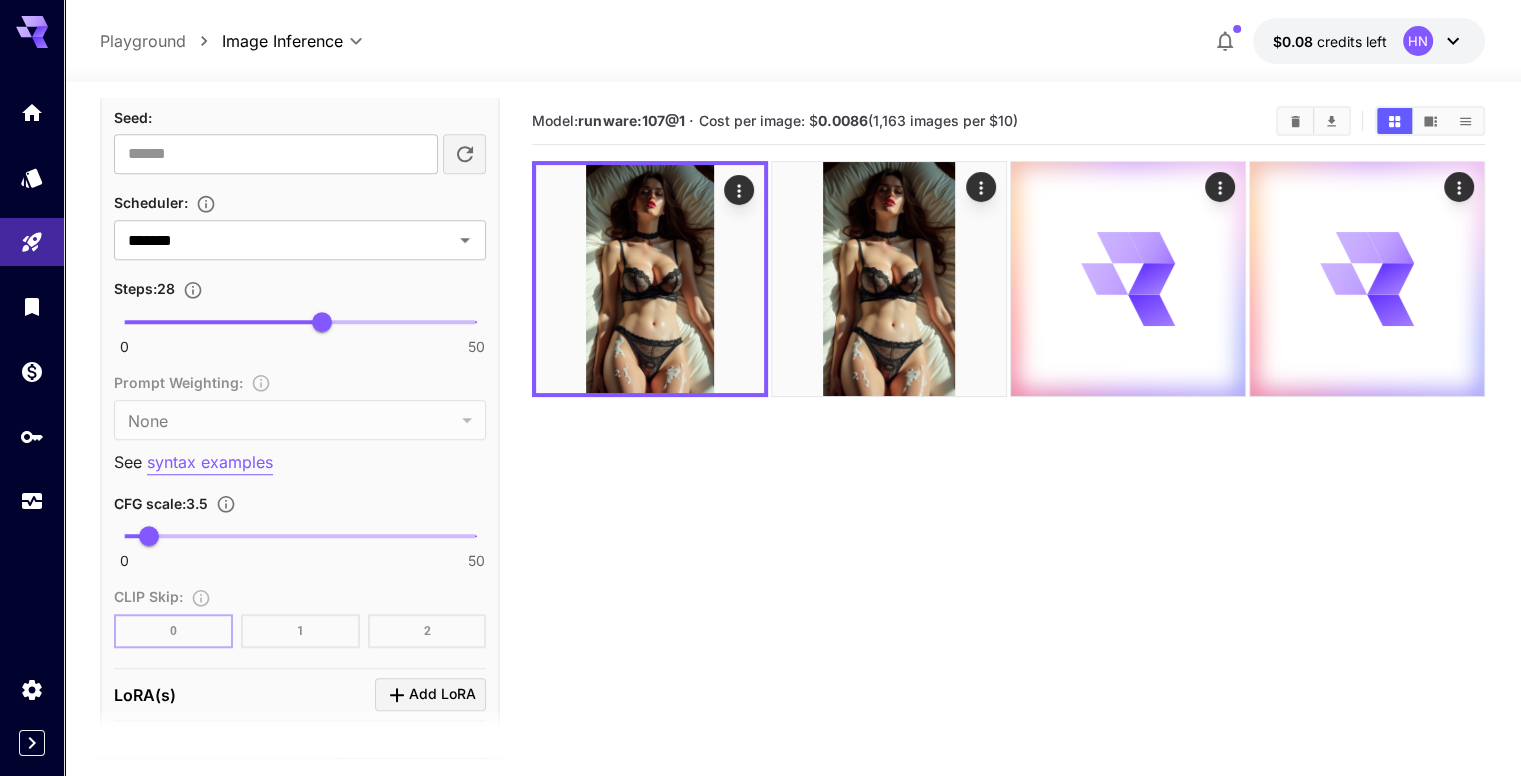 scroll, scrollTop: 1480, scrollLeft: 0, axis: vertical 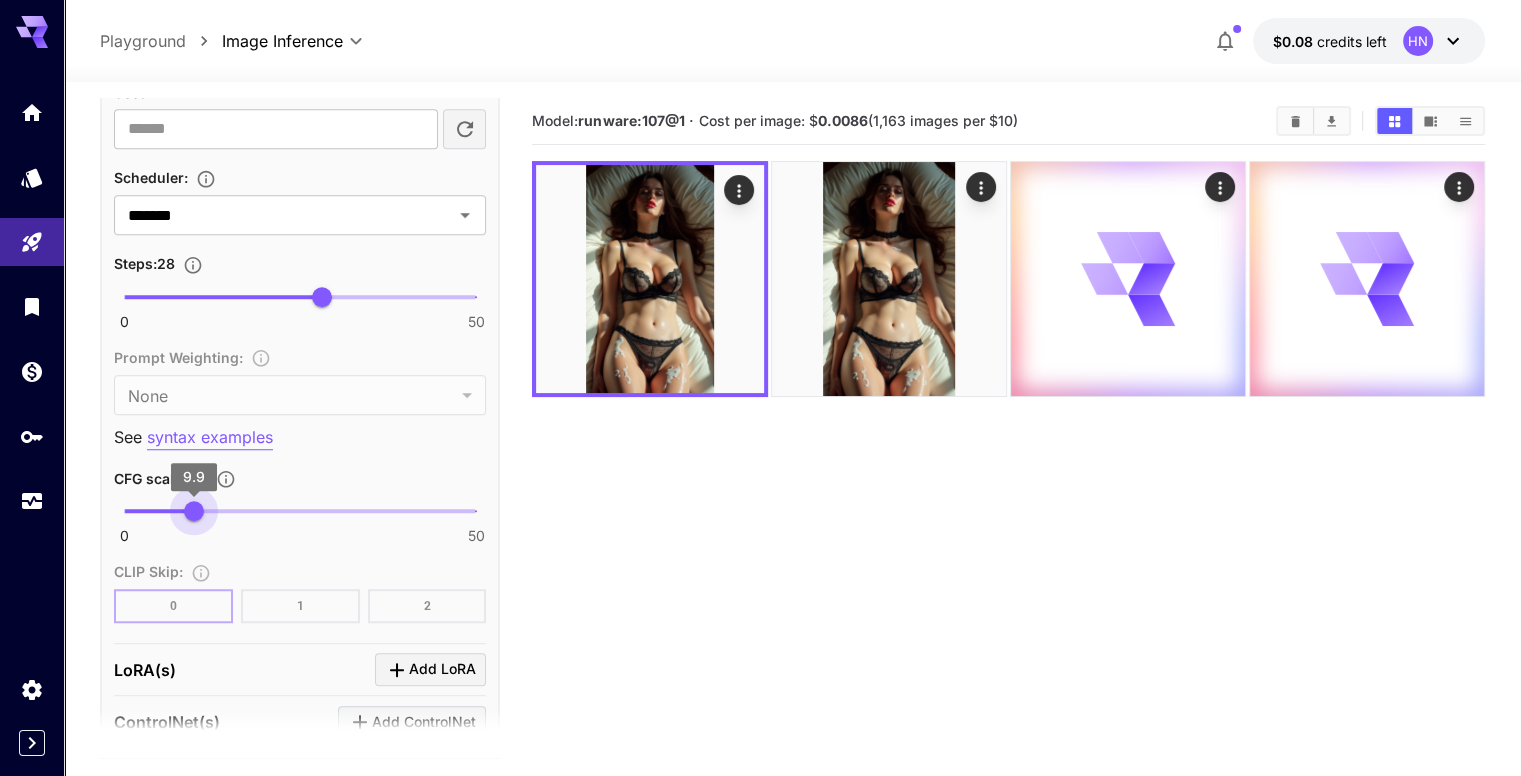 click on "0 50 9.9" at bounding box center (300, 511) 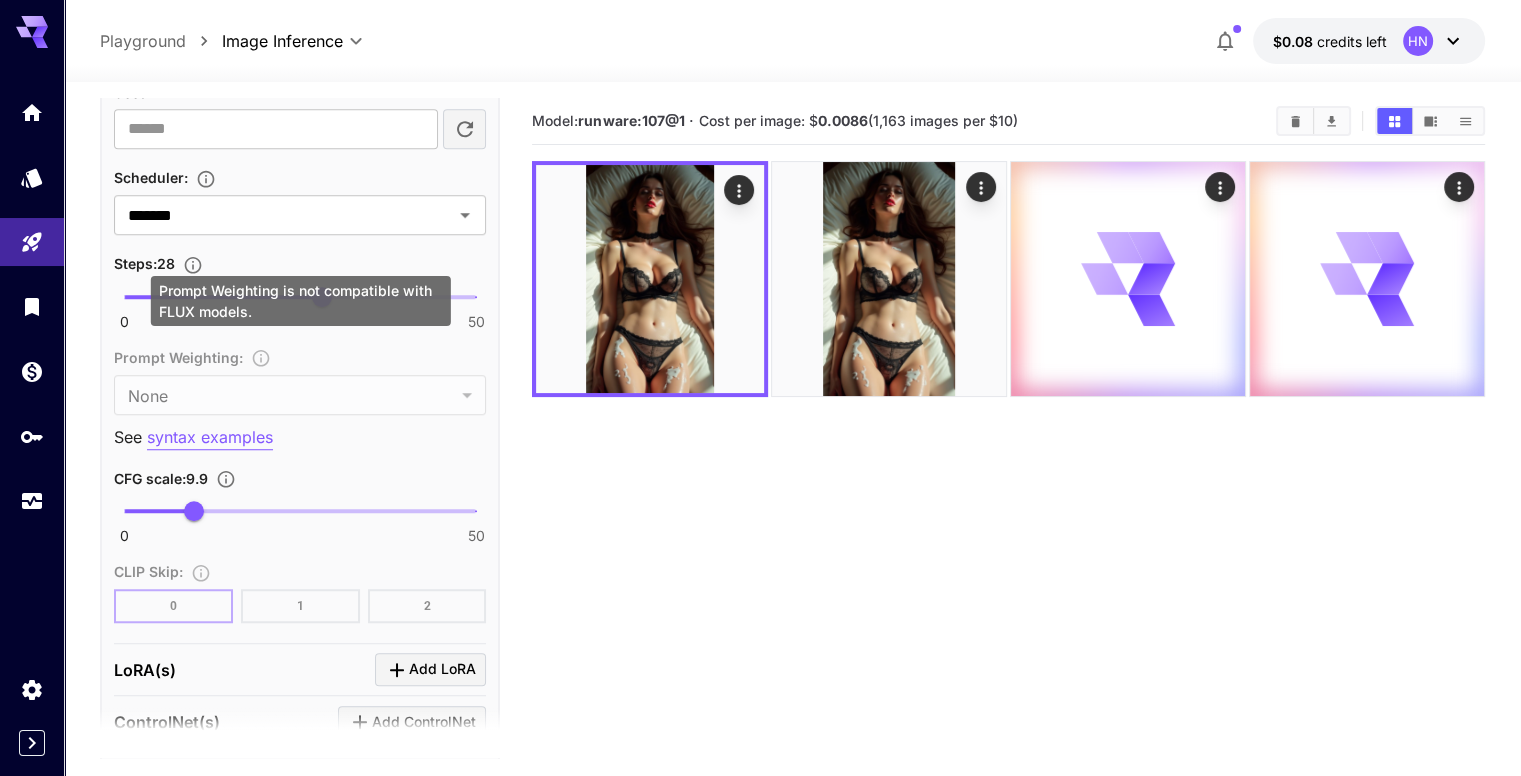 click on "Prompt Weighting :  None **** ​" at bounding box center (300, 380) 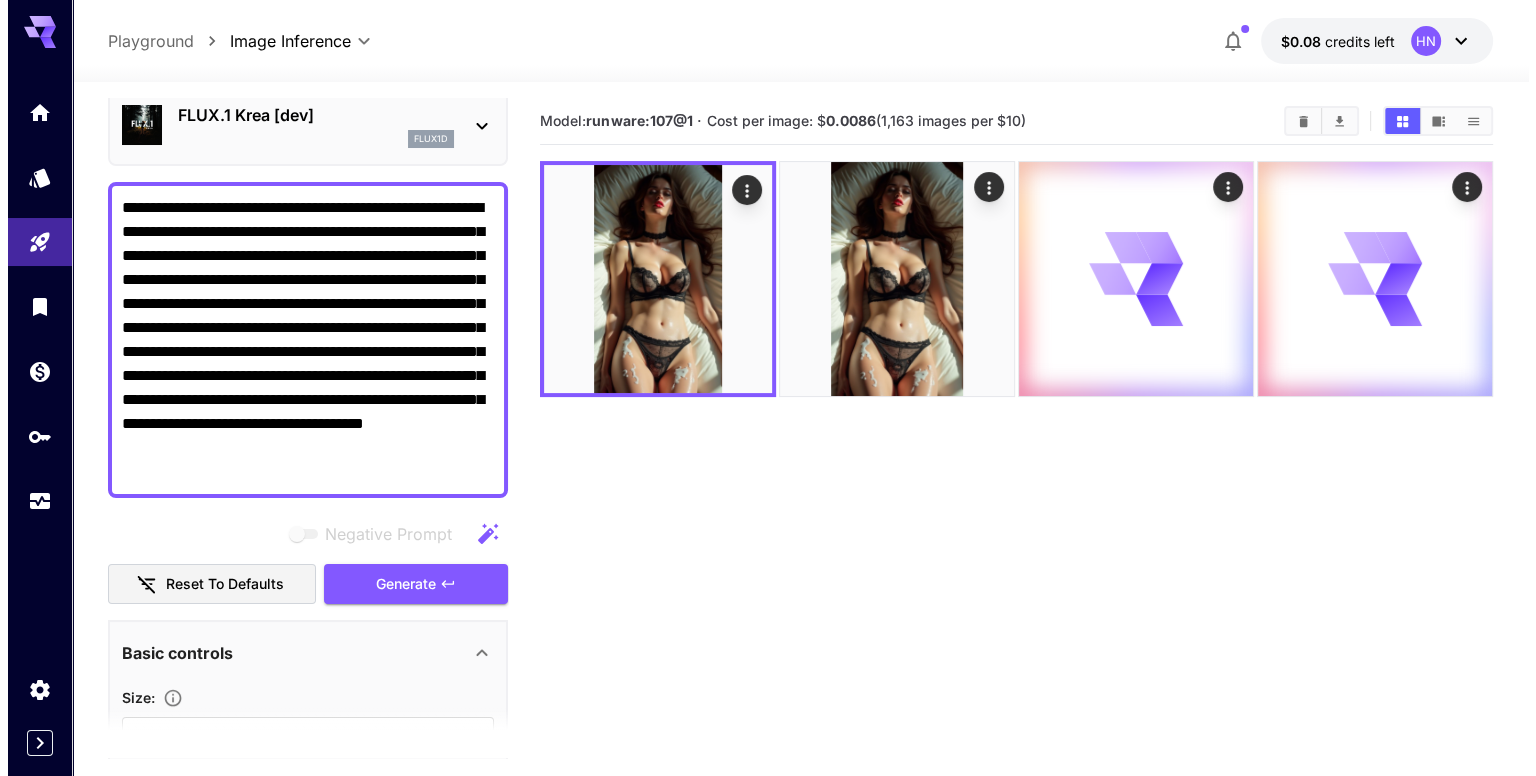 scroll, scrollTop: 0, scrollLeft: 0, axis: both 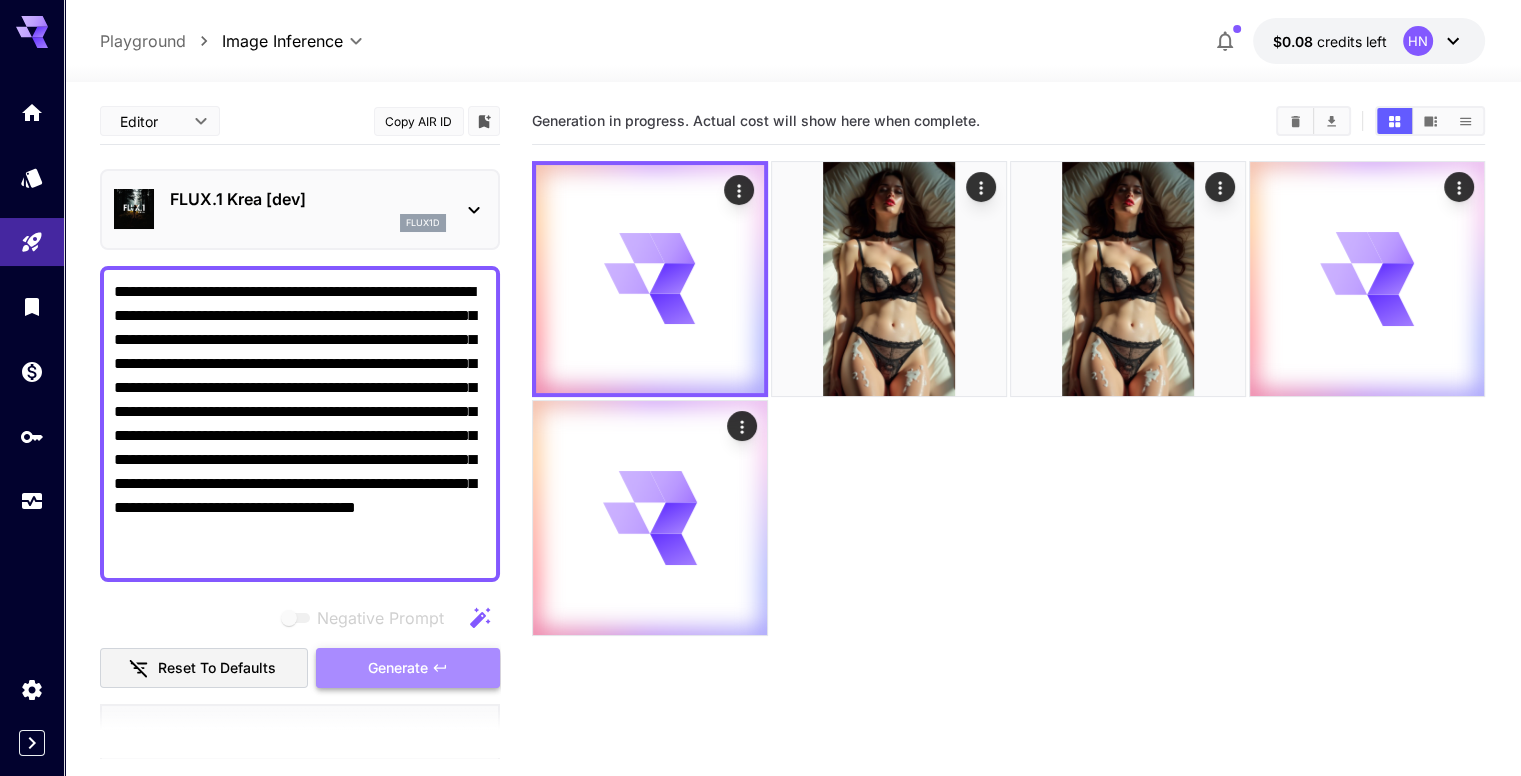 click on "Generate" at bounding box center (408, 668) 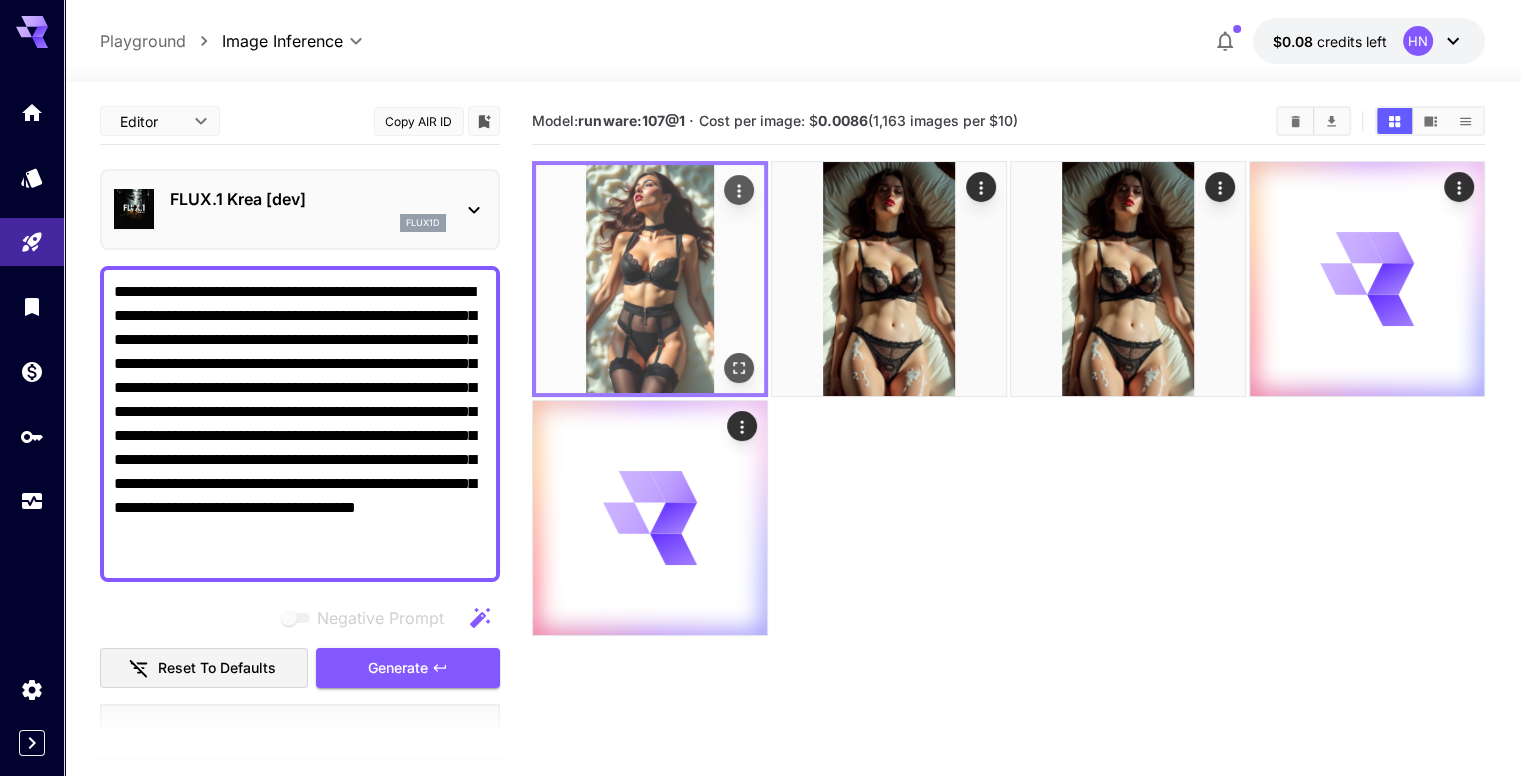 click at bounding box center (650, 279) 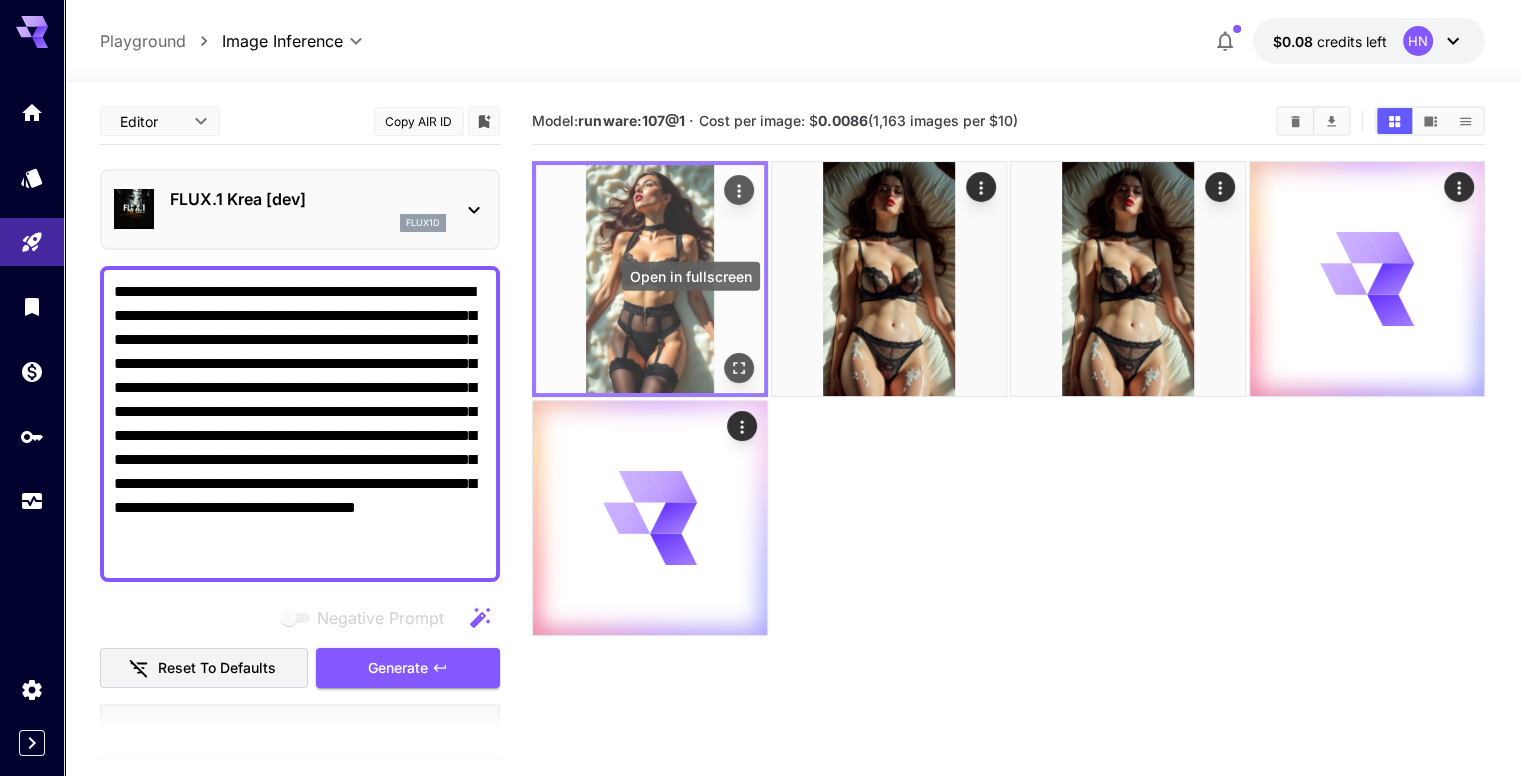 click 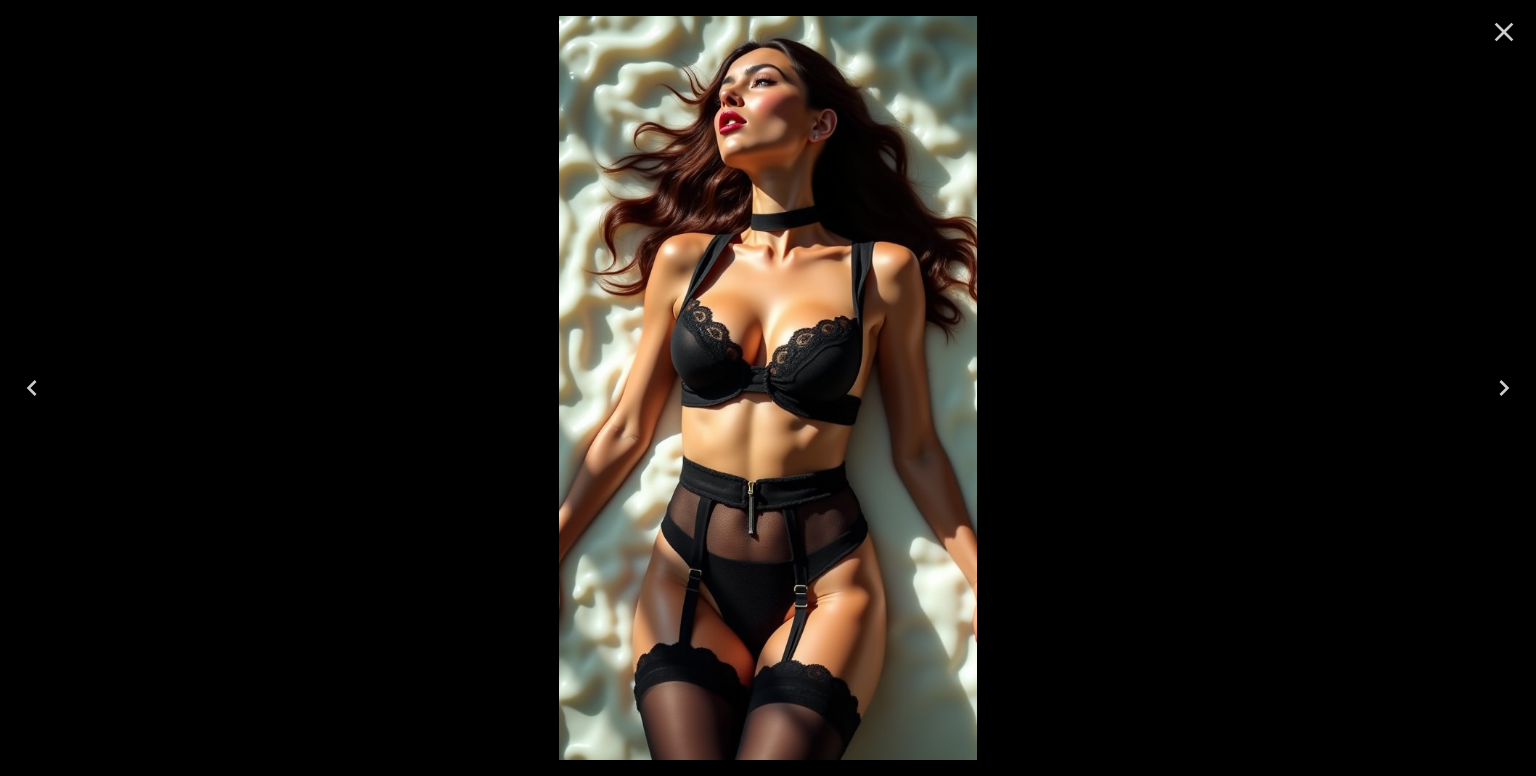 click 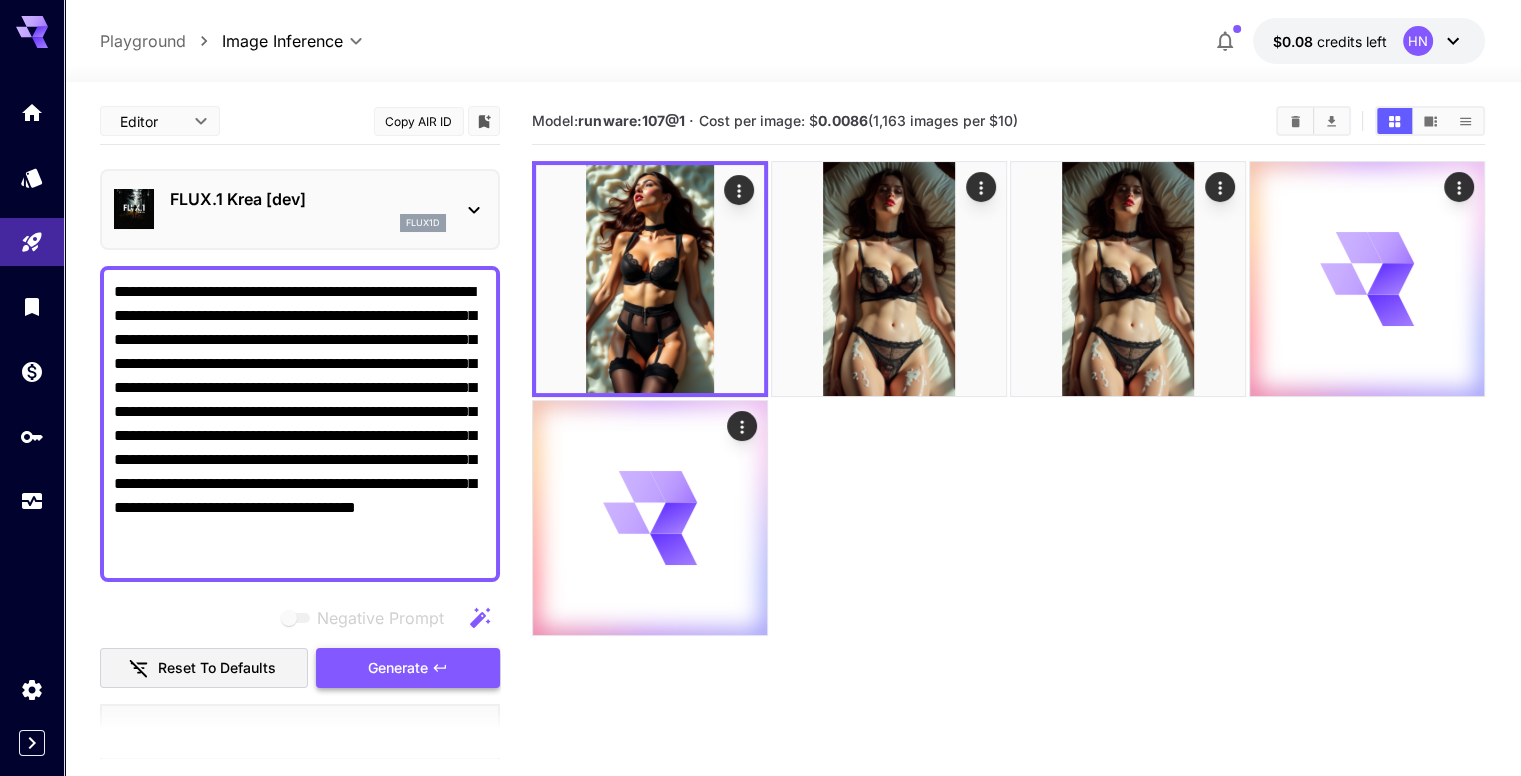 click on "Generate" at bounding box center [408, 668] 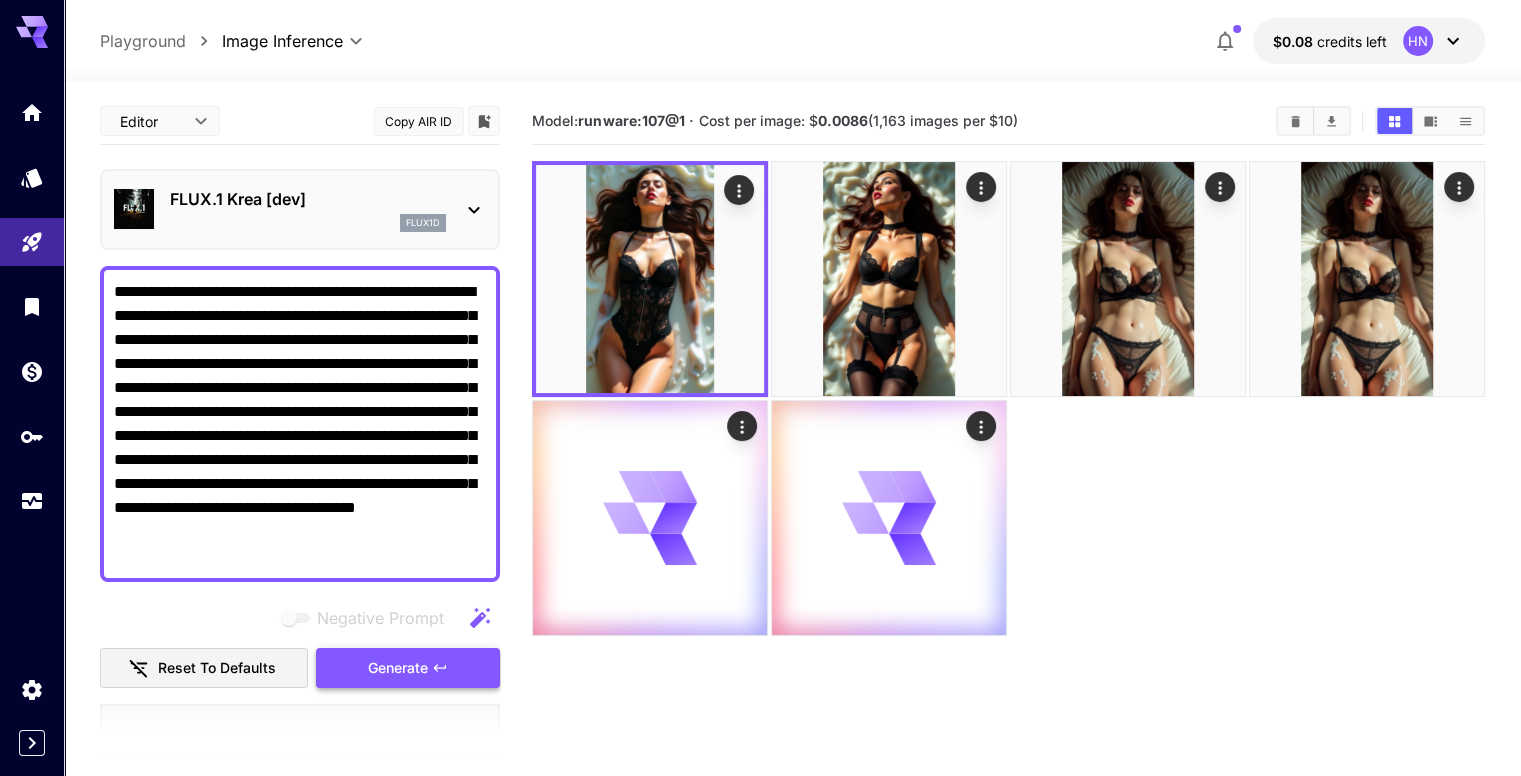 click on "Generate" at bounding box center [408, 668] 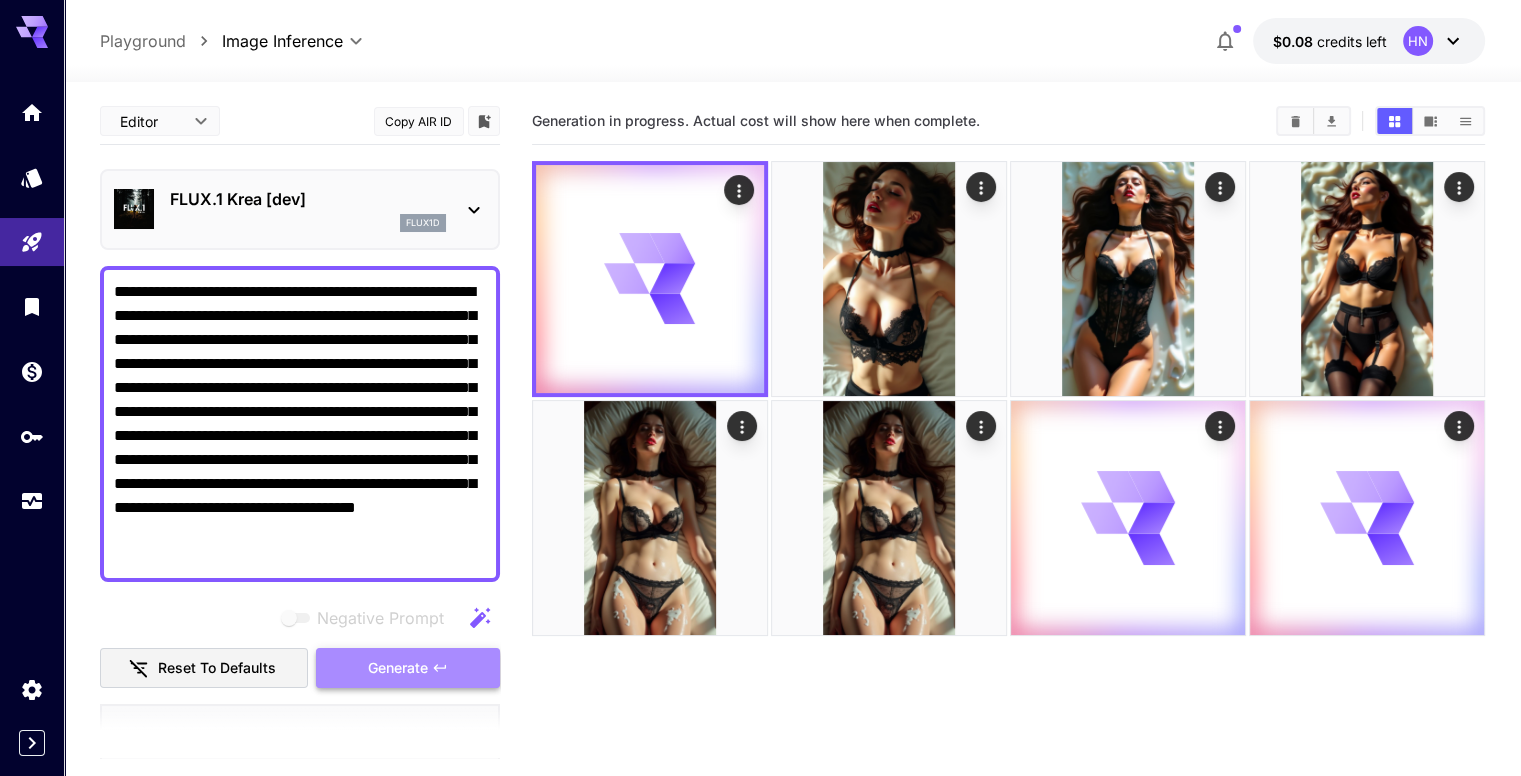 click on "Generate" at bounding box center [408, 668] 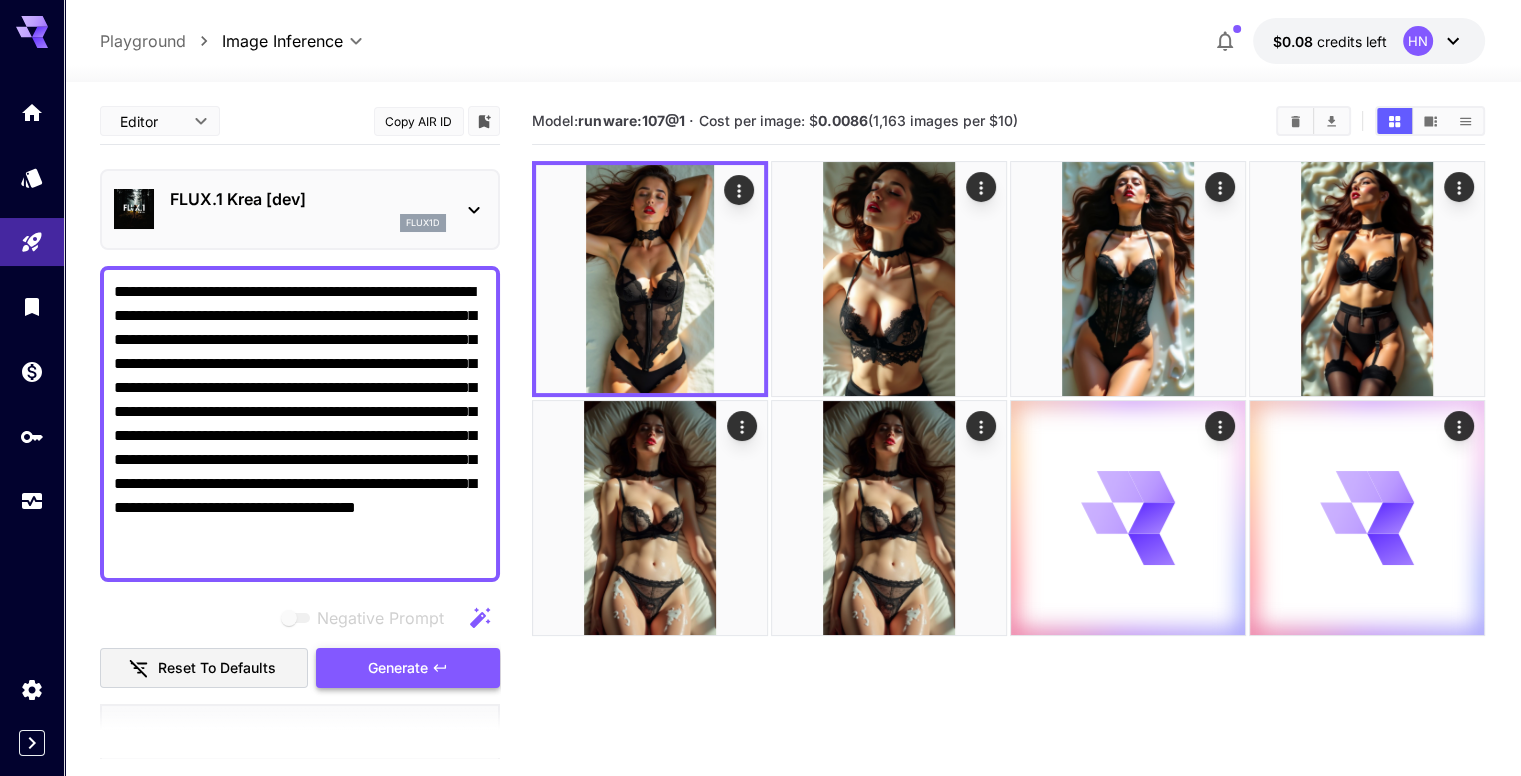 click on "Generate" at bounding box center [408, 668] 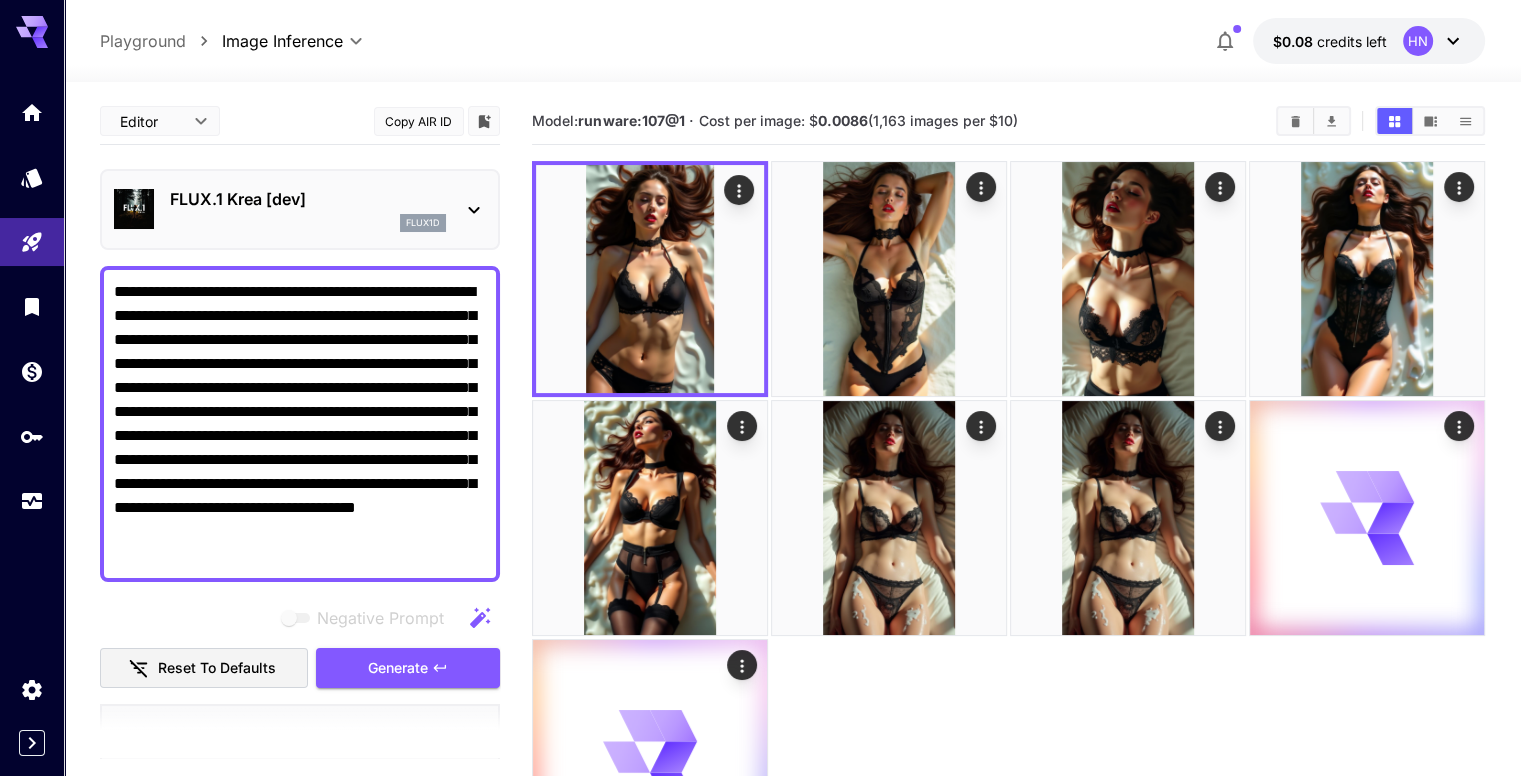 click on "FLUX.1 Krea [dev]" at bounding box center [308, 199] 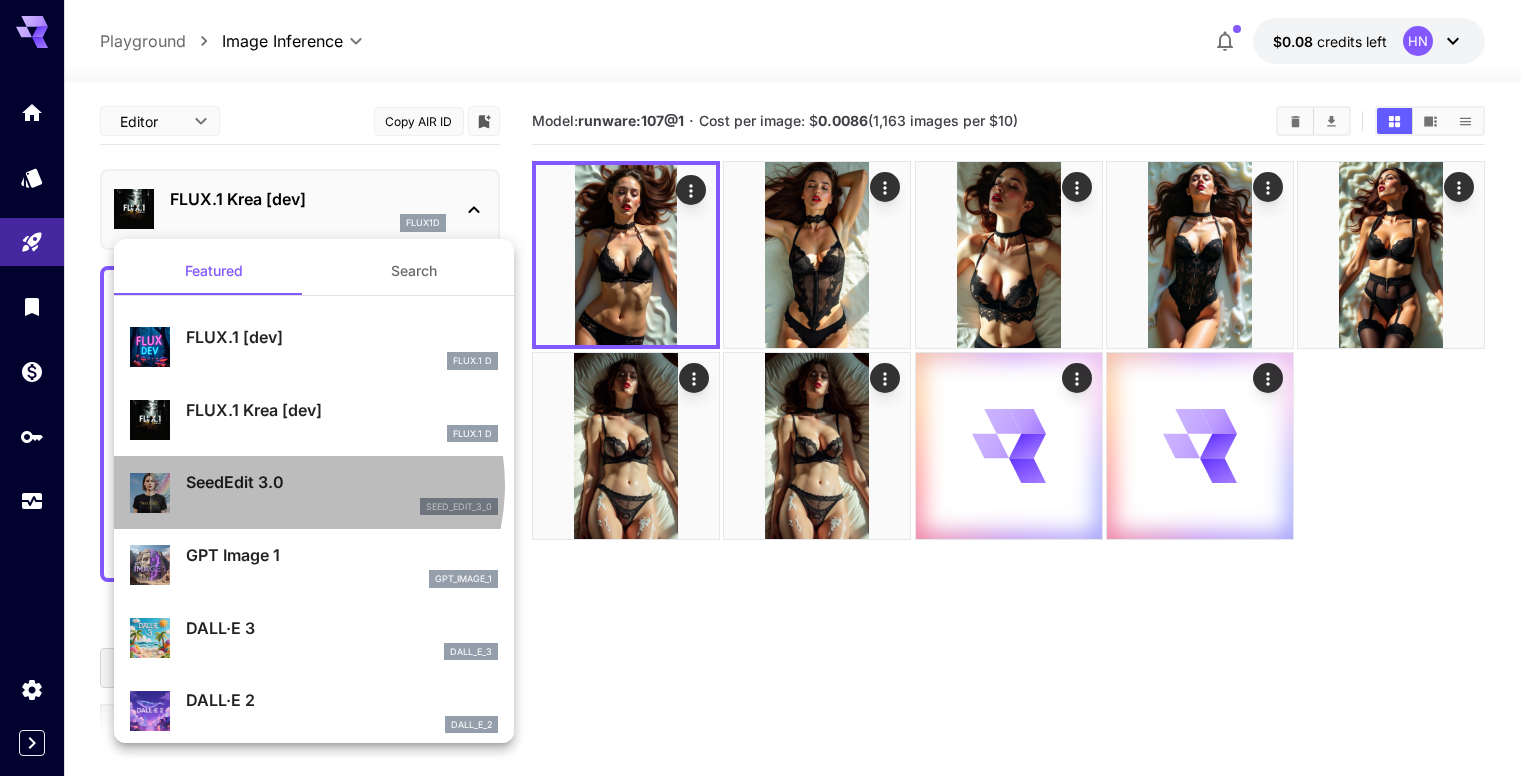 click on "SeedEdit 3.0" at bounding box center [342, 482] 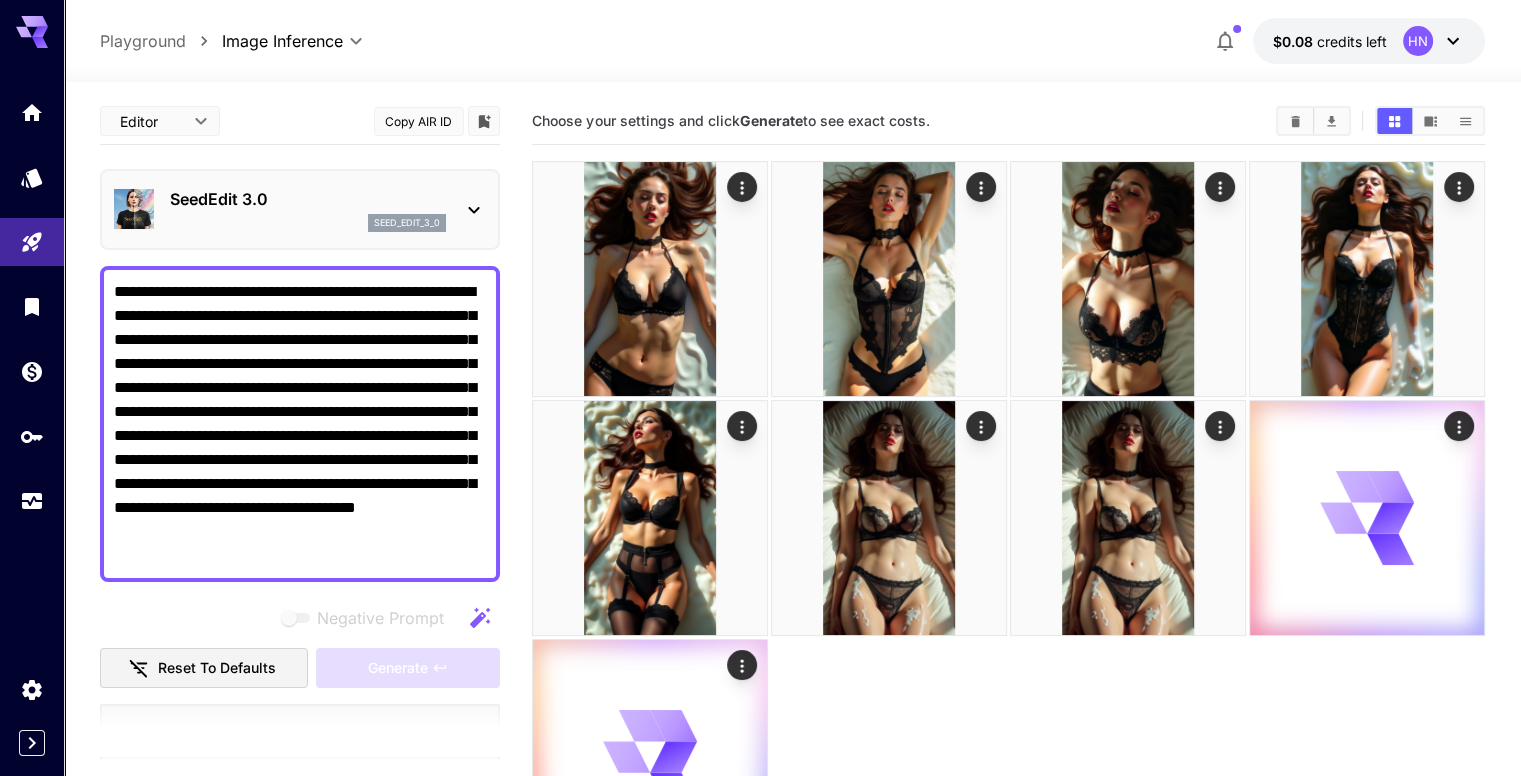 click on "SeedEdit 3.0" at bounding box center (308, 199) 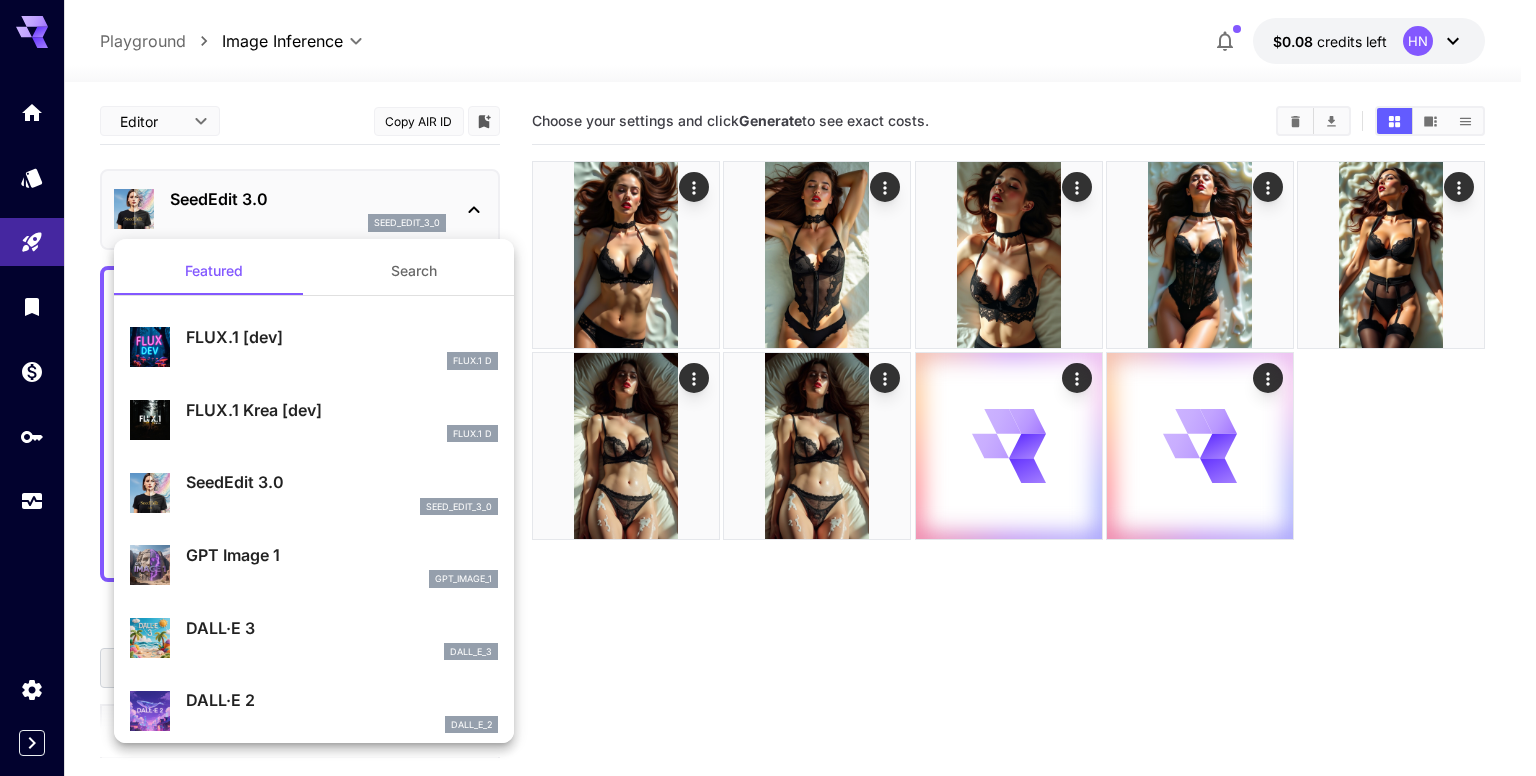 click on "GPT Image 1" at bounding box center (342, 555) 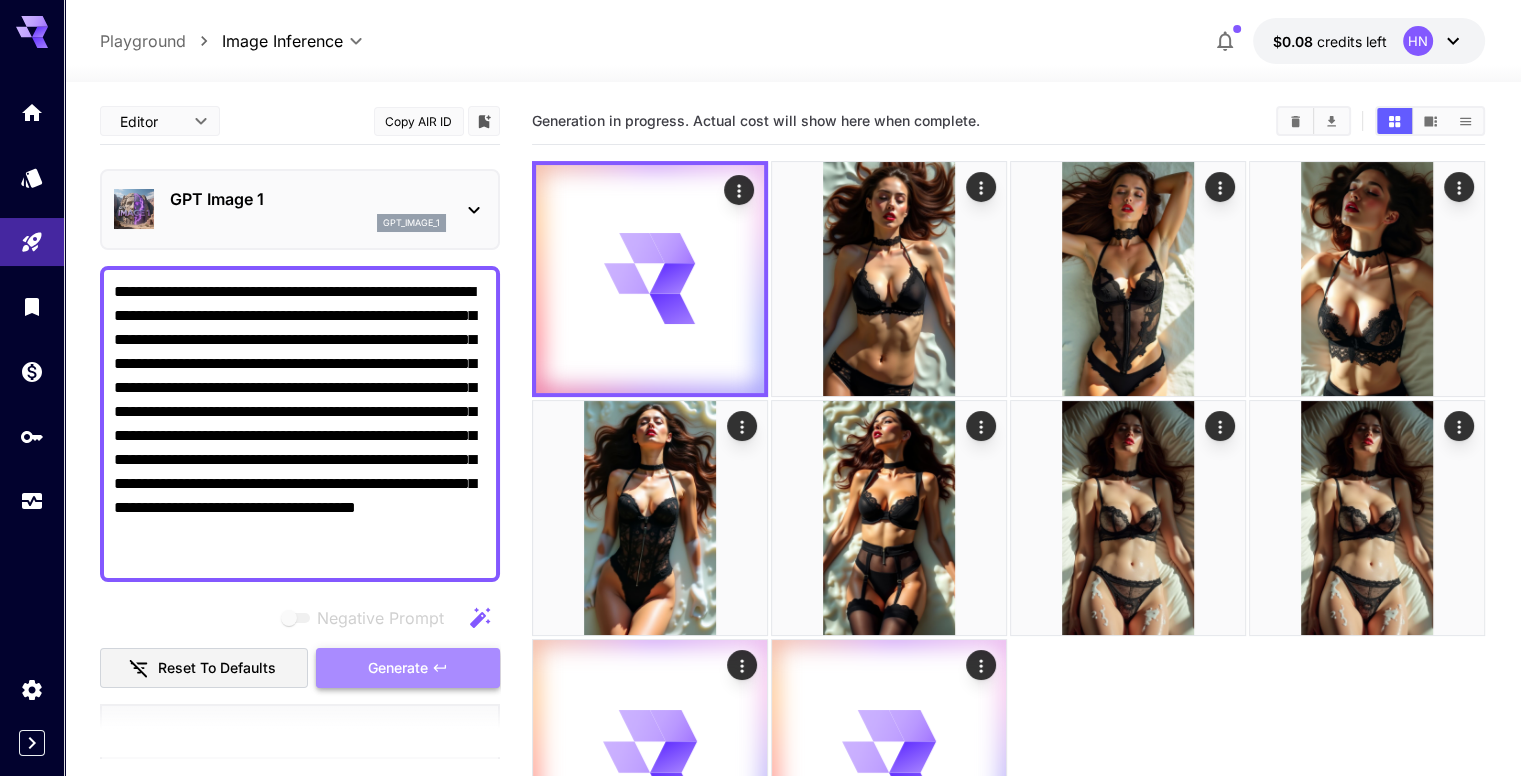 click on "Generate" at bounding box center (408, 668) 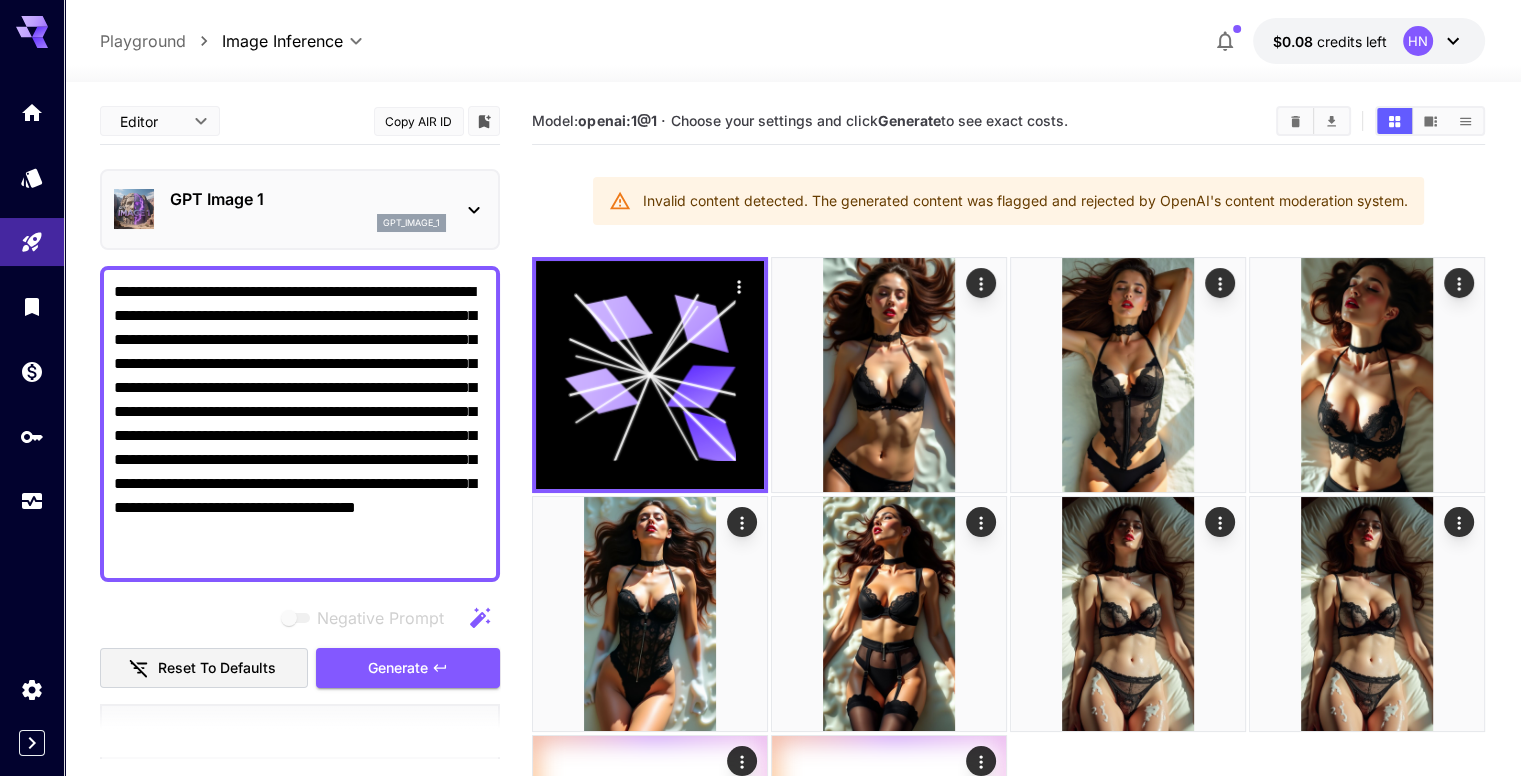 click on "GPT Image 1" at bounding box center [308, 199] 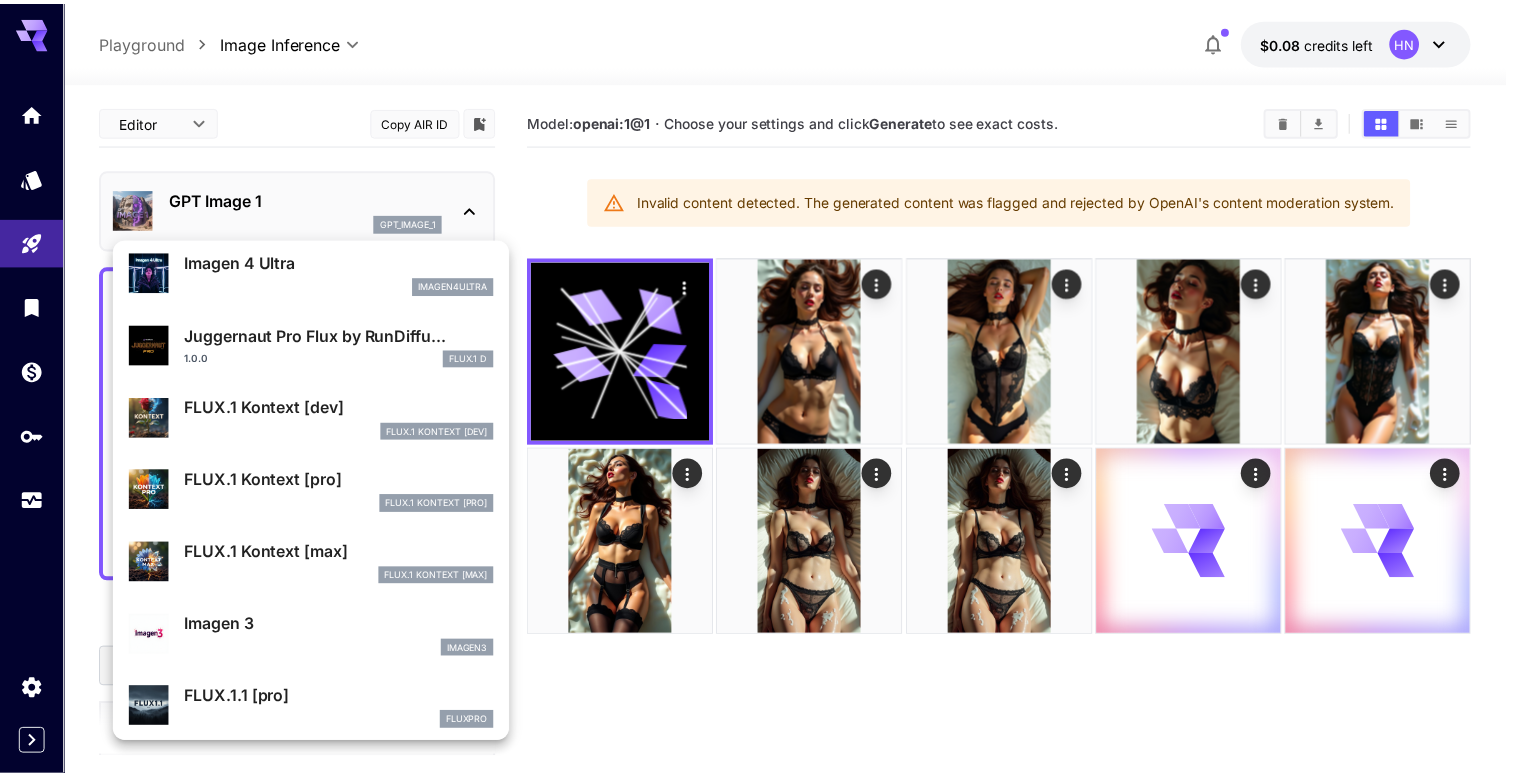 scroll, scrollTop: 684, scrollLeft: 0, axis: vertical 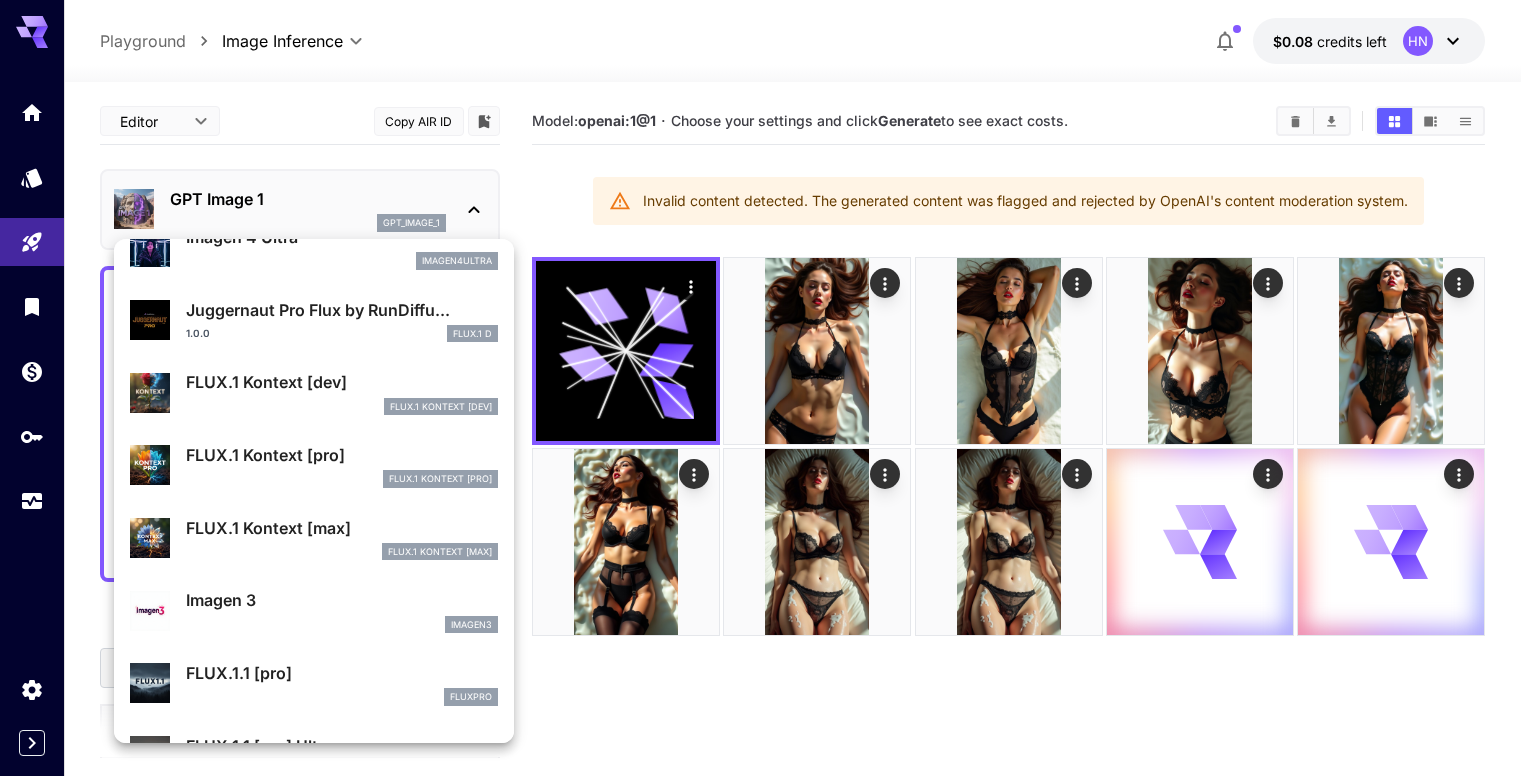 click on "FlUX.1 Kontext [dev]" at bounding box center (342, 407) 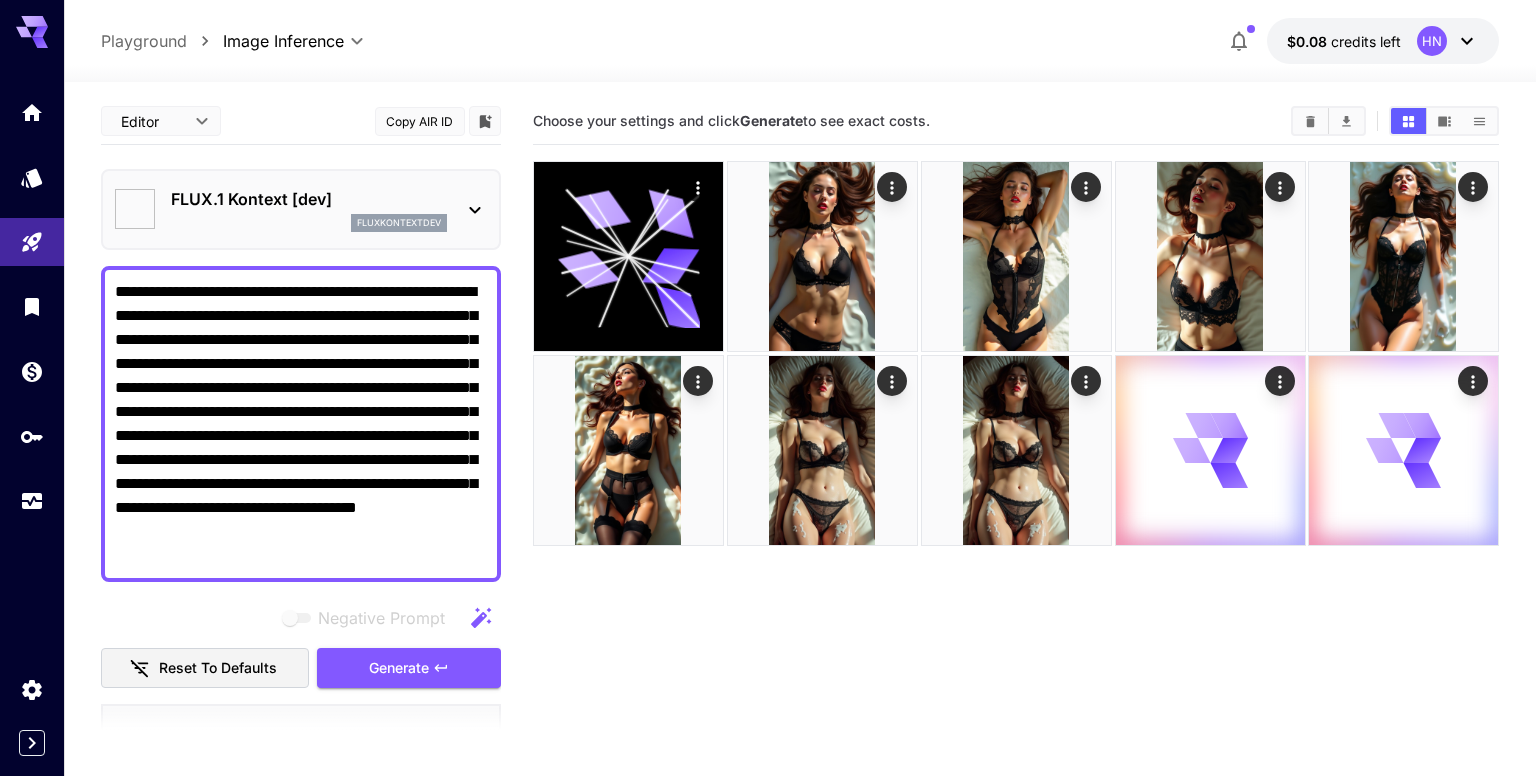 type on "*******" 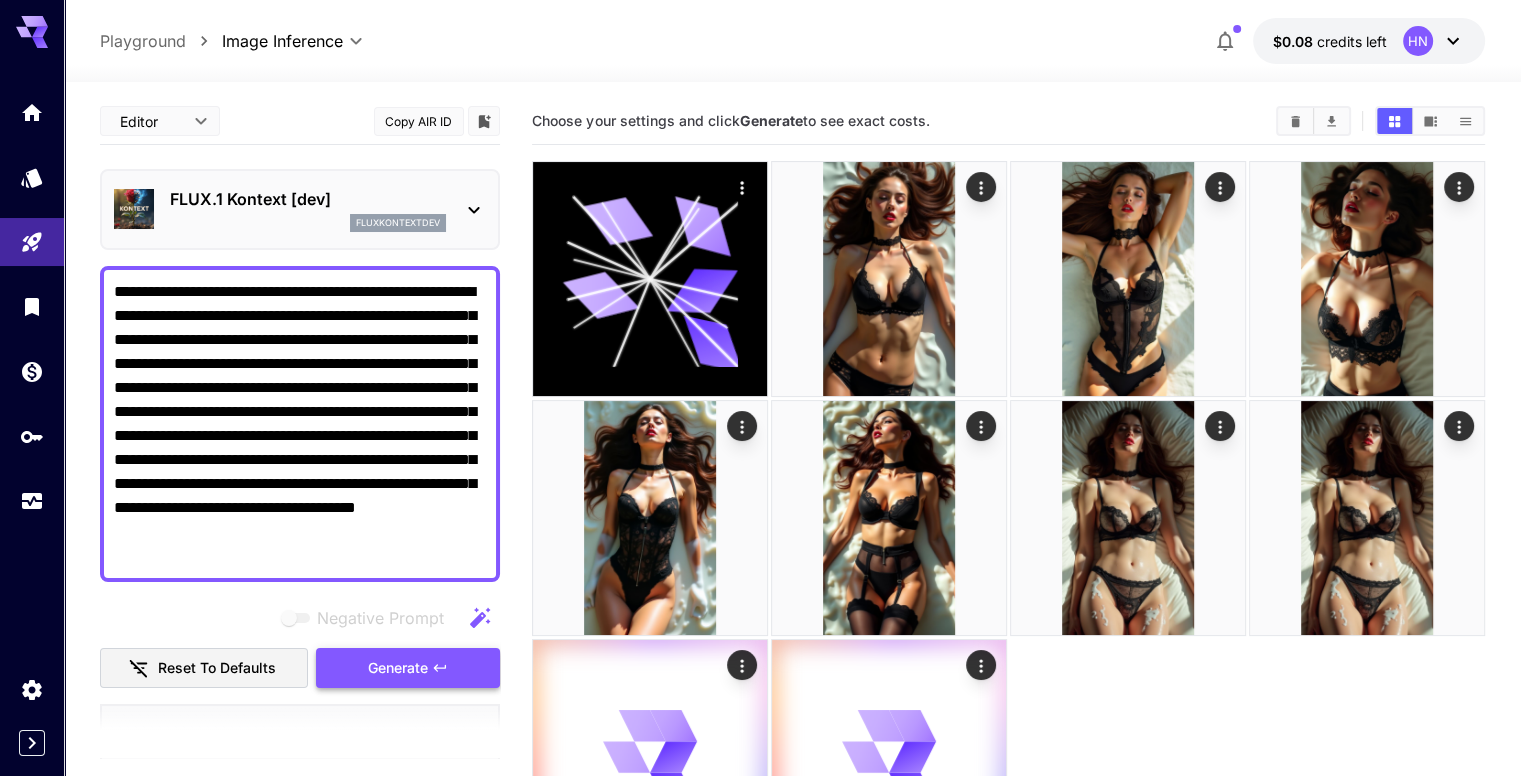 click on "Generate" at bounding box center [408, 668] 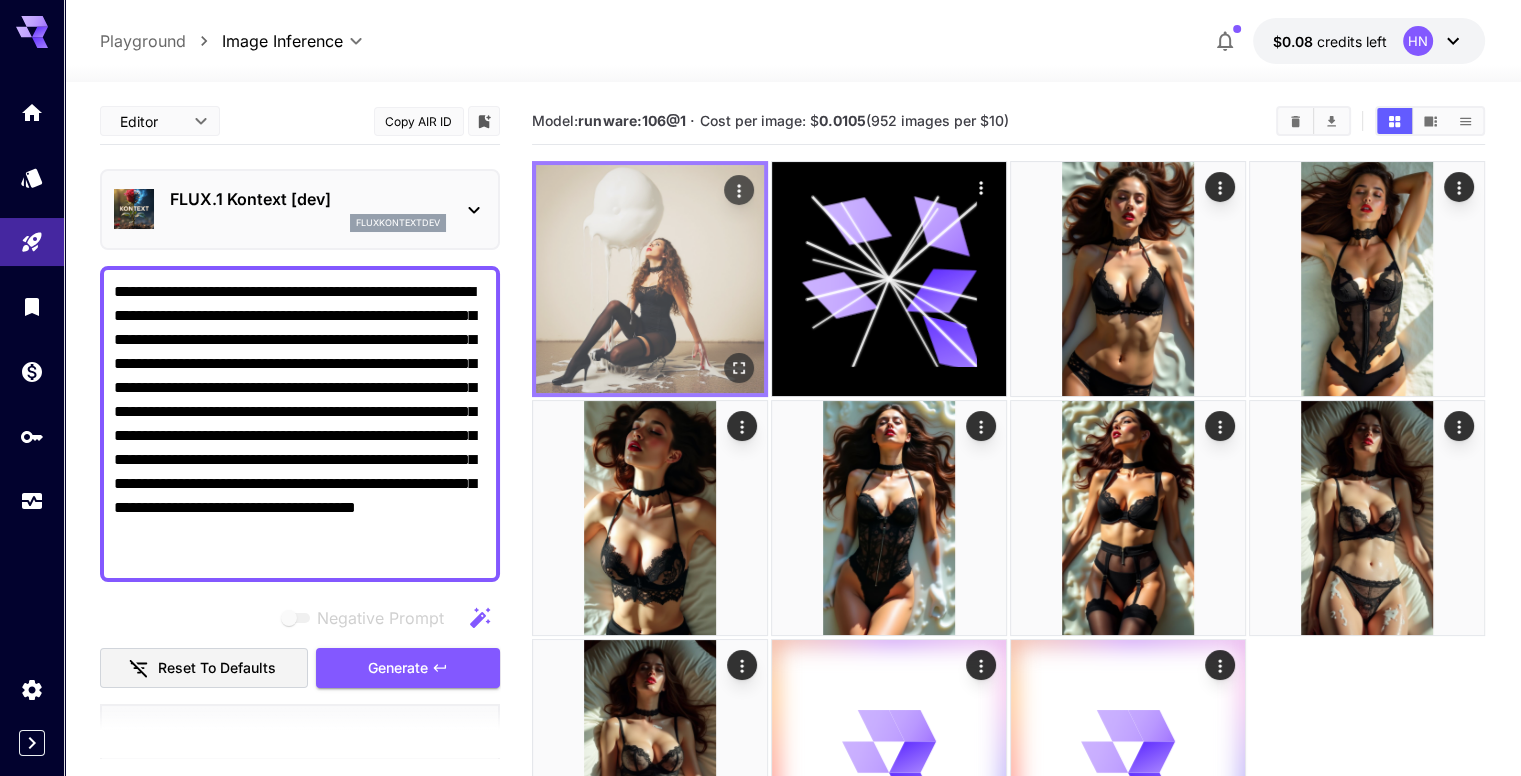 click at bounding box center [650, 279] 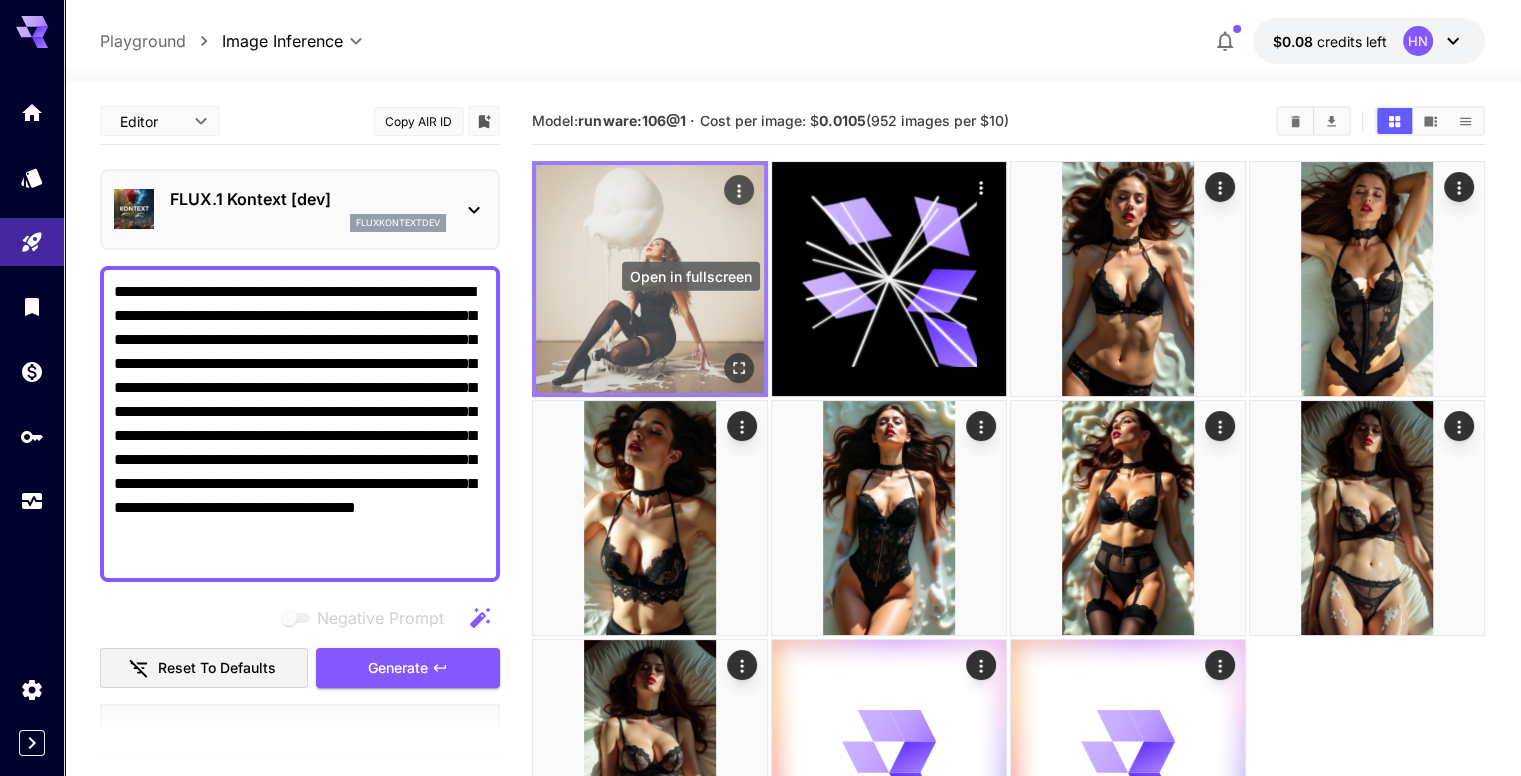 click 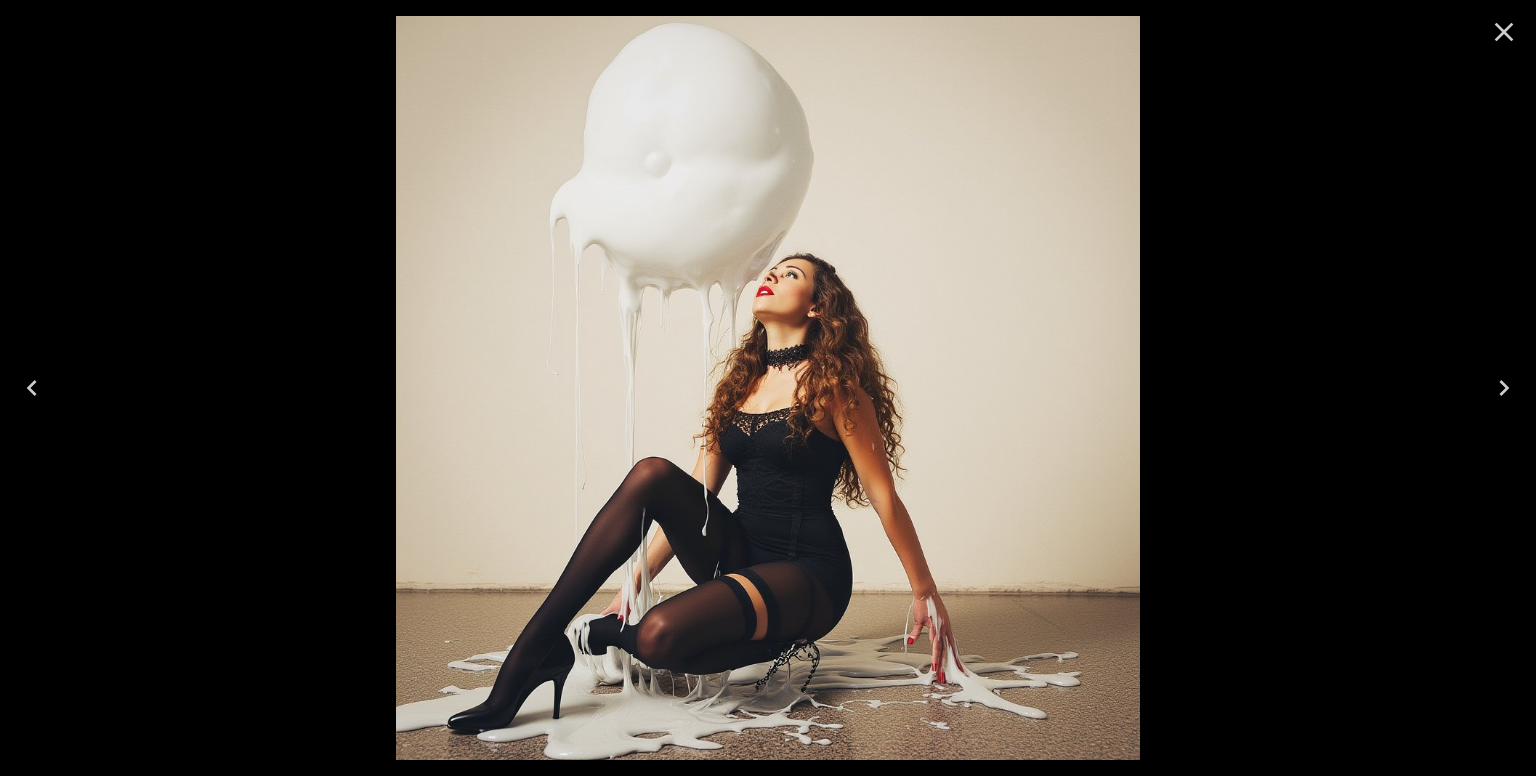 click 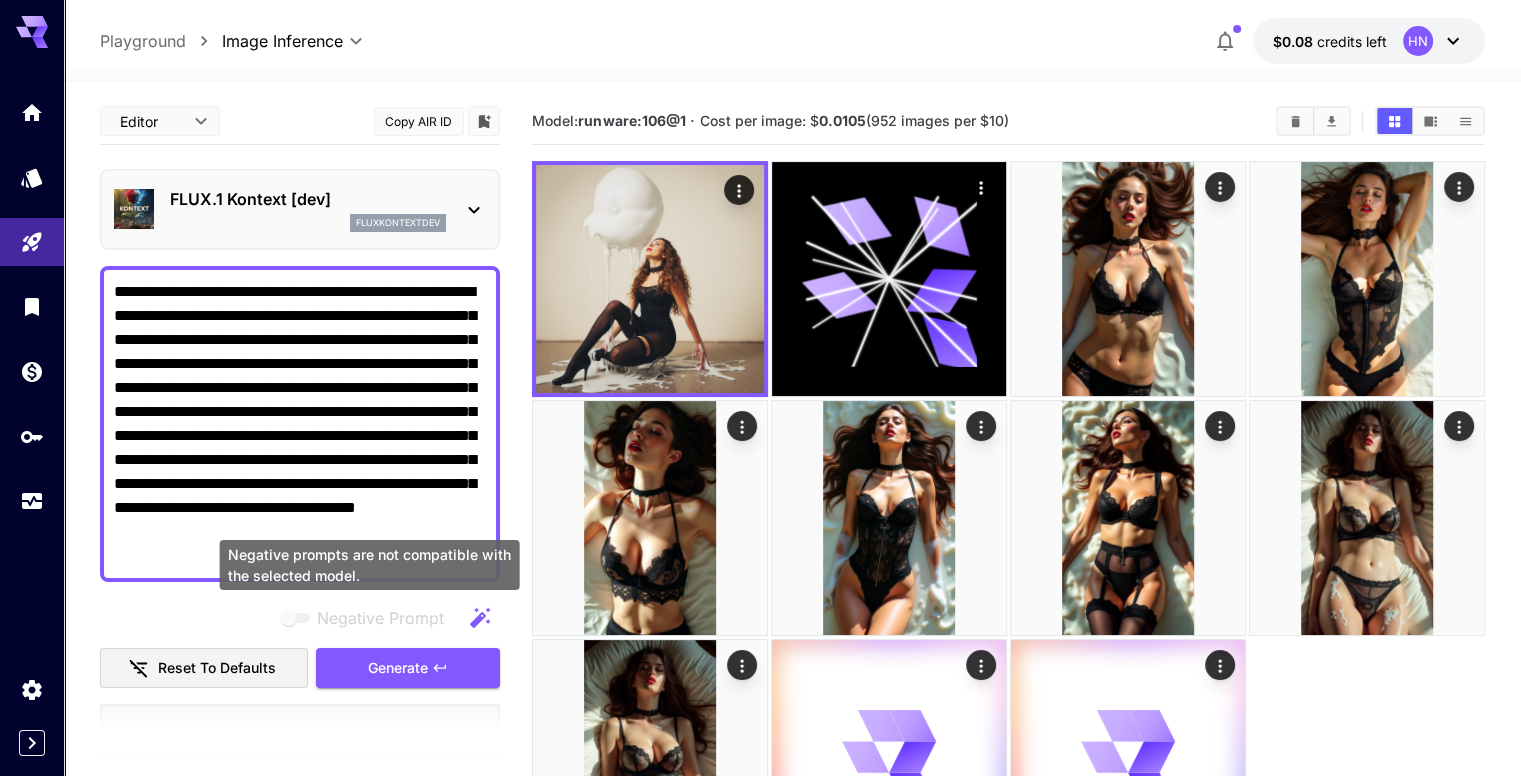 click on "Negative prompts are not compatible with the selected model." at bounding box center [370, 571] 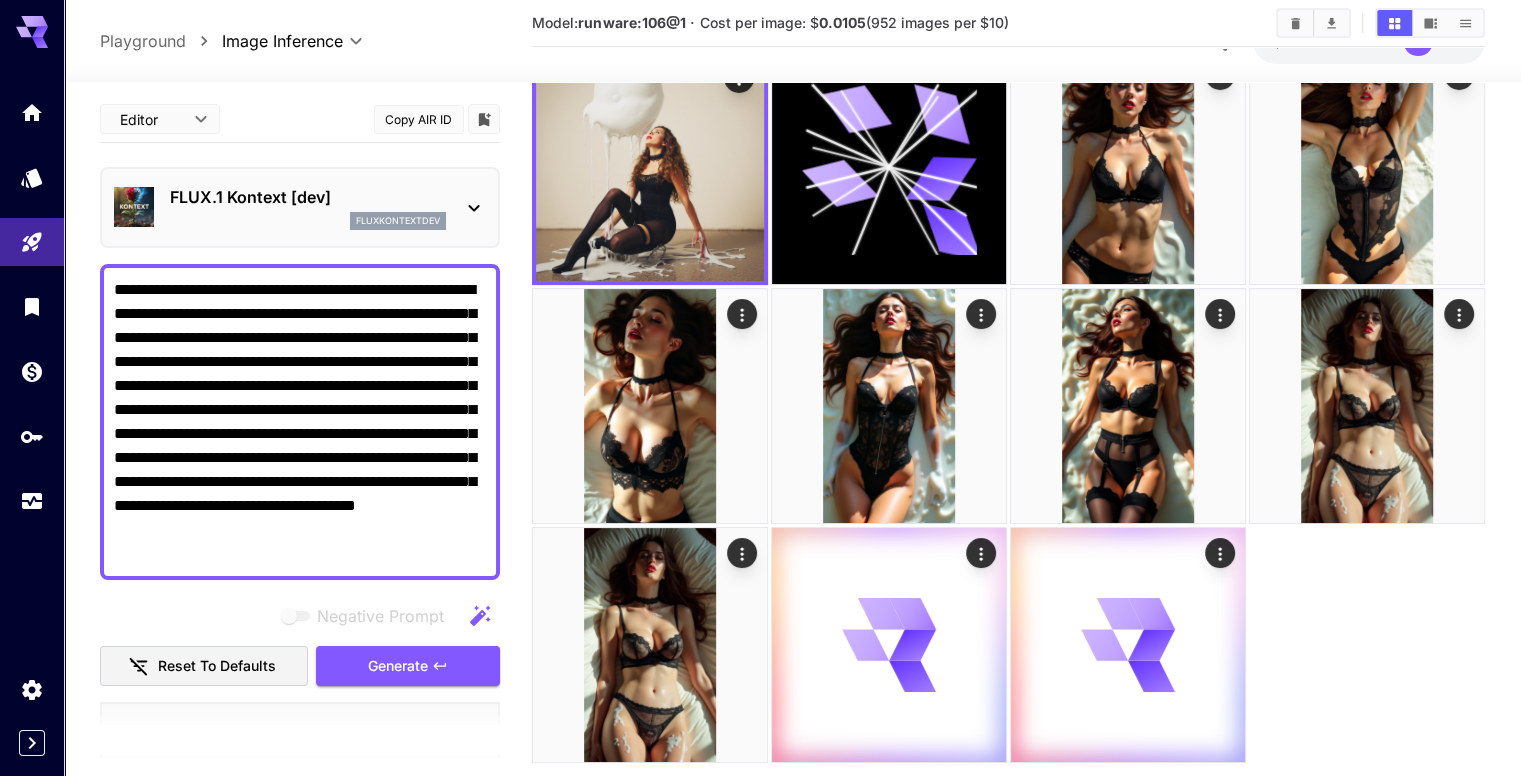 scroll, scrollTop: 158, scrollLeft: 0, axis: vertical 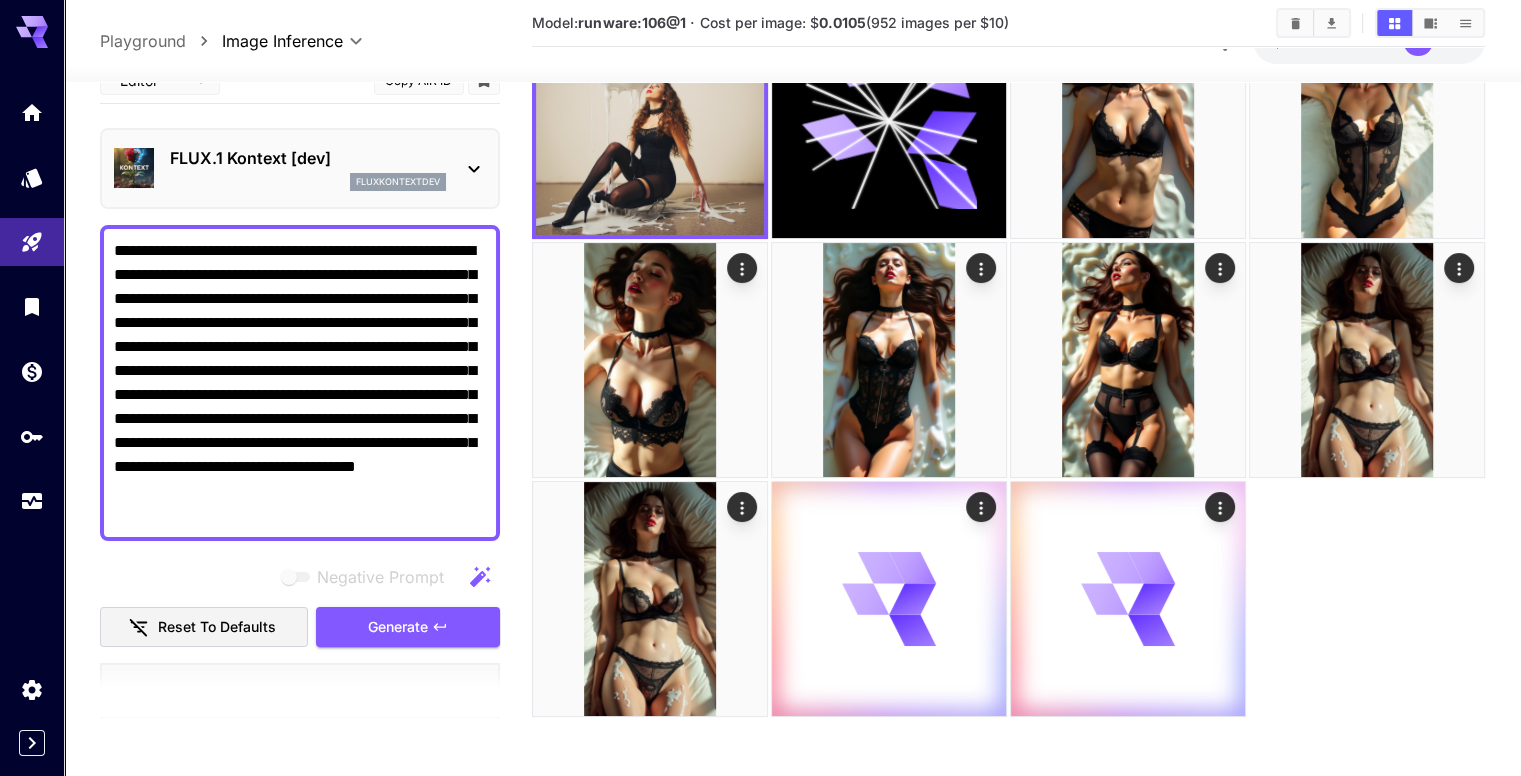 click on "Negative Prompt" at bounding box center [300, 576] 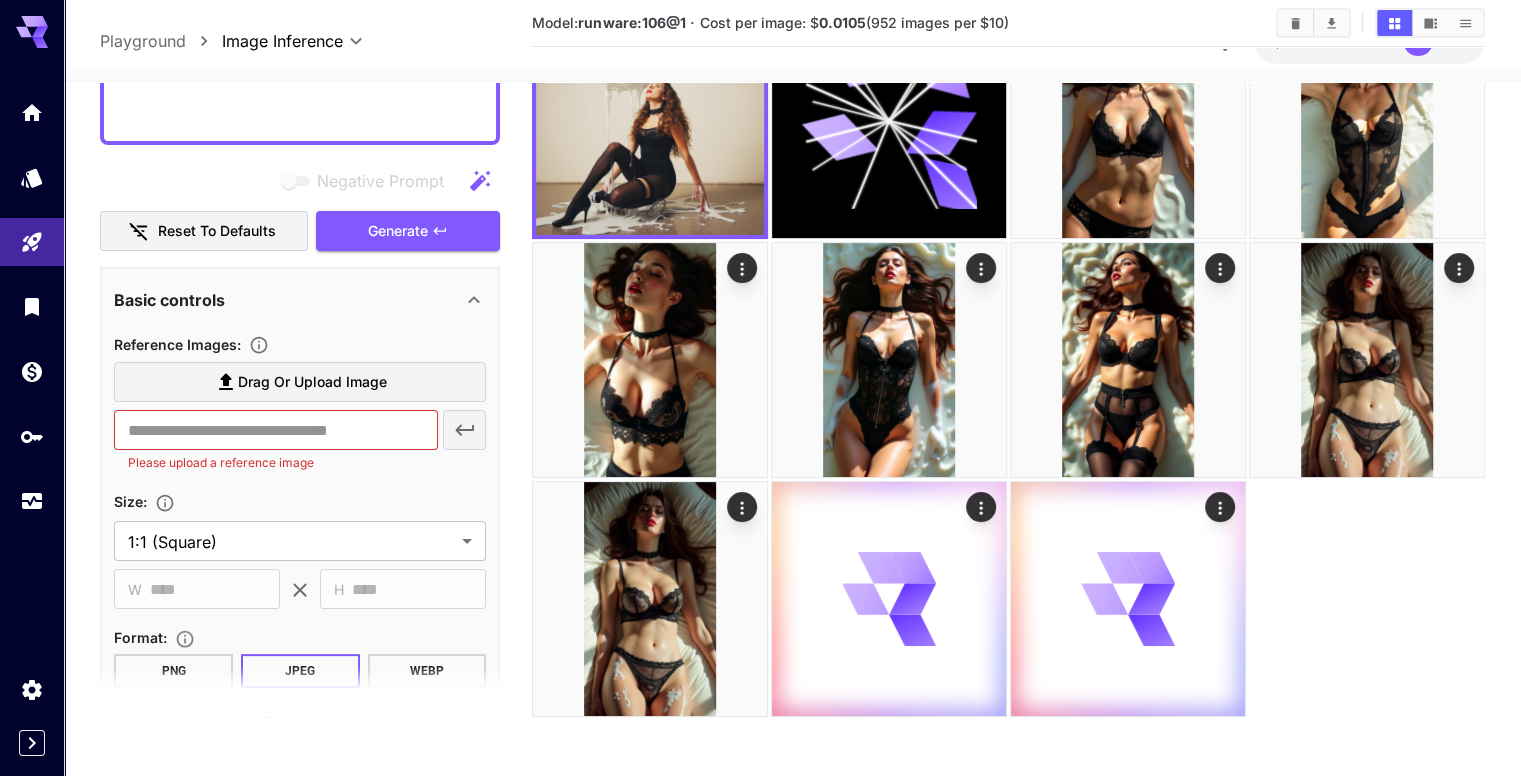 scroll, scrollTop: 400, scrollLeft: 0, axis: vertical 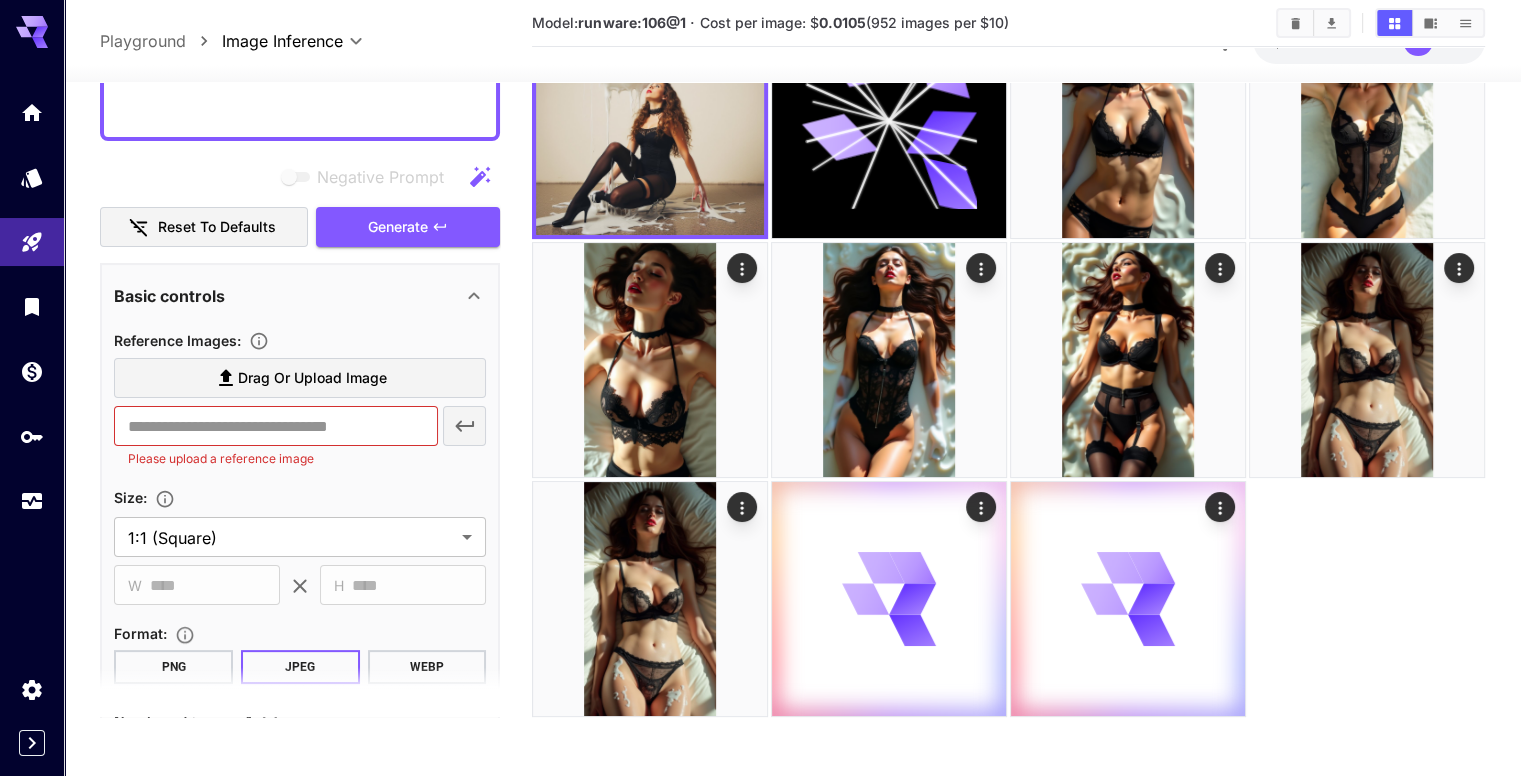 click on "**********" at bounding box center [300, 466] 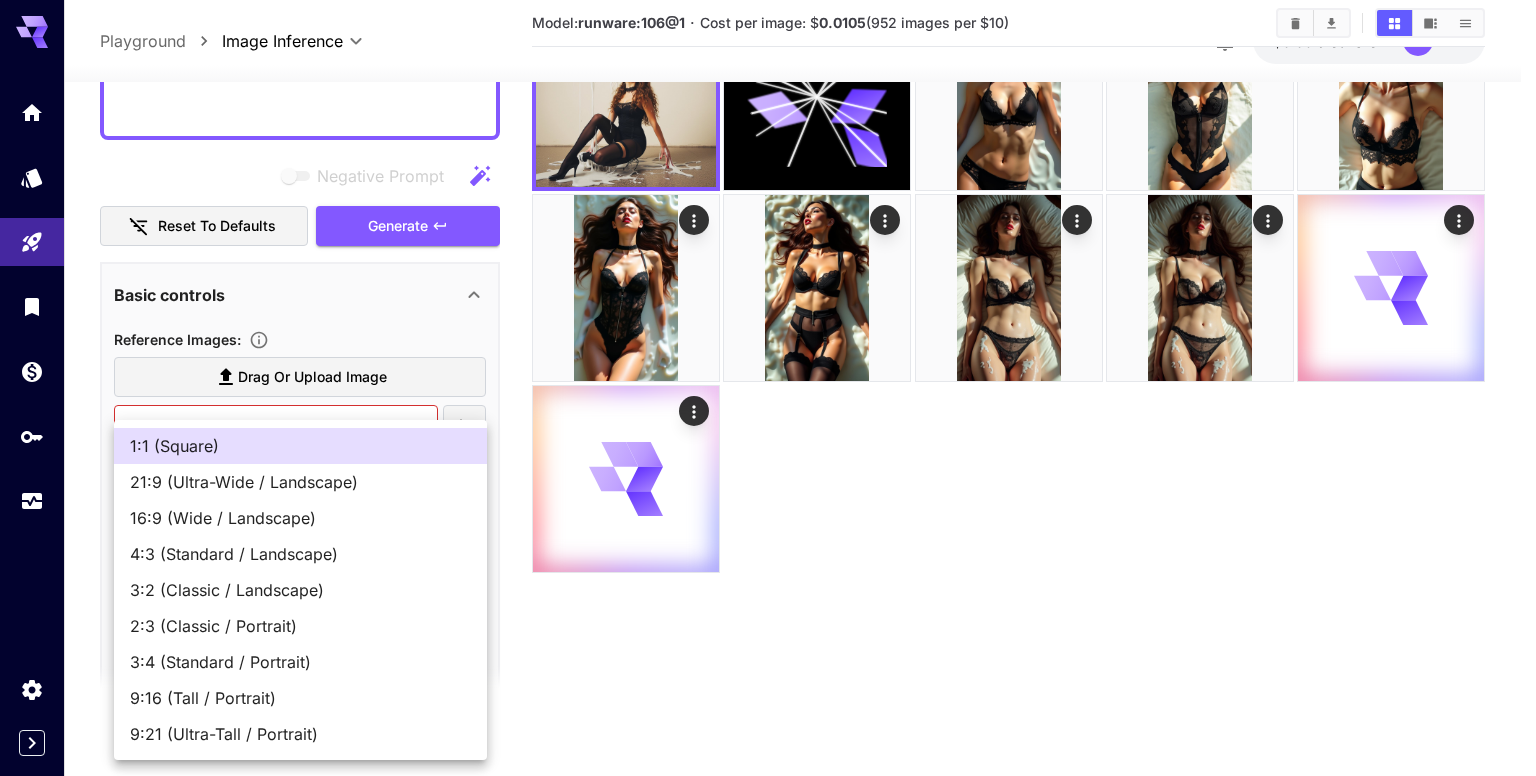 click on "**********" at bounding box center [768, 309] 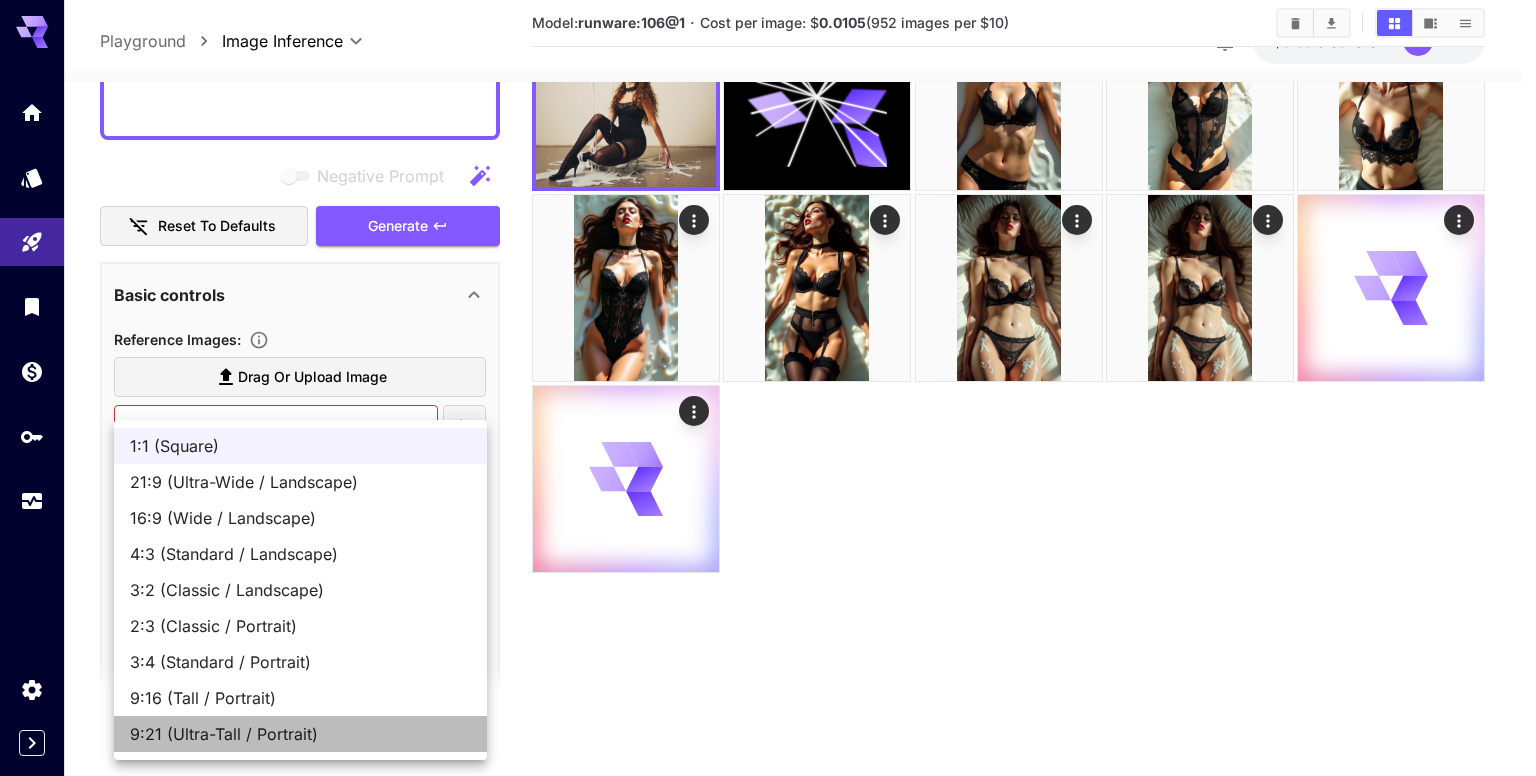 click on "9:21 (Ultra-Tall / Portrait)" at bounding box center (300, 734) 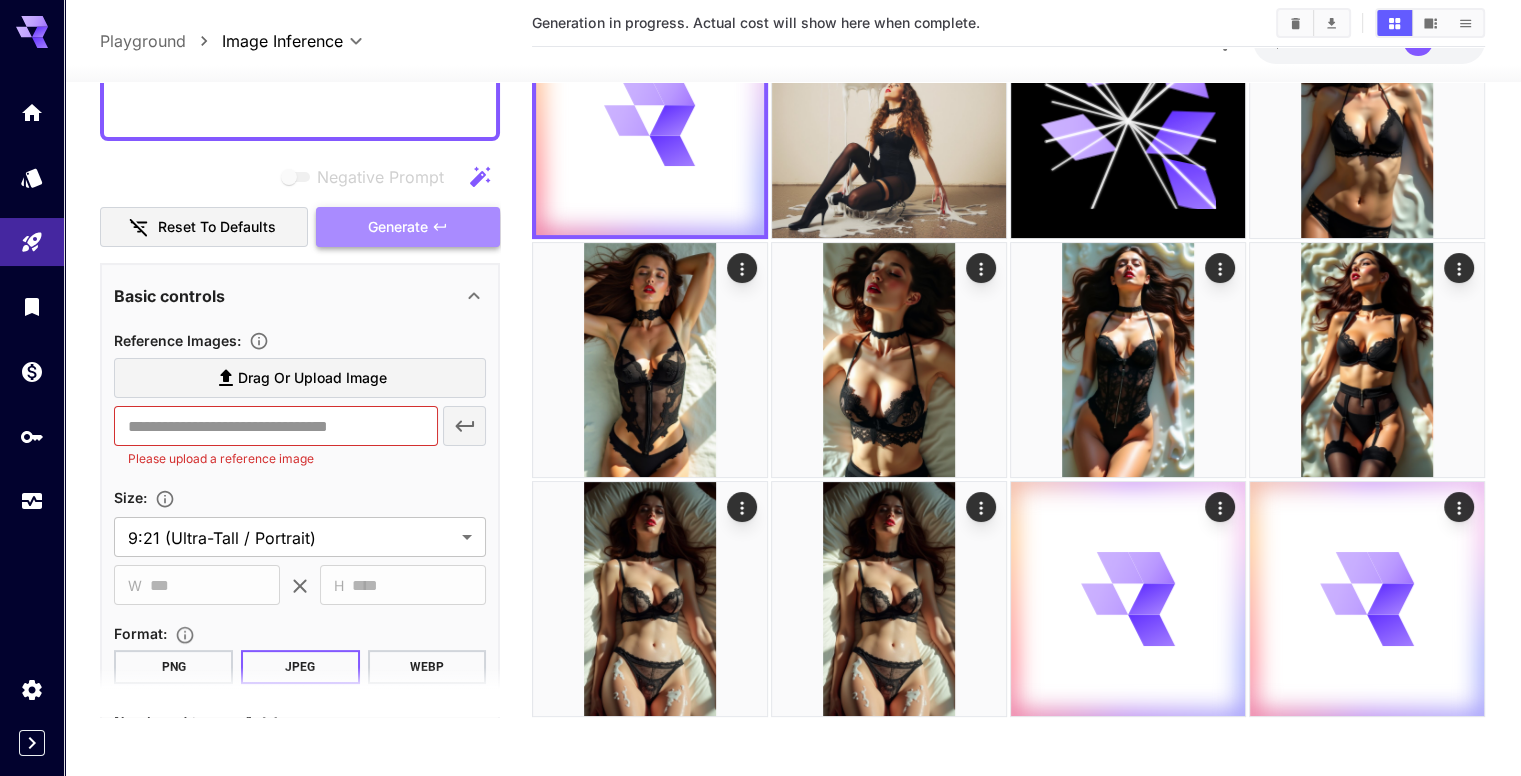 click on "Generate" at bounding box center (398, 226) 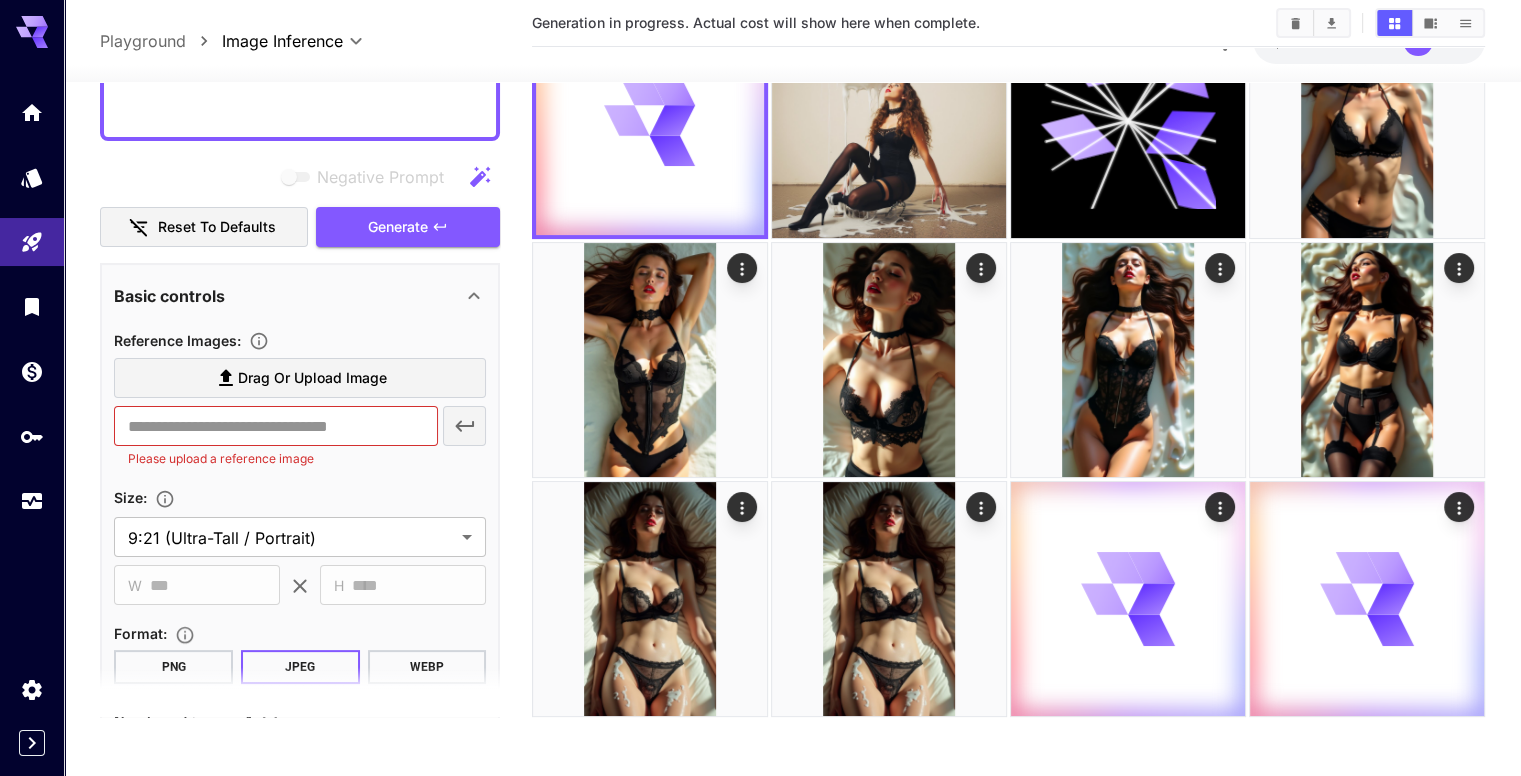 click on "Negative Prompt" at bounding box center (300, 176) 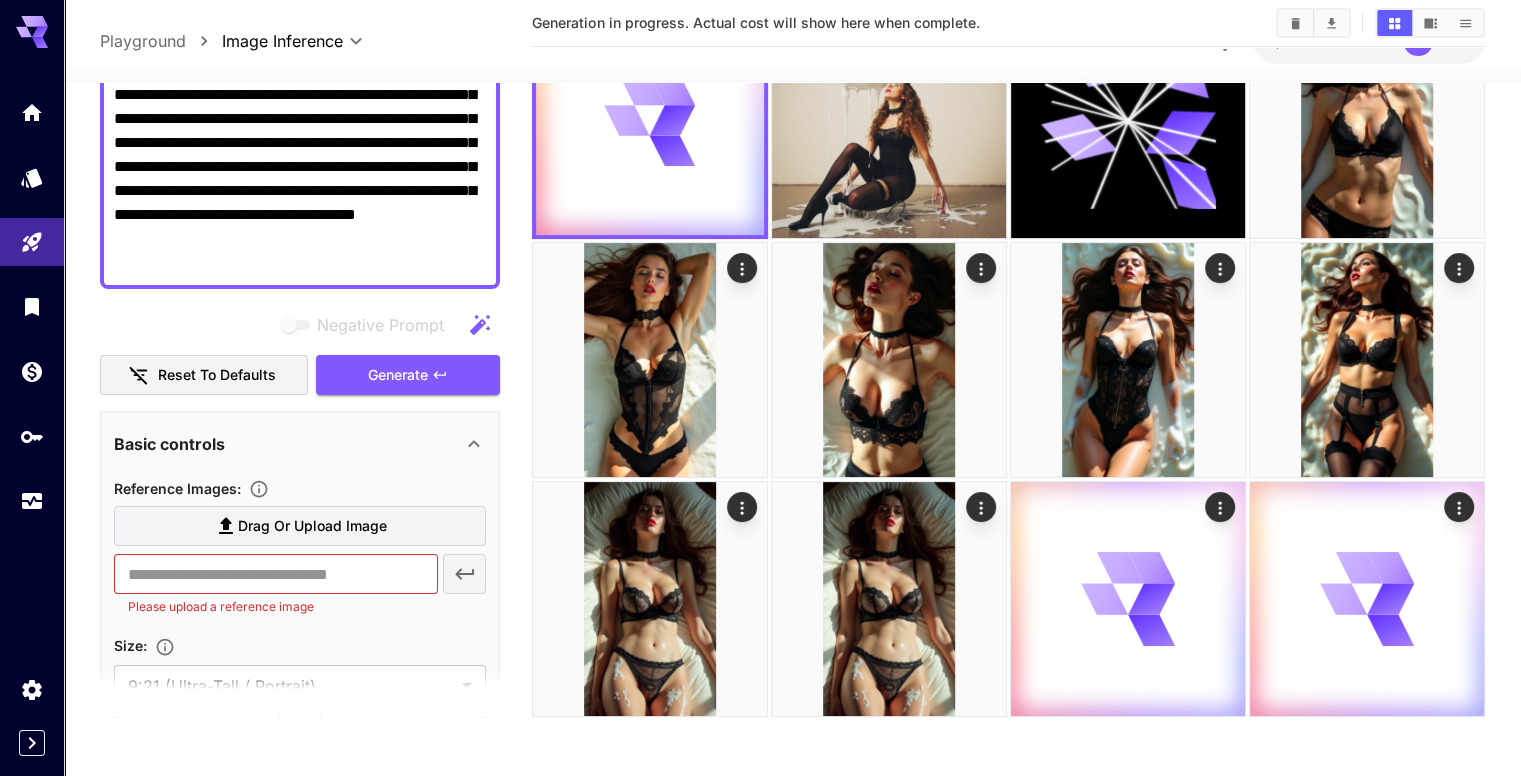 scroll, scrollTop: 400, scrollLeft: 0, axis: vertical 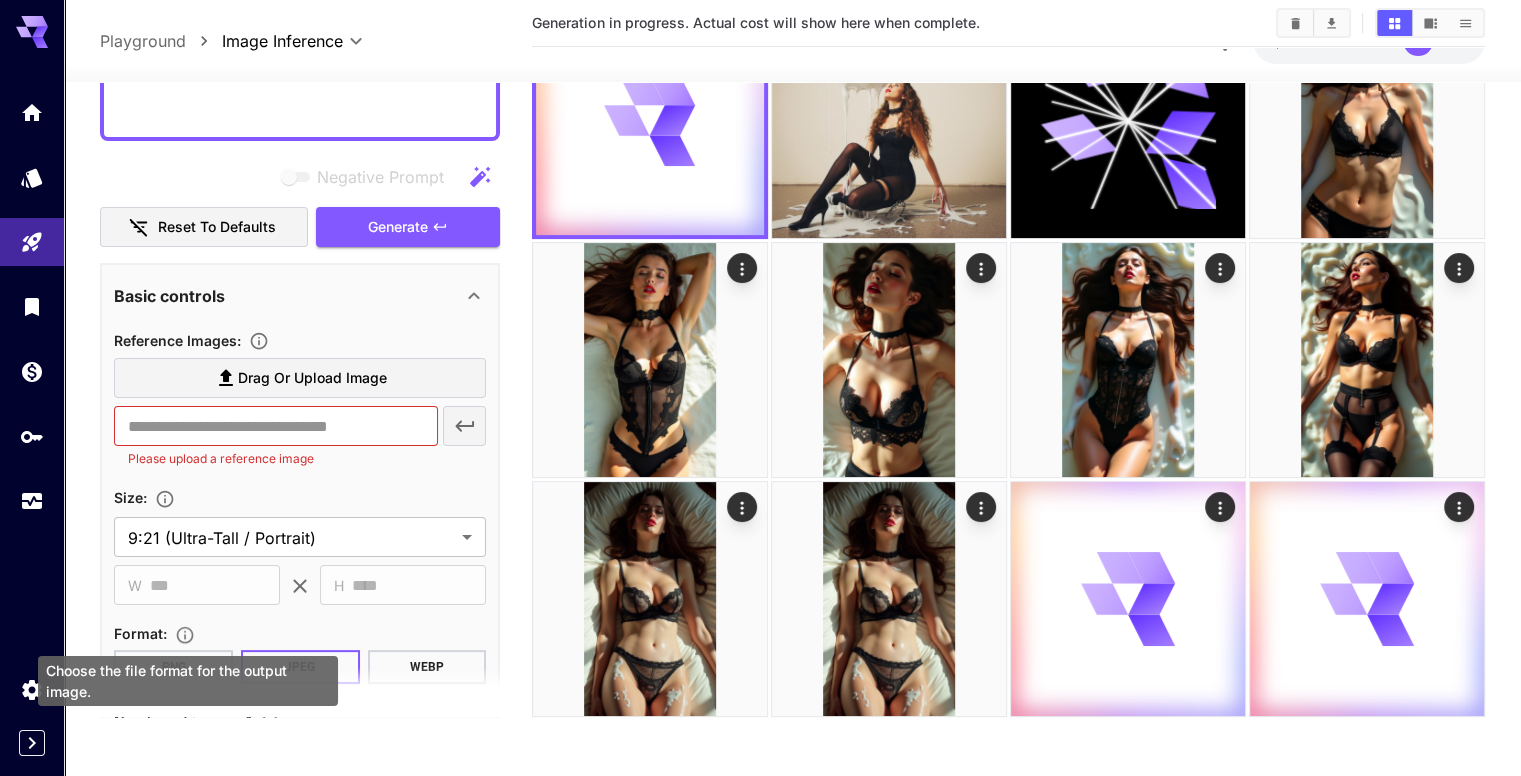 click on "Choose the file format for the output image." at bounding box center (188, 681) 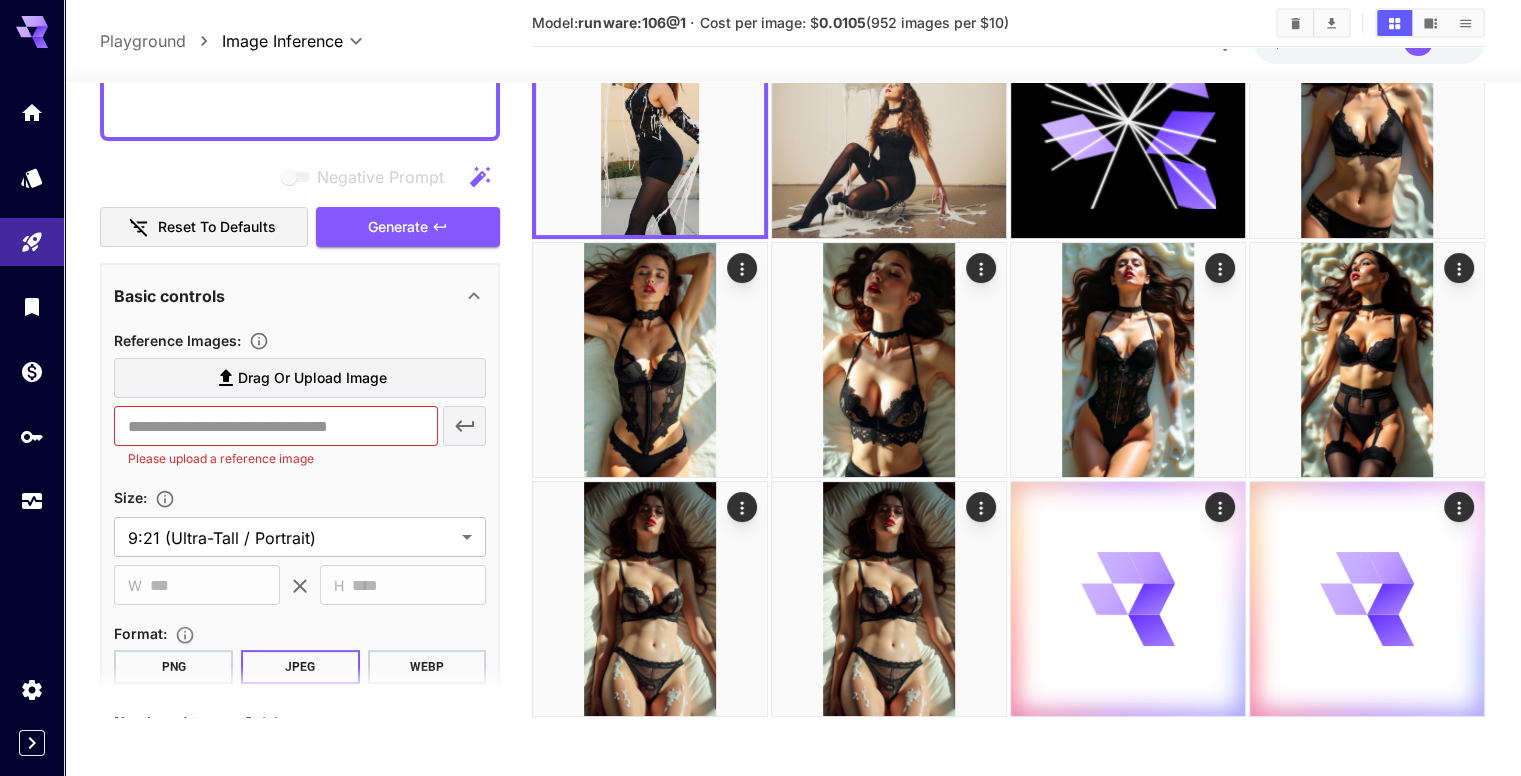 click on "PNG" at bounding box center [173, 667] 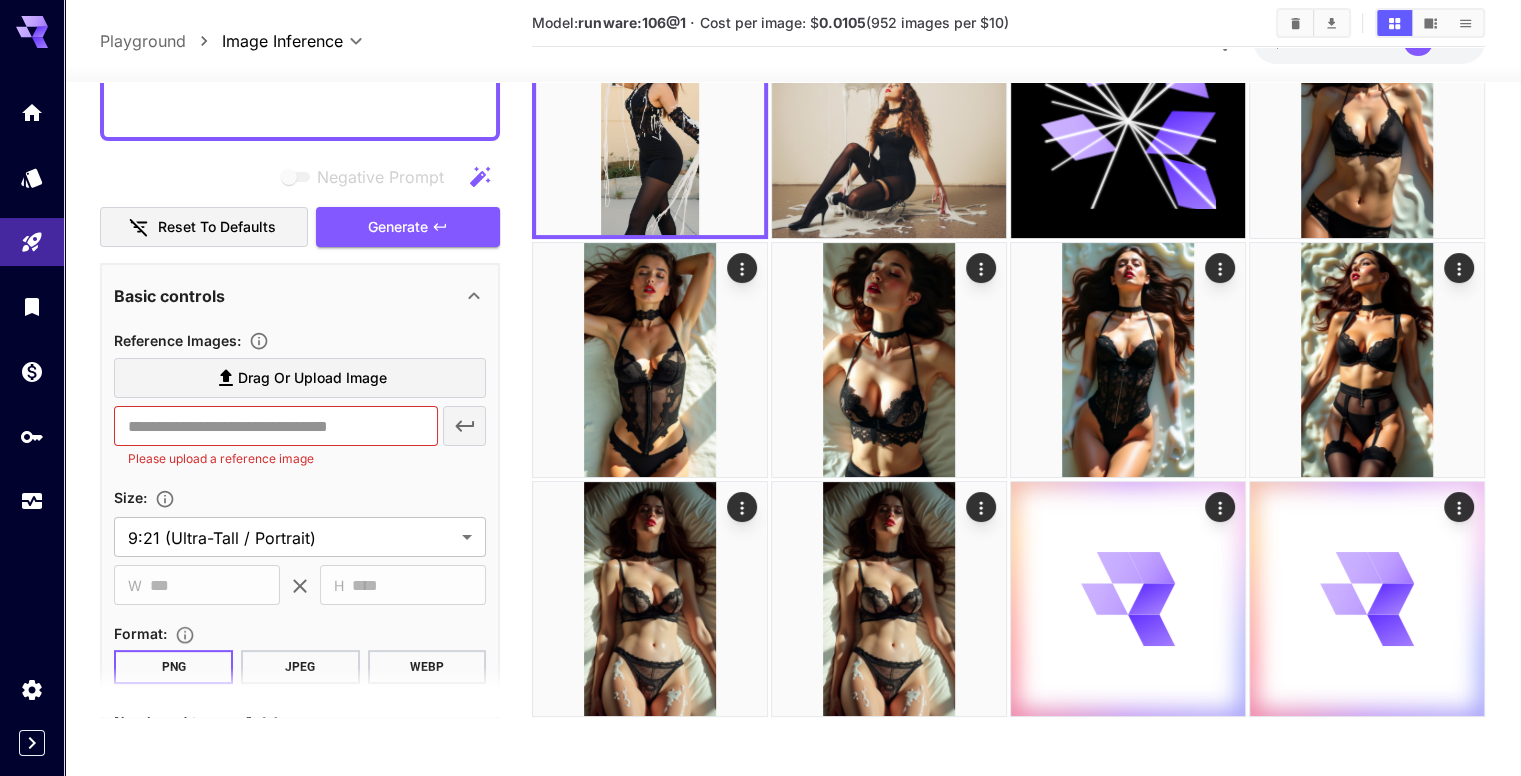 click on "Negative Prompt" at bounding box center [300, 176] 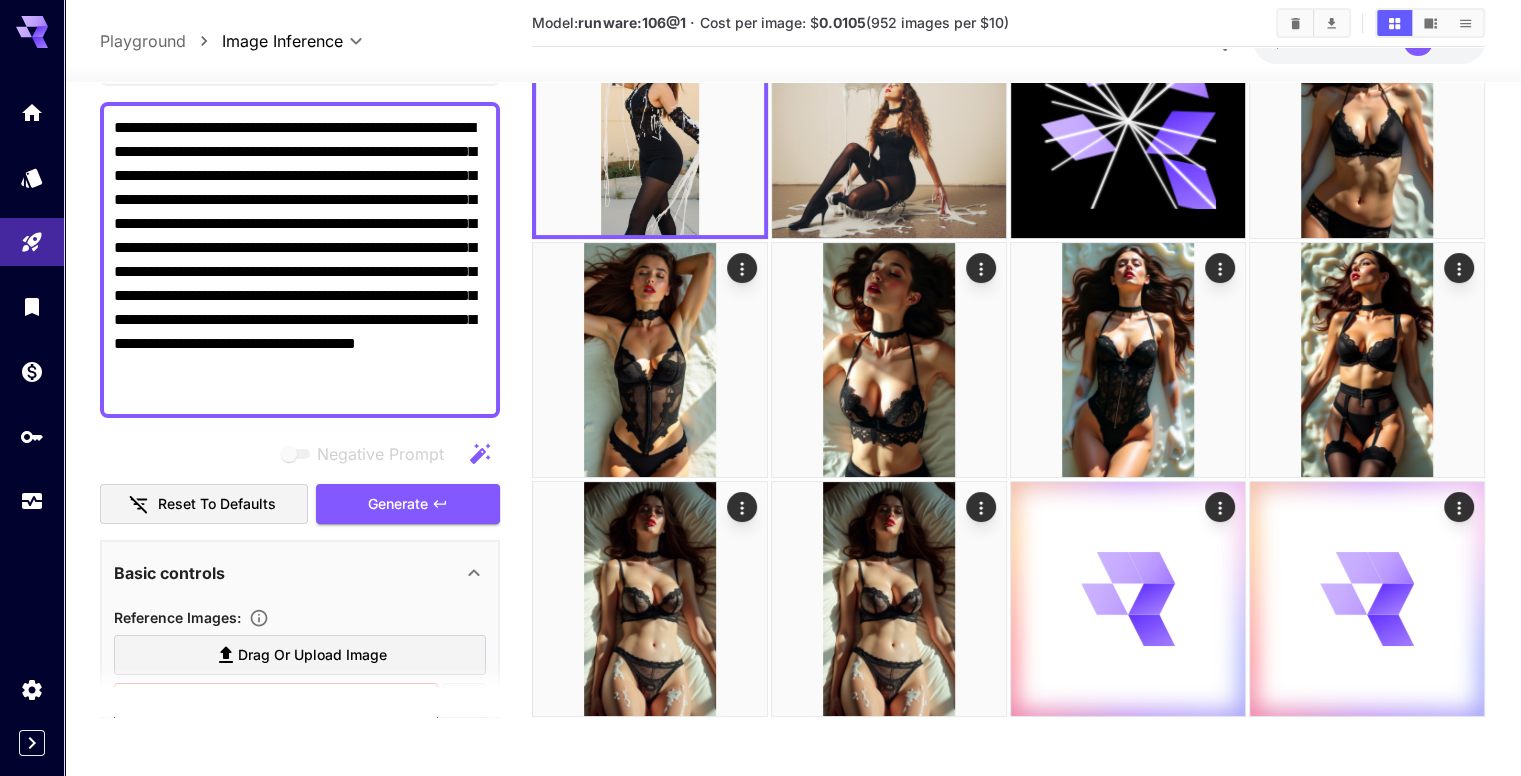 scroll, scrollTop: 5, scrollLeft: 0, axis: vertical 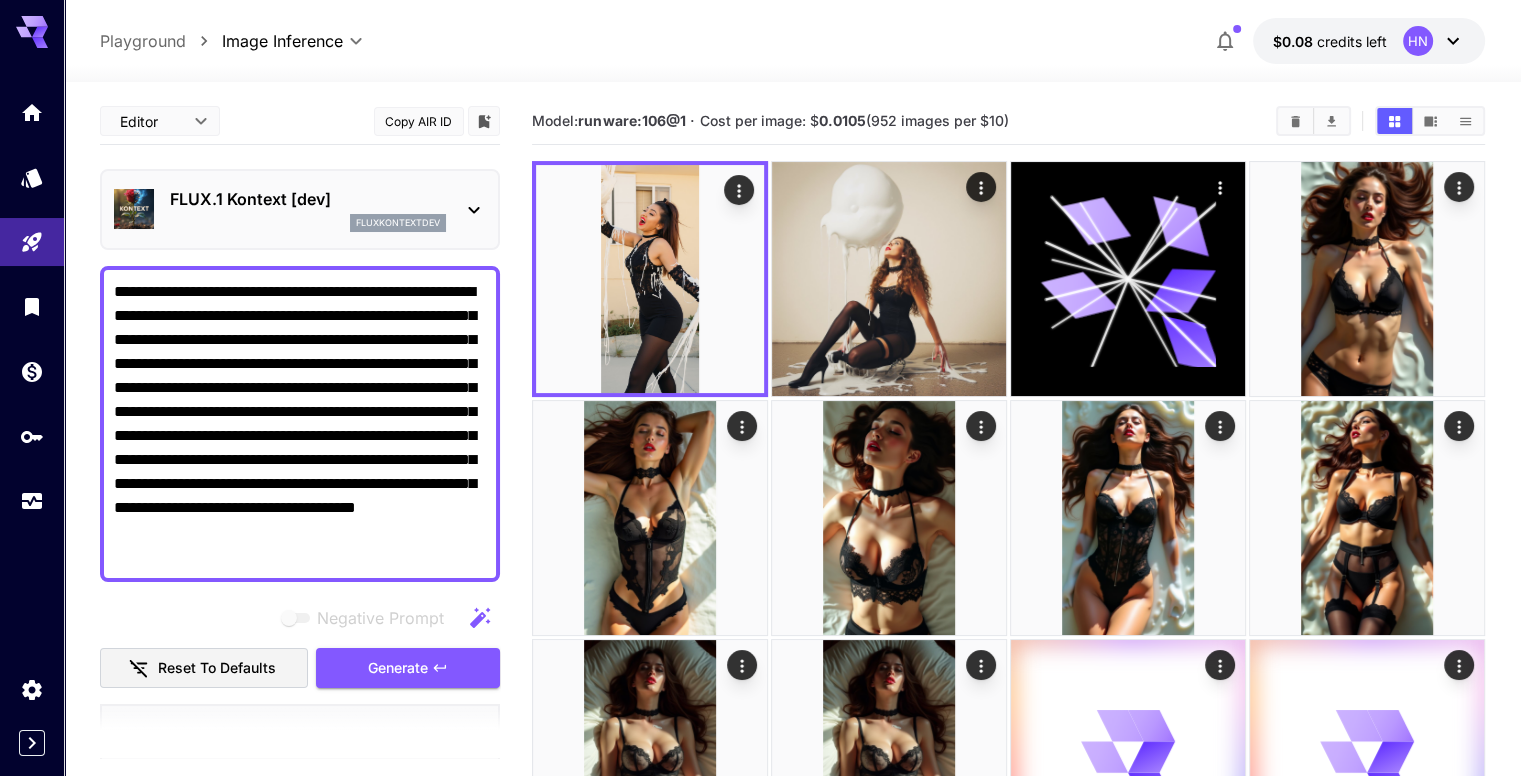 click on "FLUX.1 Kontext [dev]" at bounding box center (308, 199) 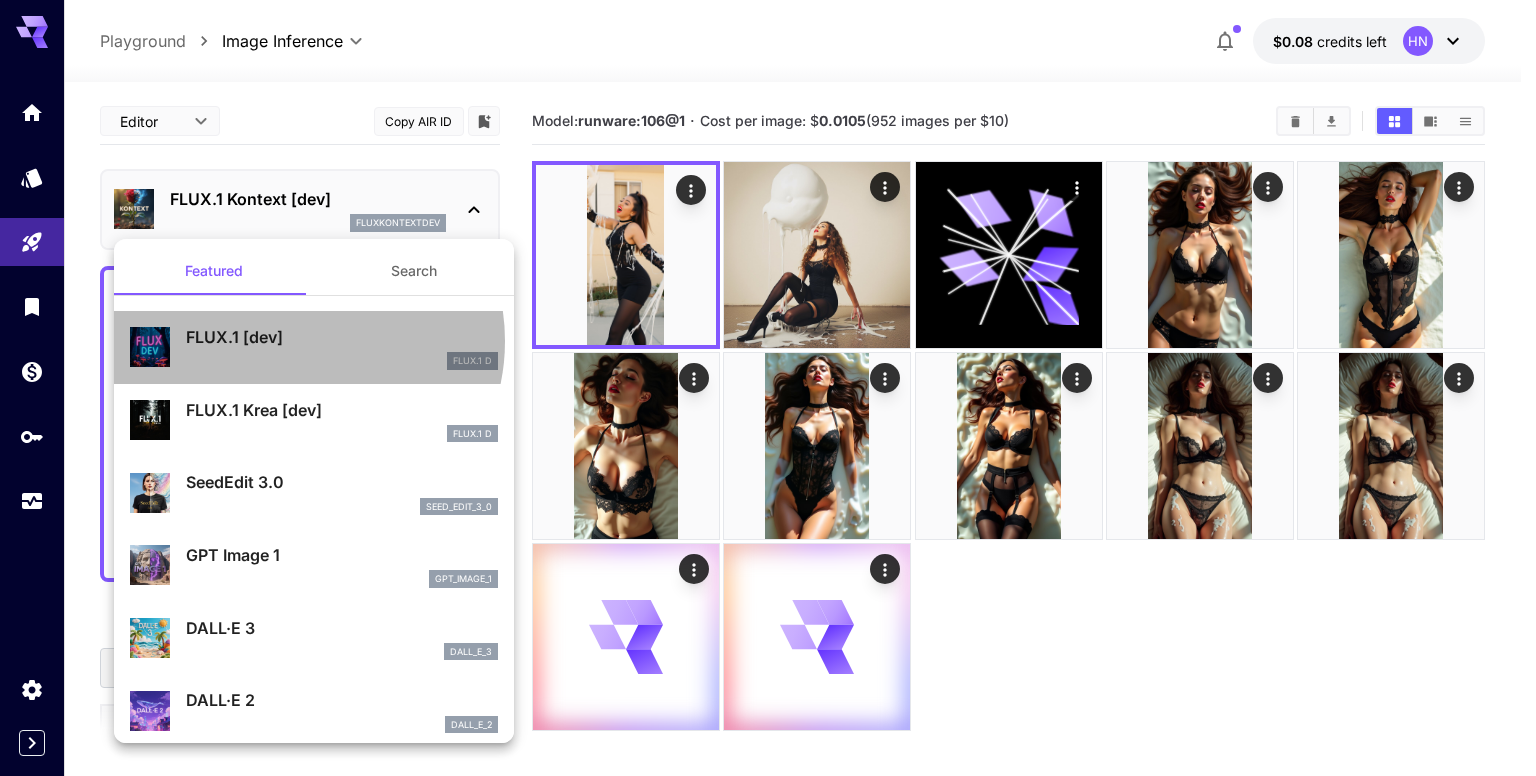 click on "FLUX.1 [dev]" at bounding box center (342, 337) 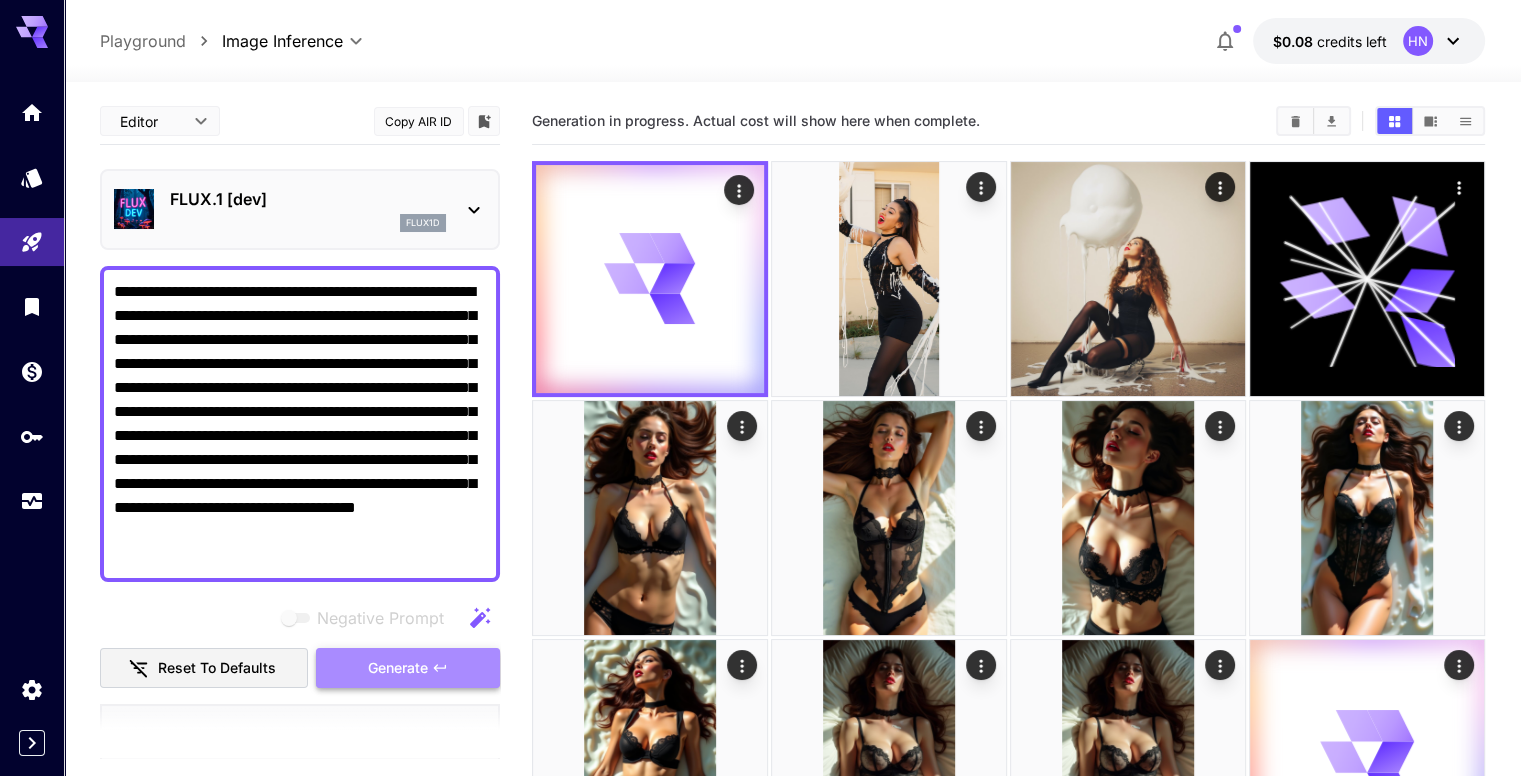 click on "Generate" at bounding box center (408, 668) 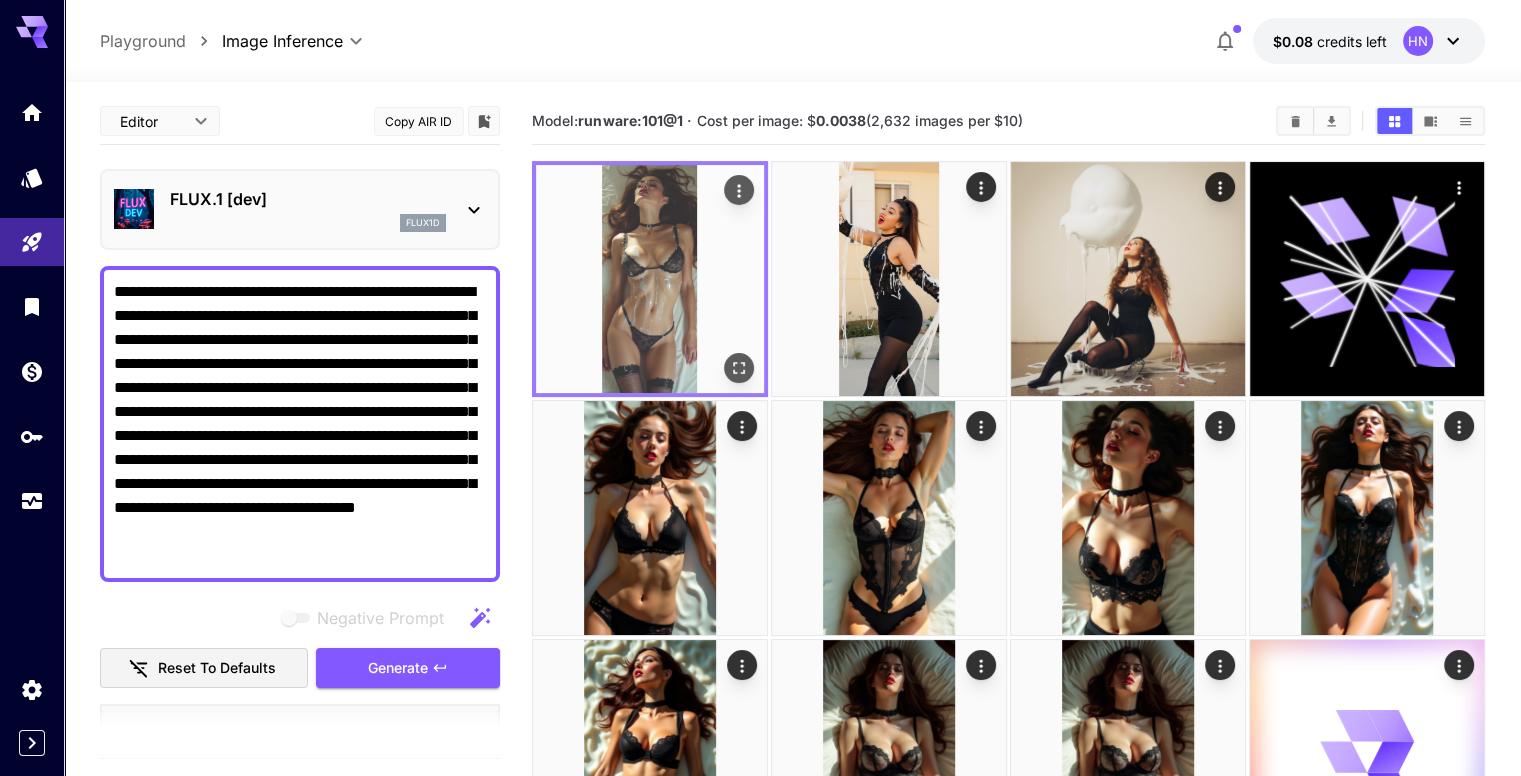 click at bounding box center [650, 279] 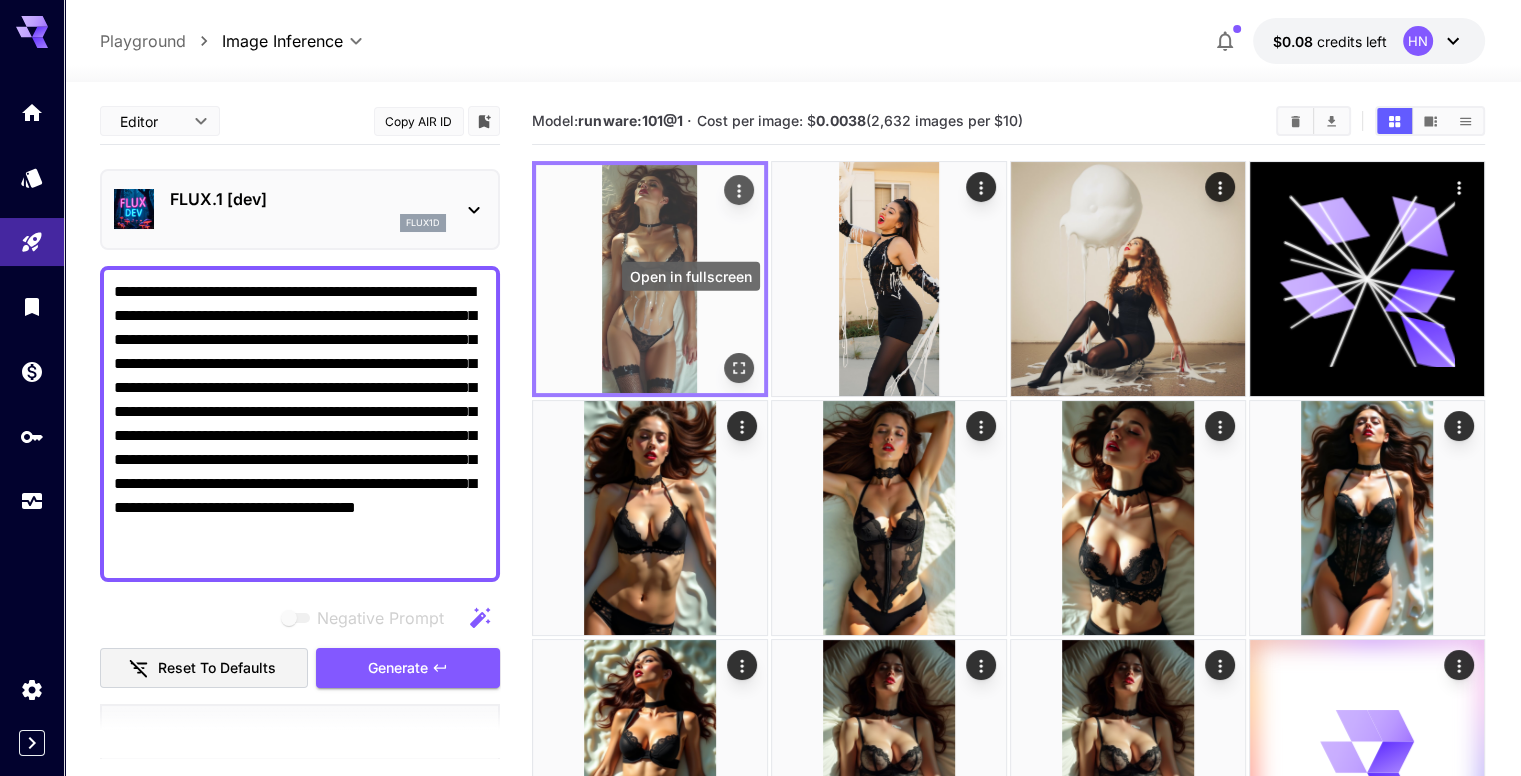 click 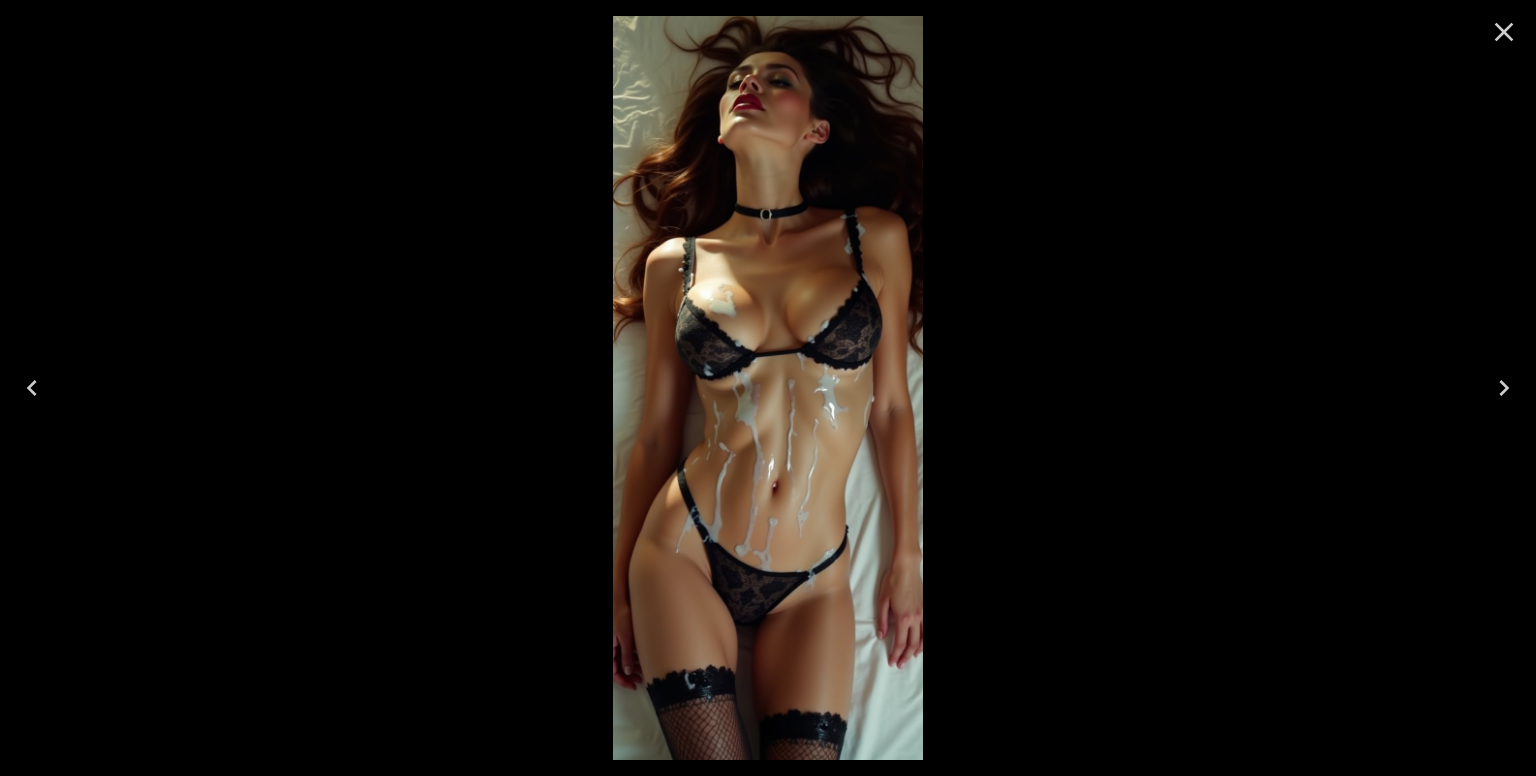 click 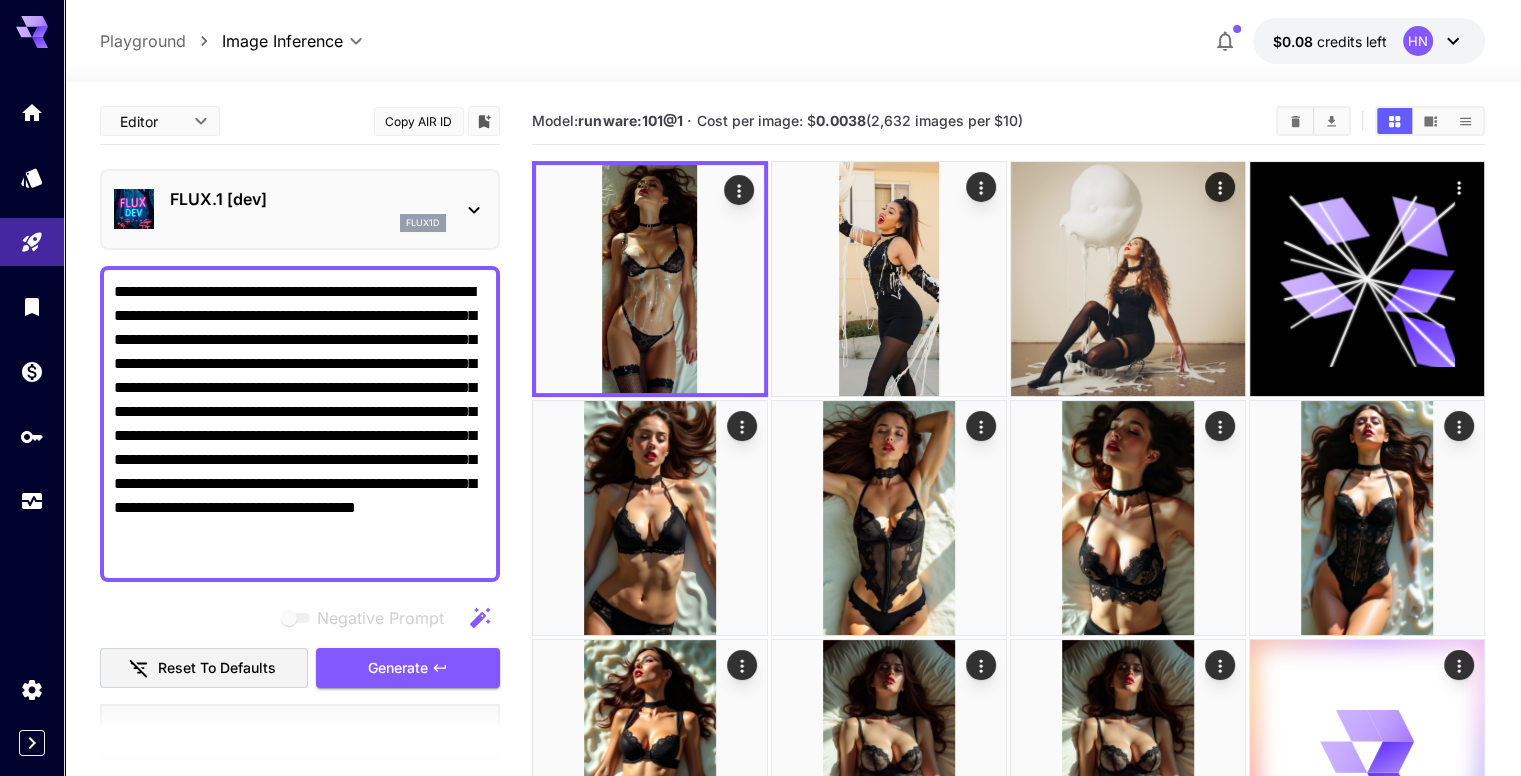 click on "FLUX.1 [dev]" at bounding box center (308, 199) 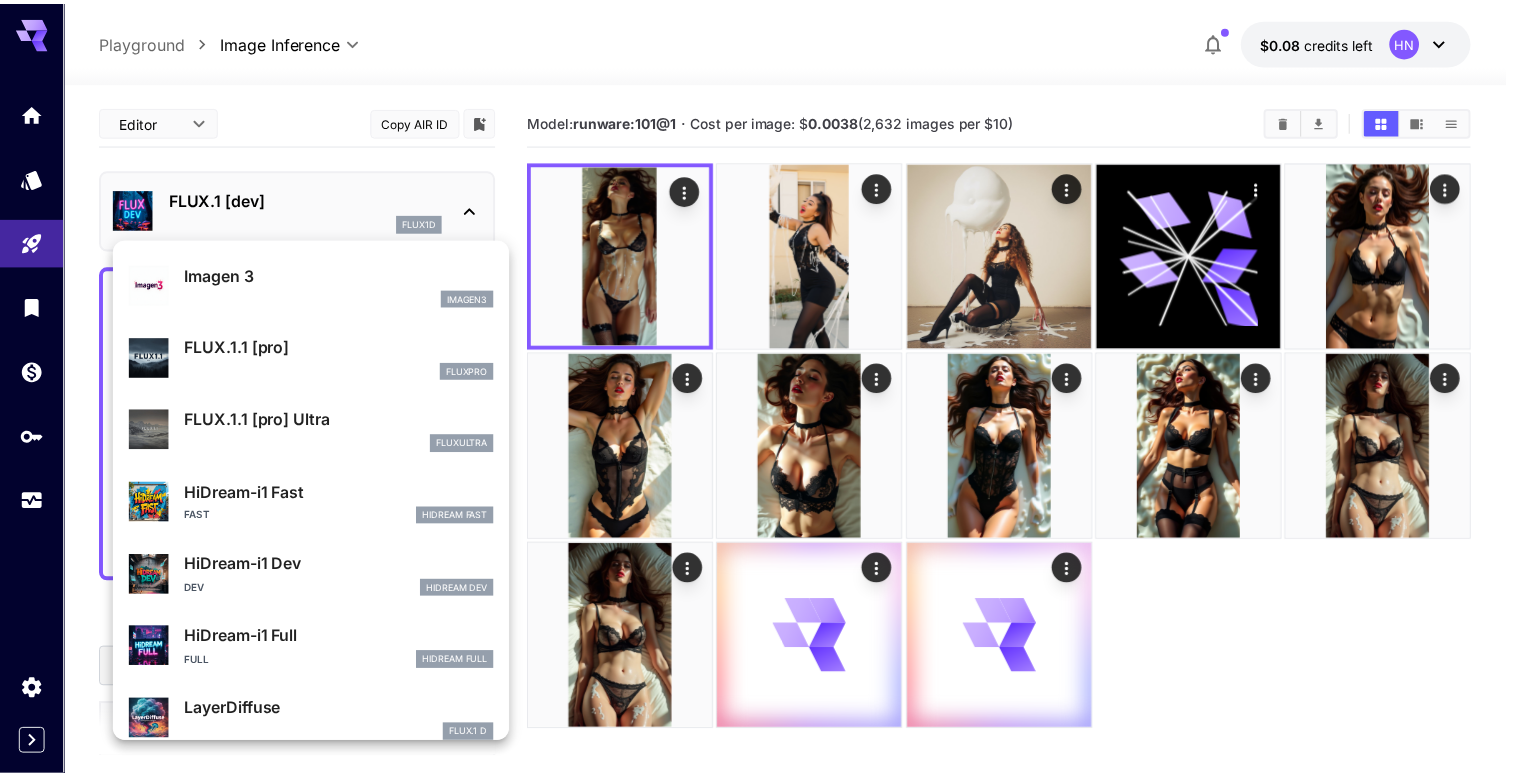 scroll, scrollTop: 1006, scrollLeft: 0, axis: vertical 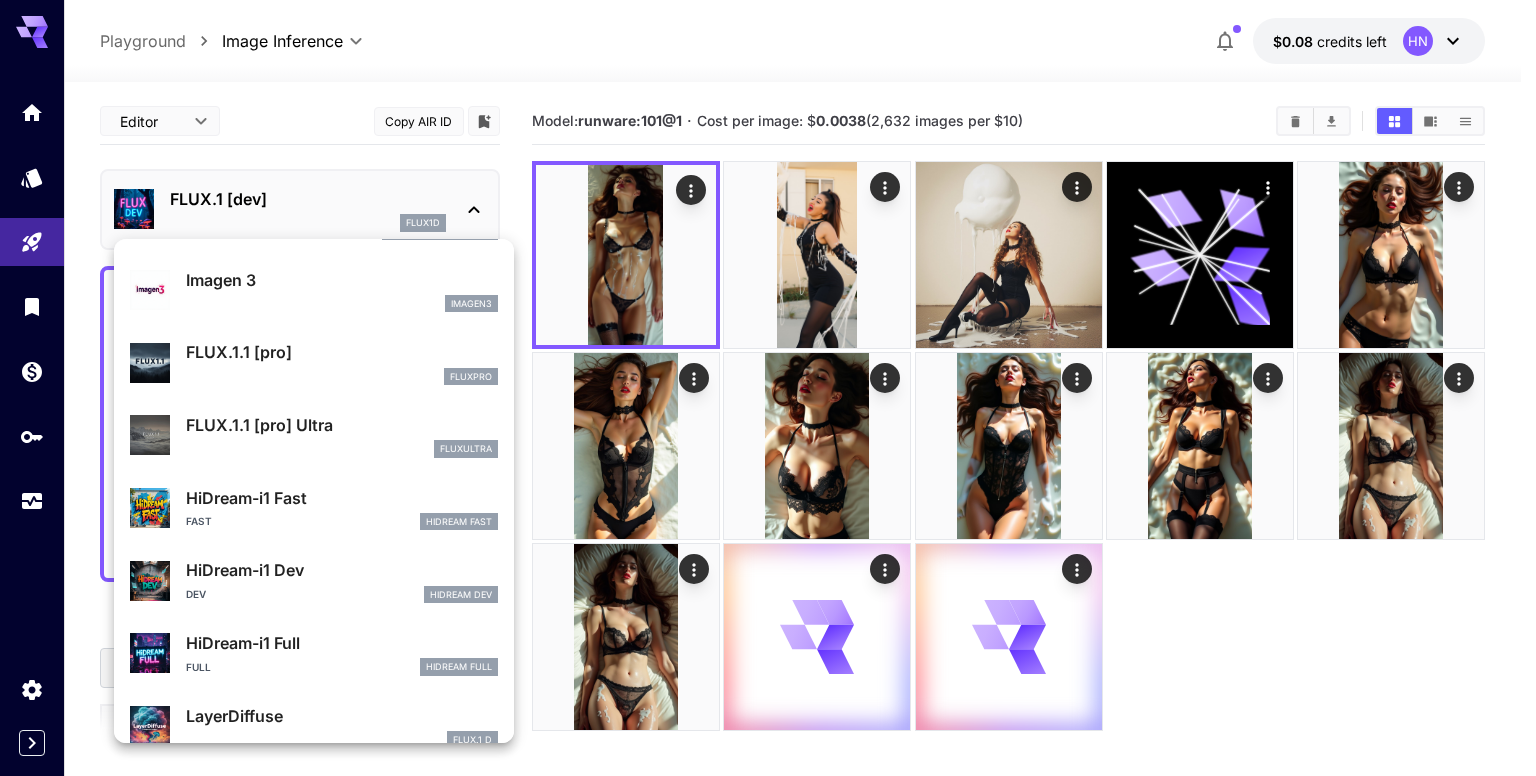 click on "FLUX.1.1 [pro]" at bounding box center [342, 352] 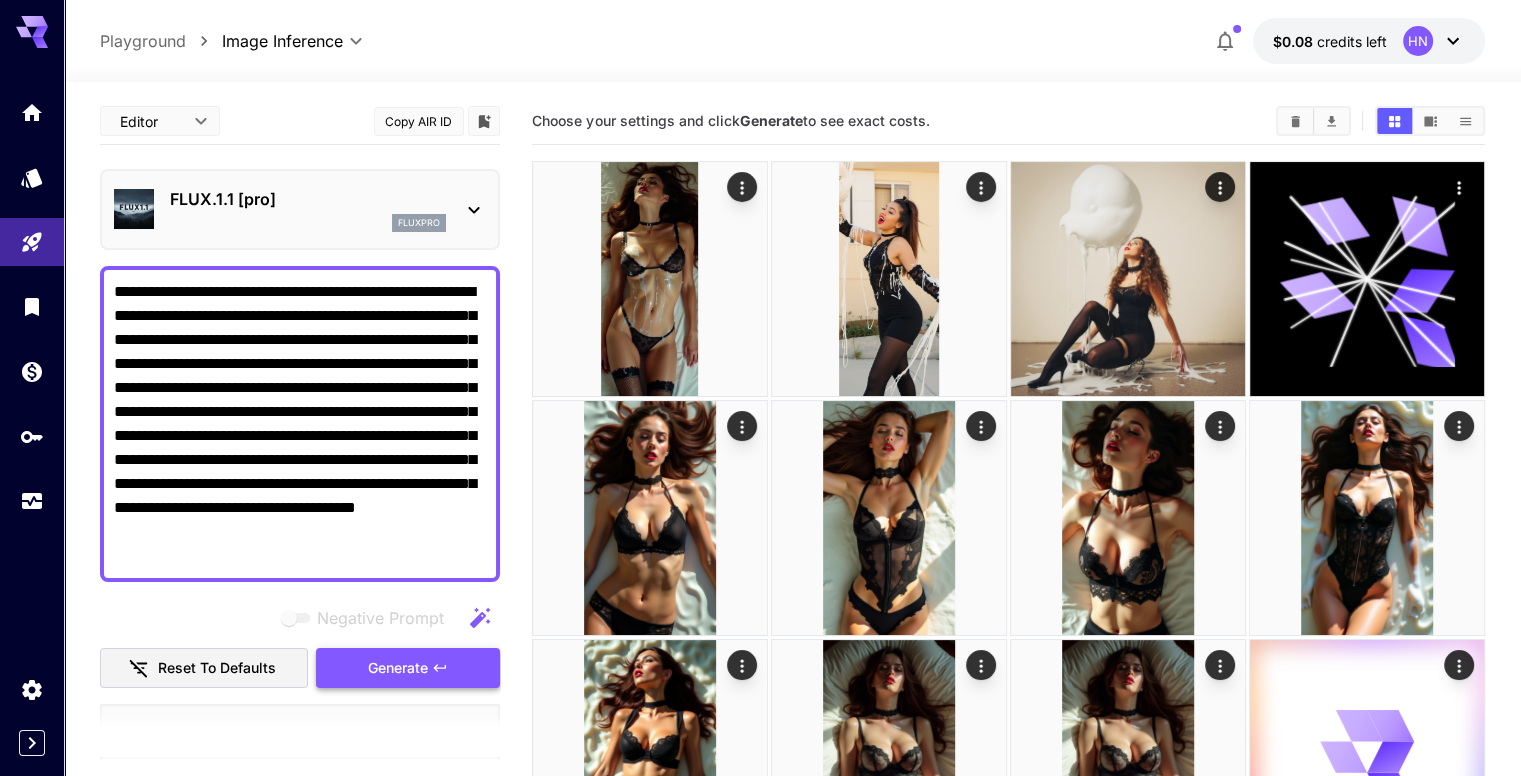 click on "Generate" at bounding box center [408, 668] 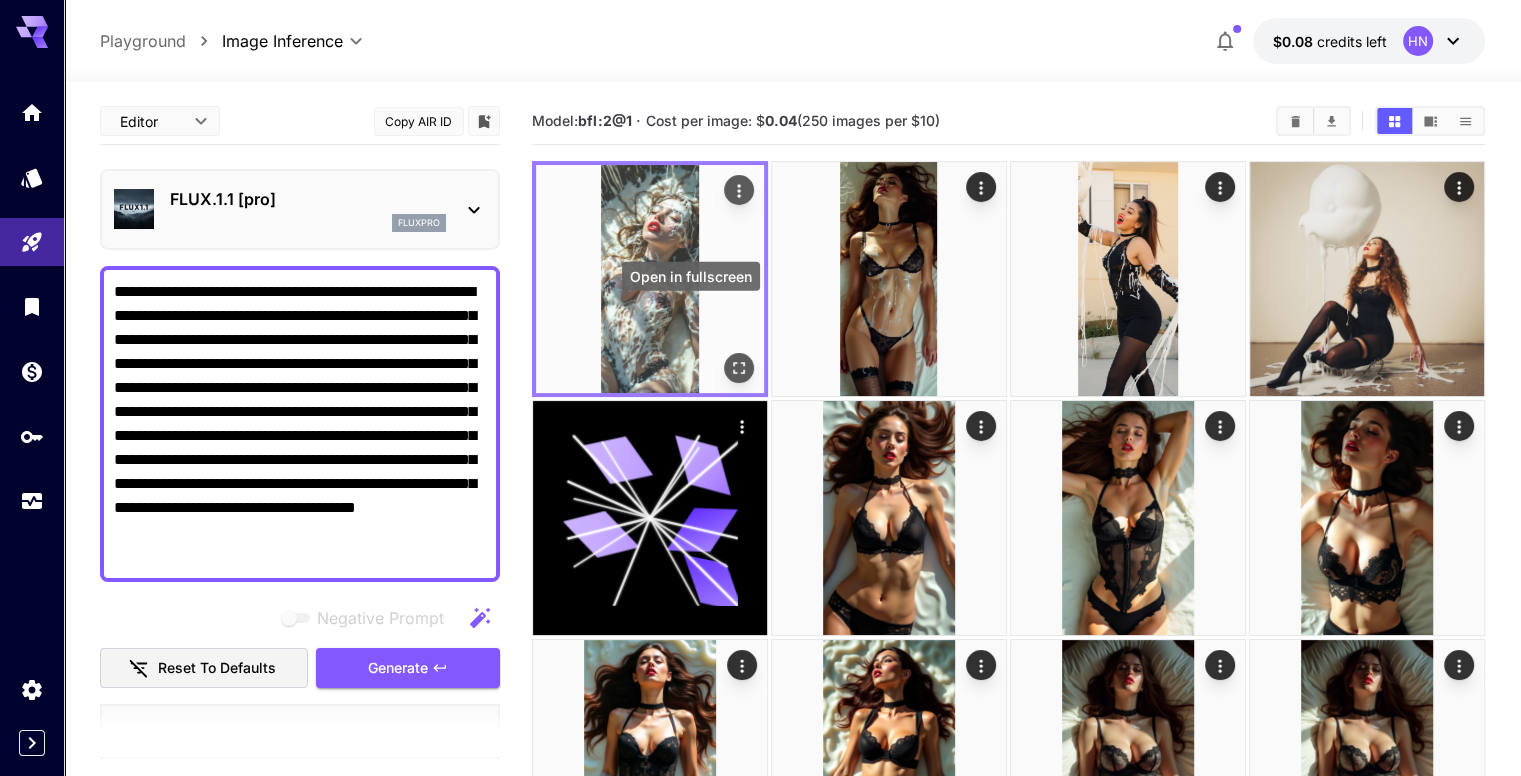 click 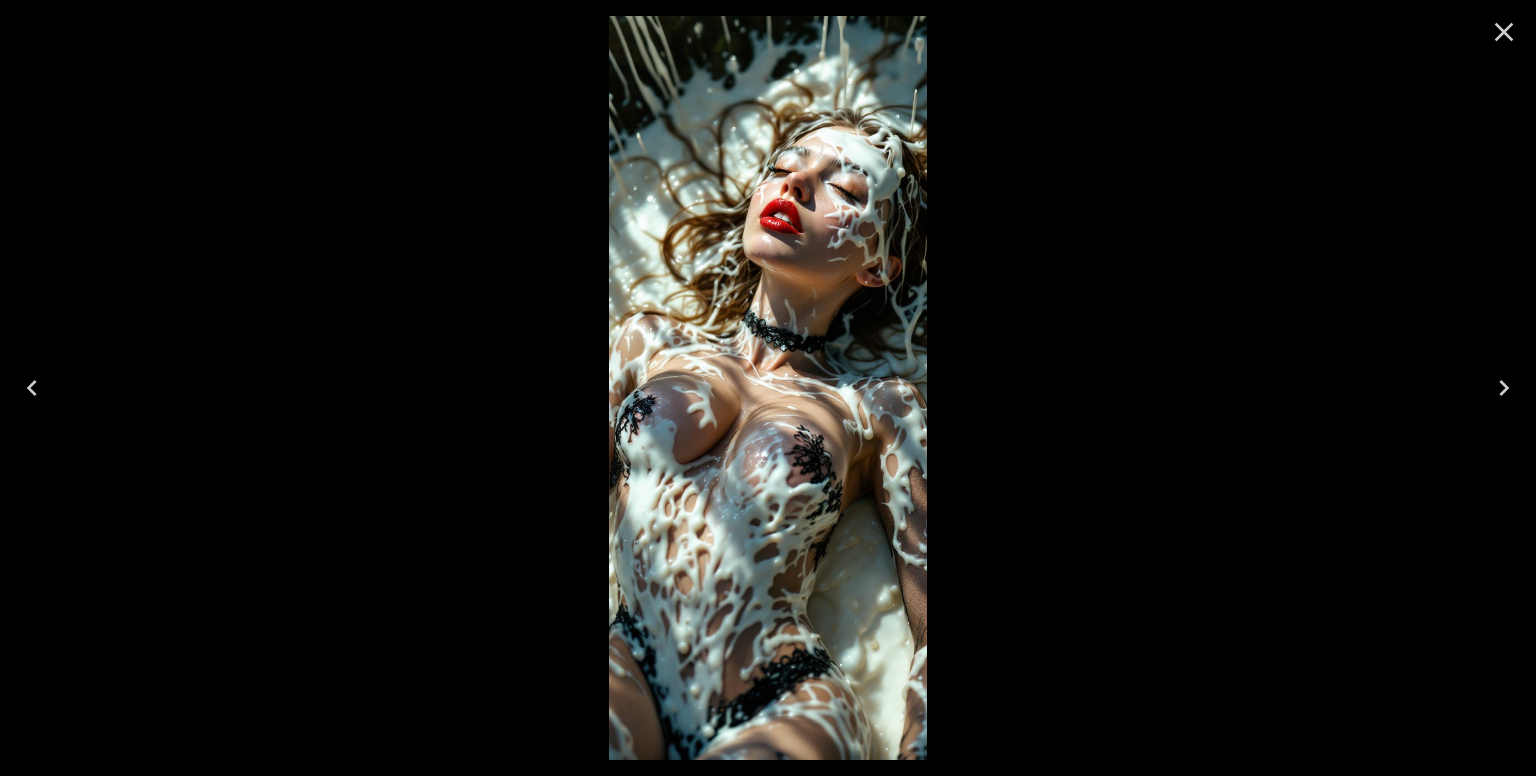 click 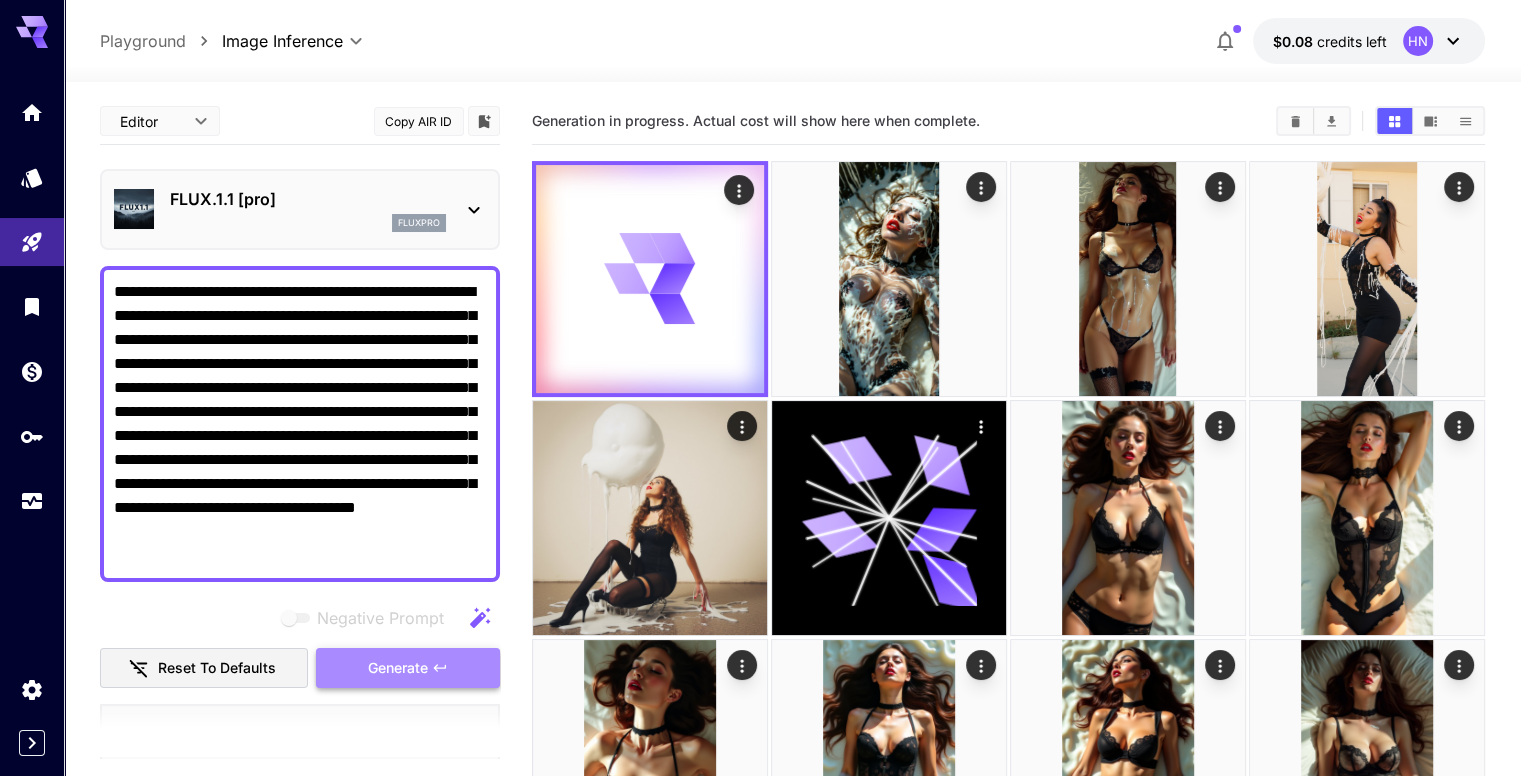 click on "Generate" at bounding box center (408, 668) 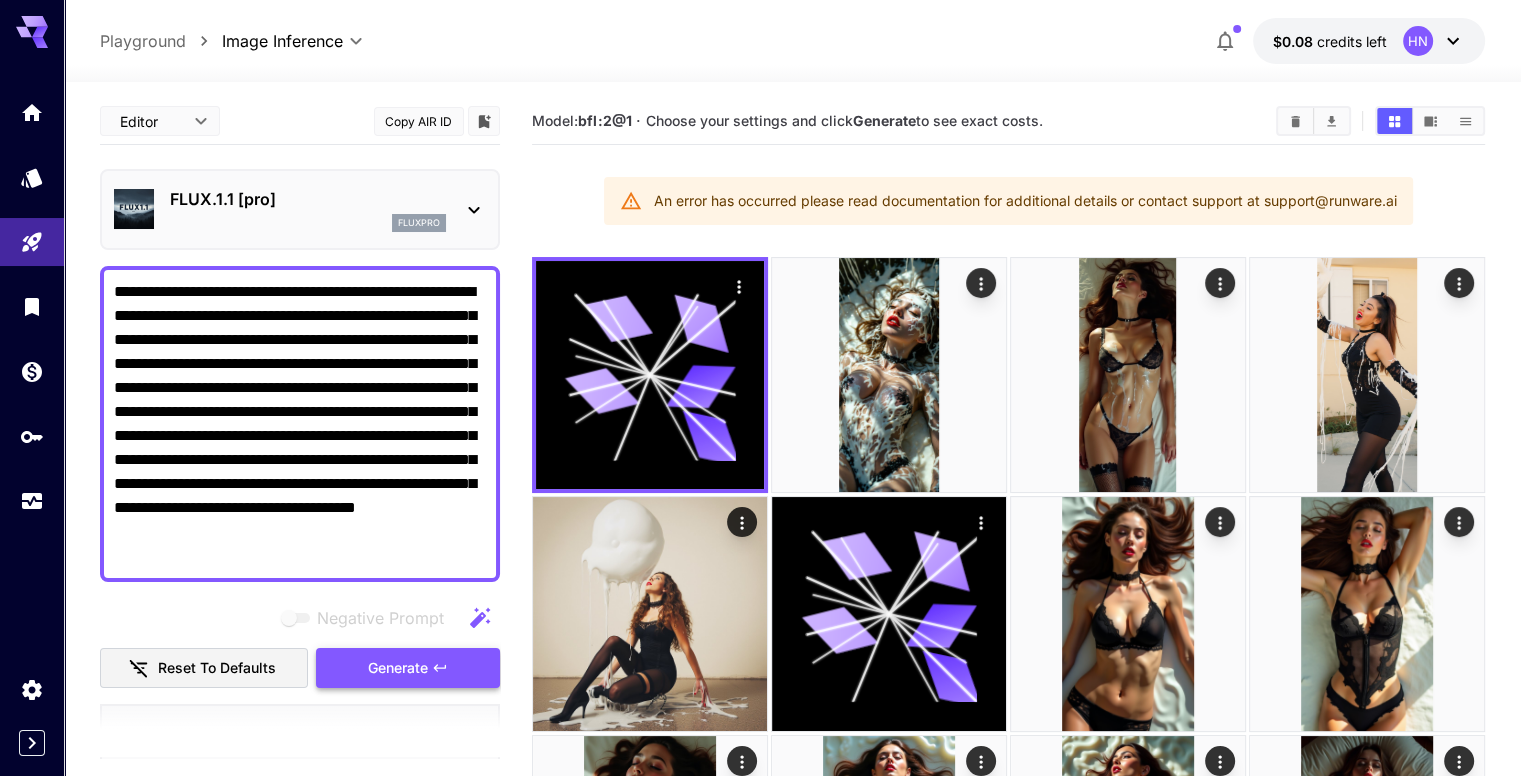 click on "Generate" at bounding box center (398, 668) 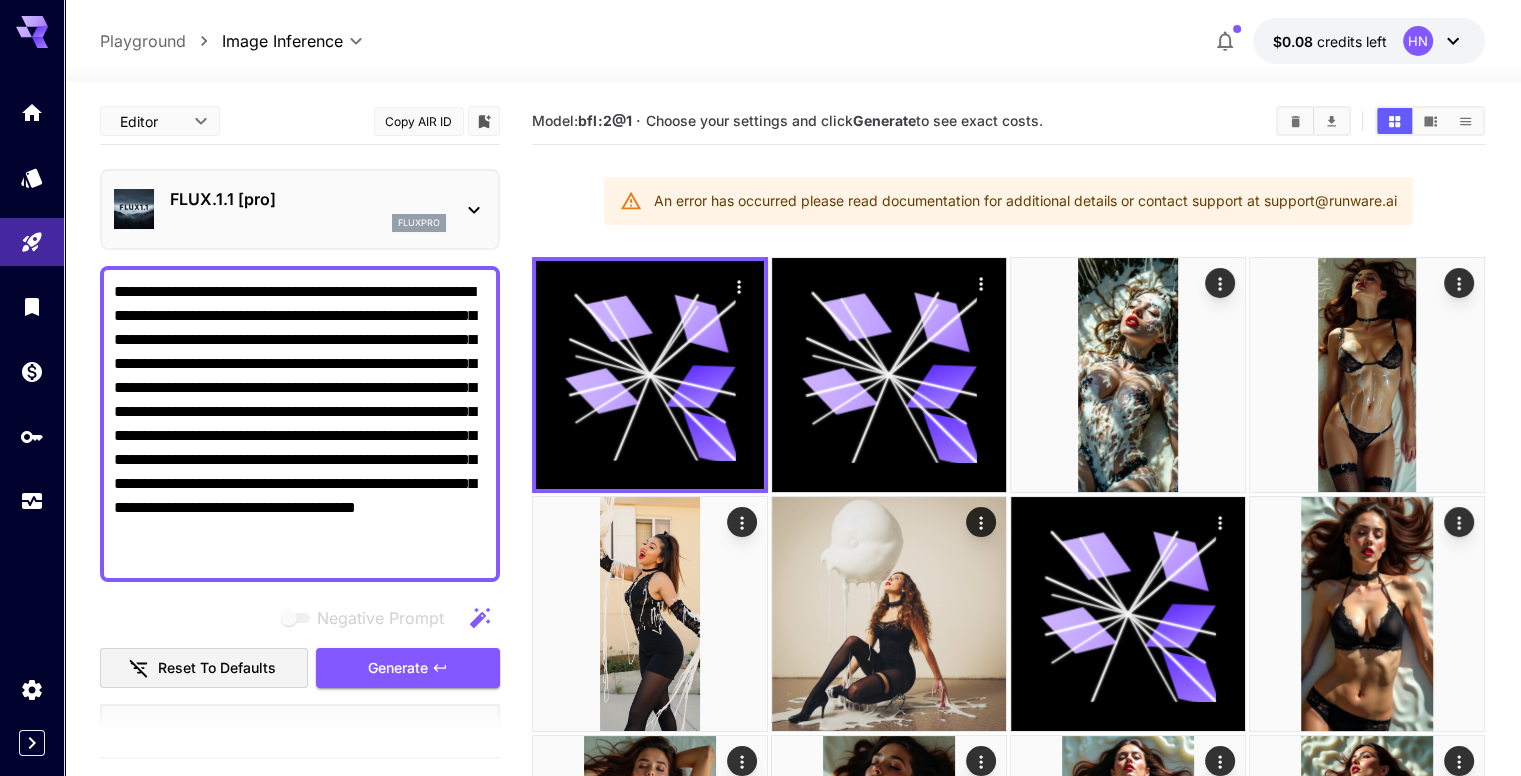 click on "FLUX.1.1 [pro]" at bounding box center [308, 199] 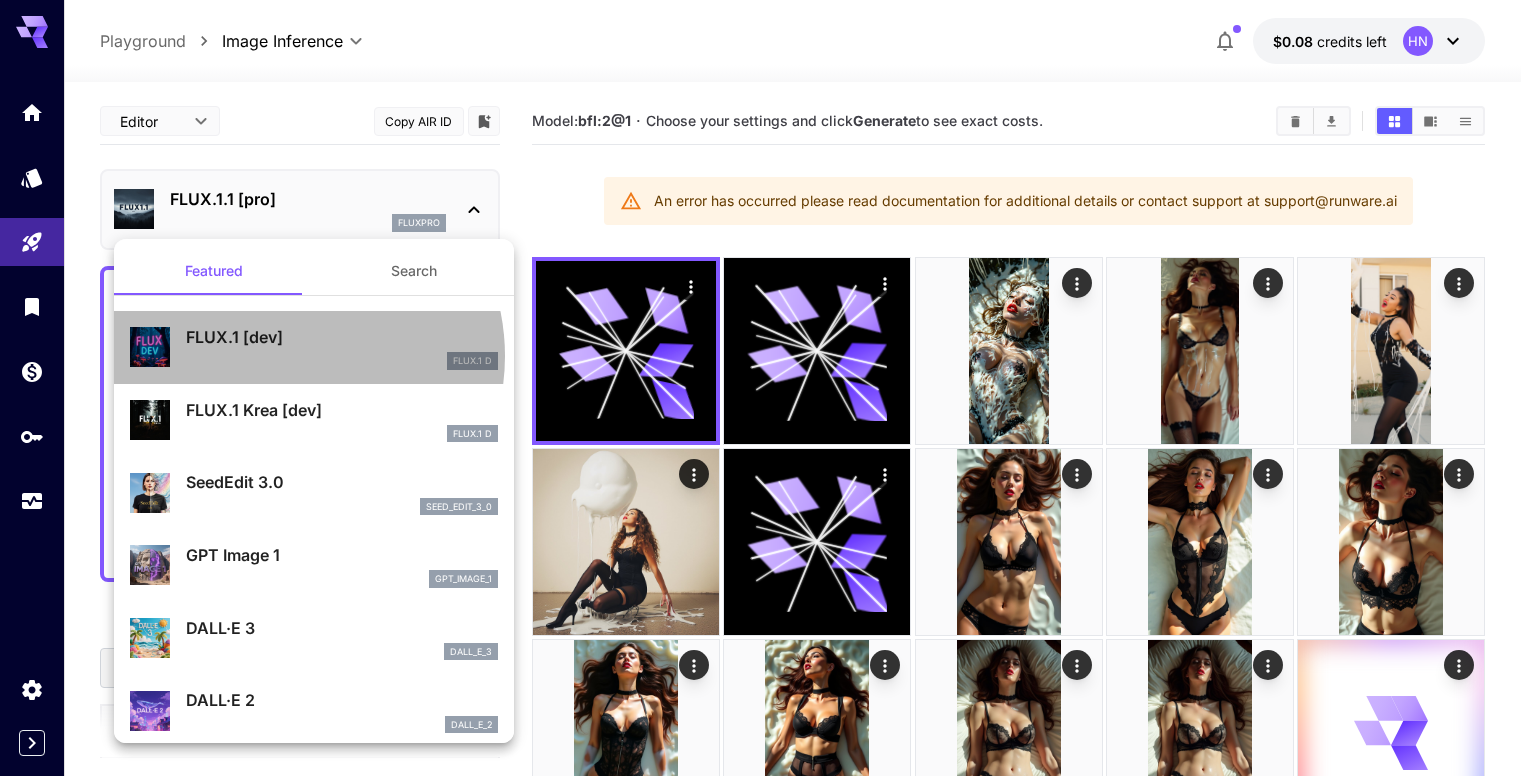 click on "FLUX.1 D" at bounding box center (342, 361) 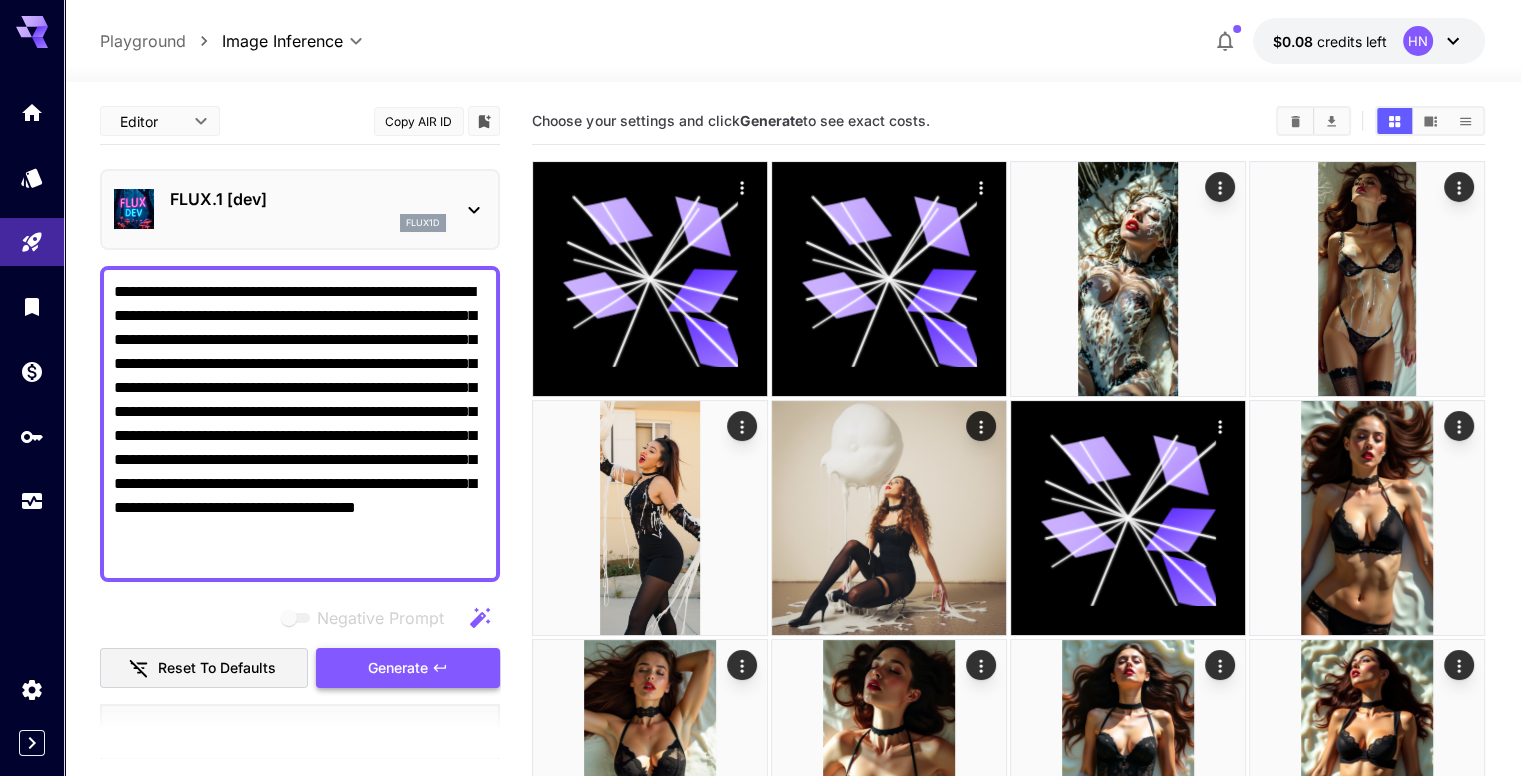 click on "Generate" at bounding box center (398, 668) 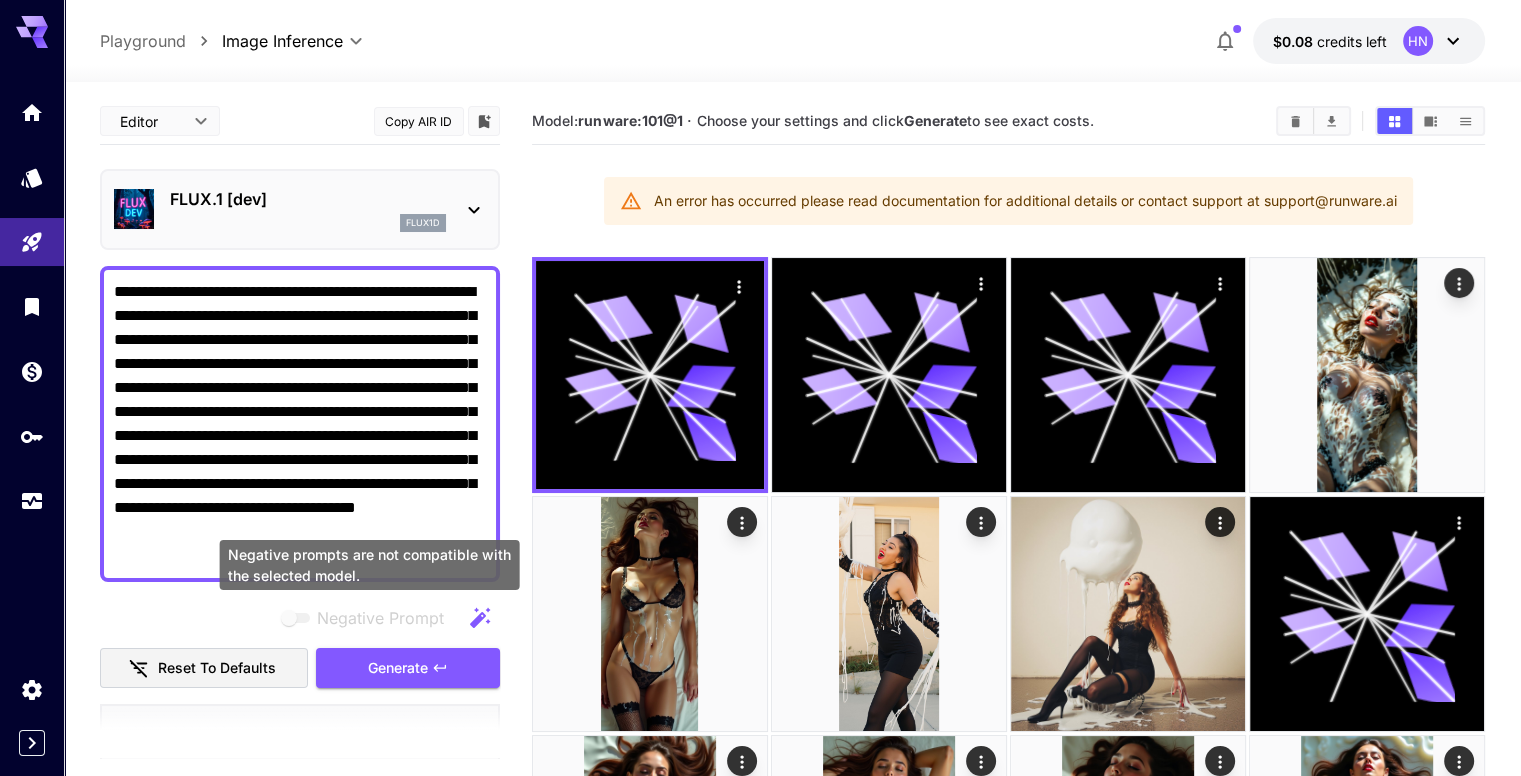 click at bounding box center (297, 618) 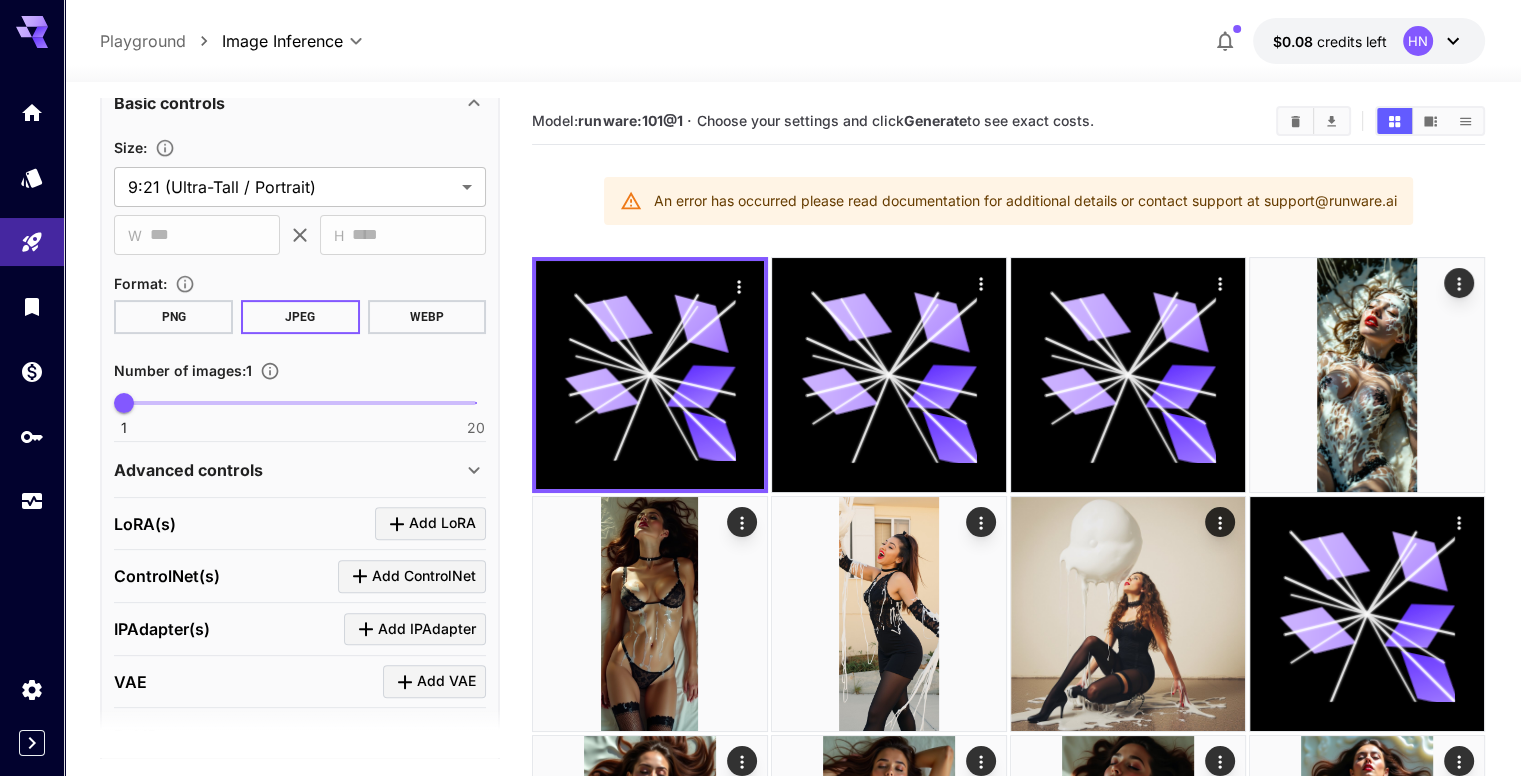 scroll, scrollTop: 793, scrollLeft: 0, axis: vertical 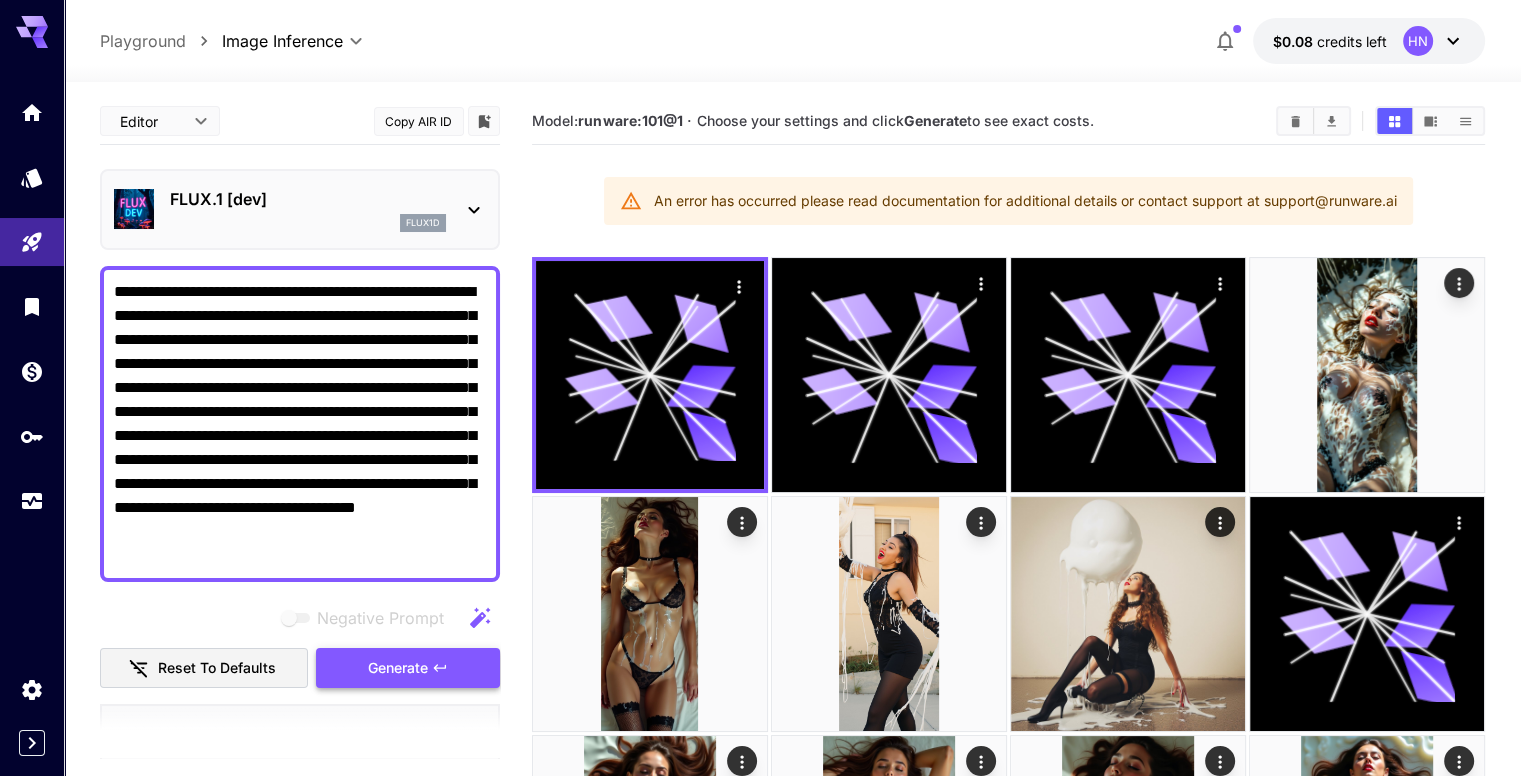 click on "Generate" at bounding box center (398, 668) 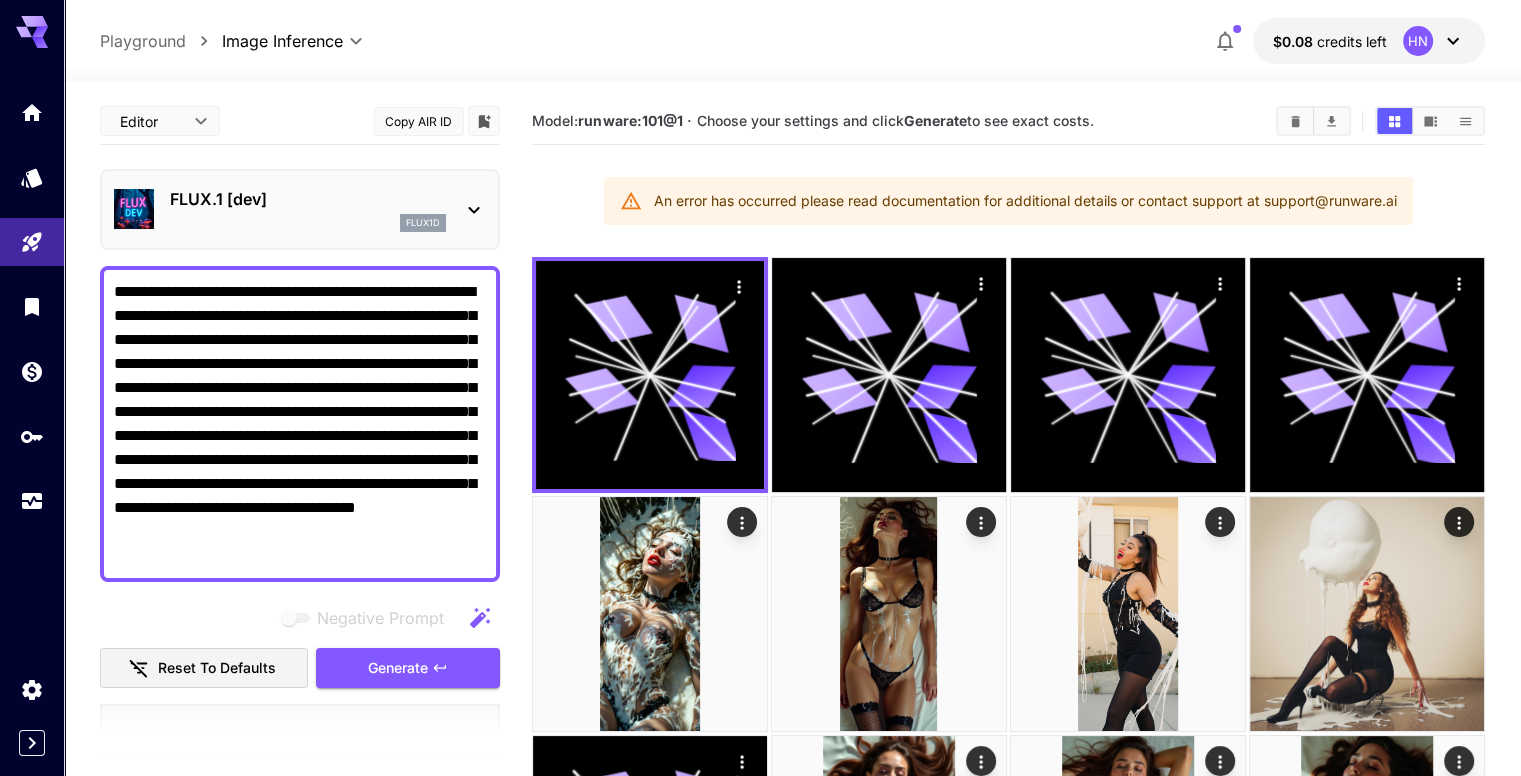 click on "Negative Prompt" at bounding box center [300, 618] 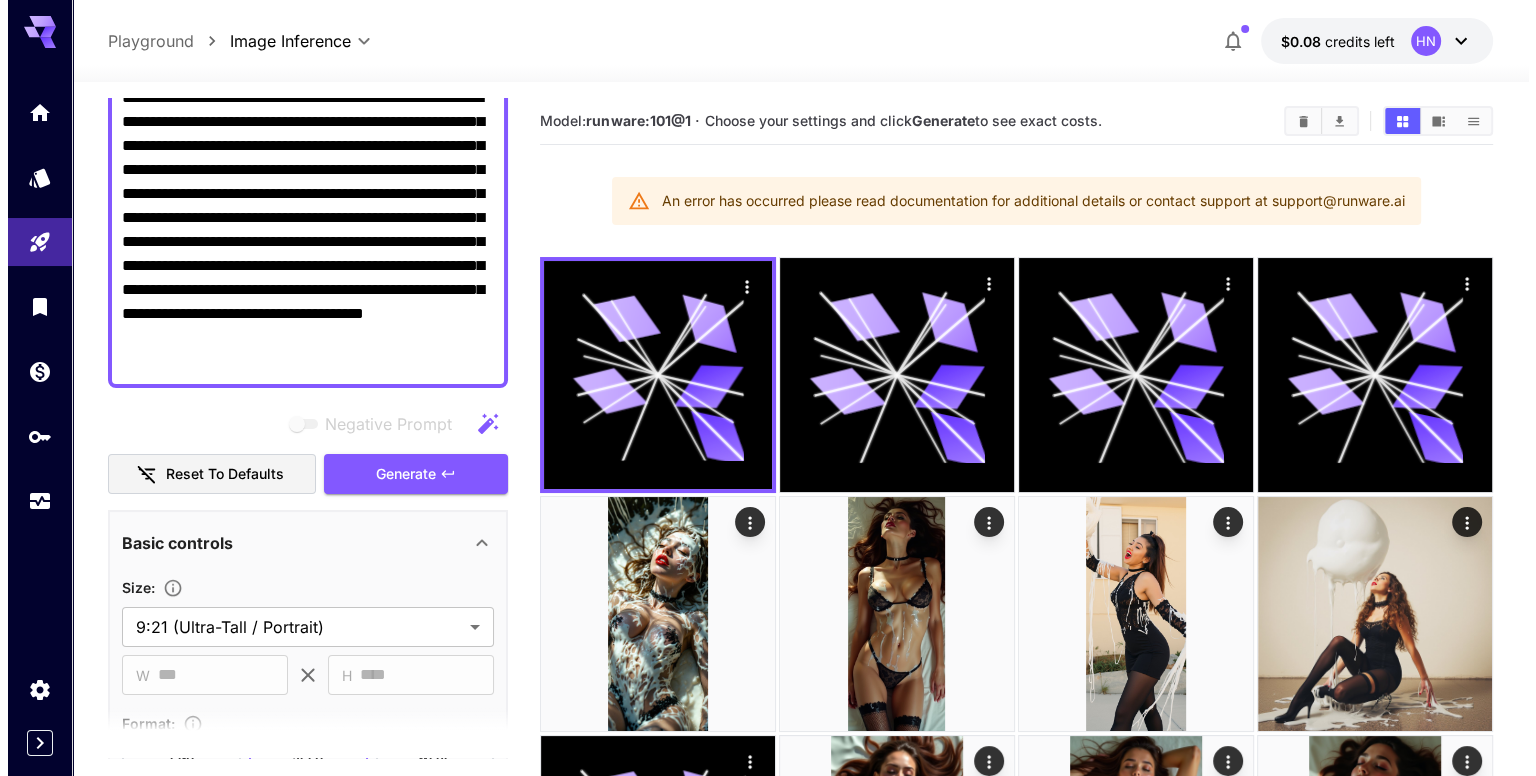 scroll, scrollTop: 0, scrollLeft: 0, axis: both 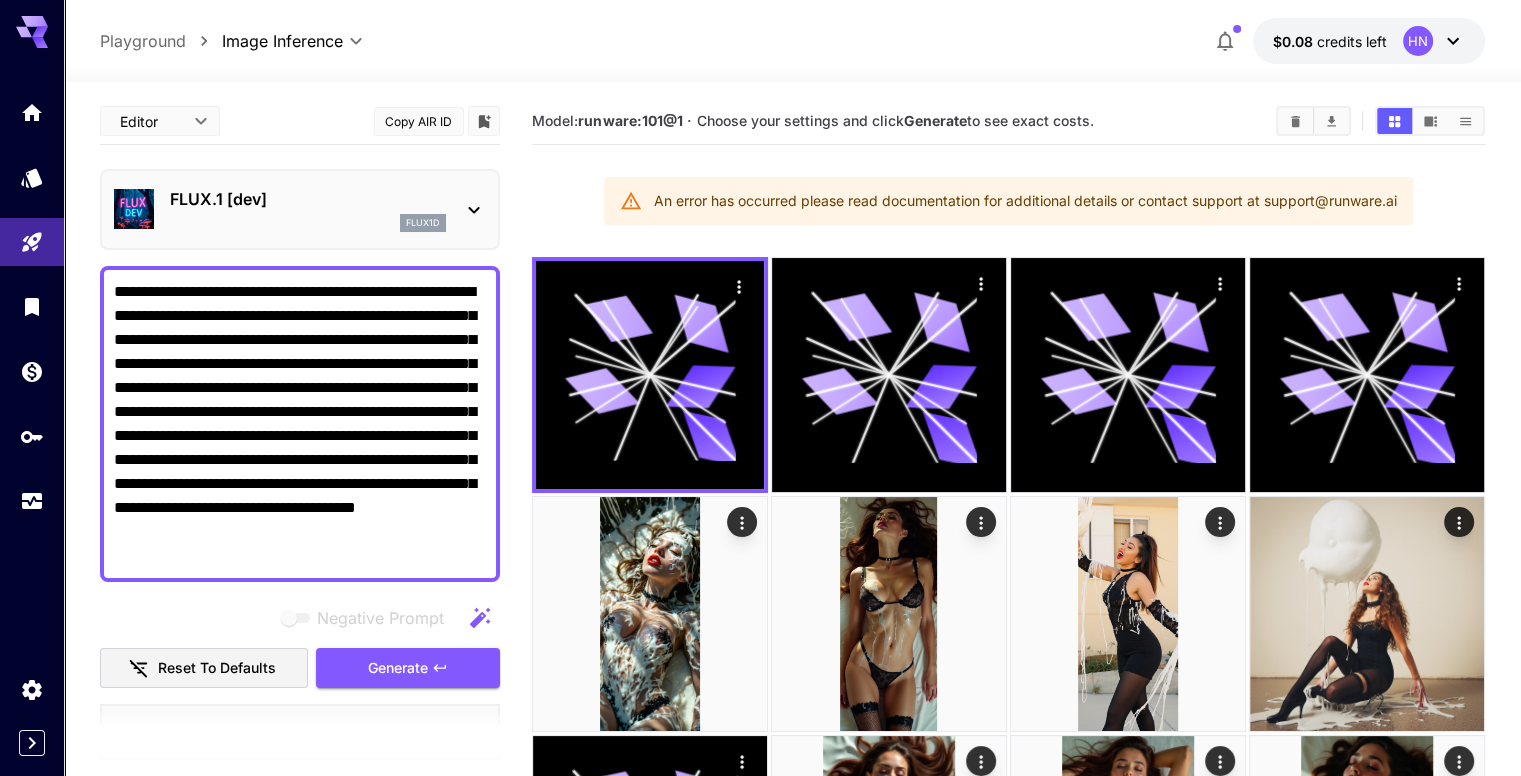 click on "flux1d" at bounding box center (308, 223) 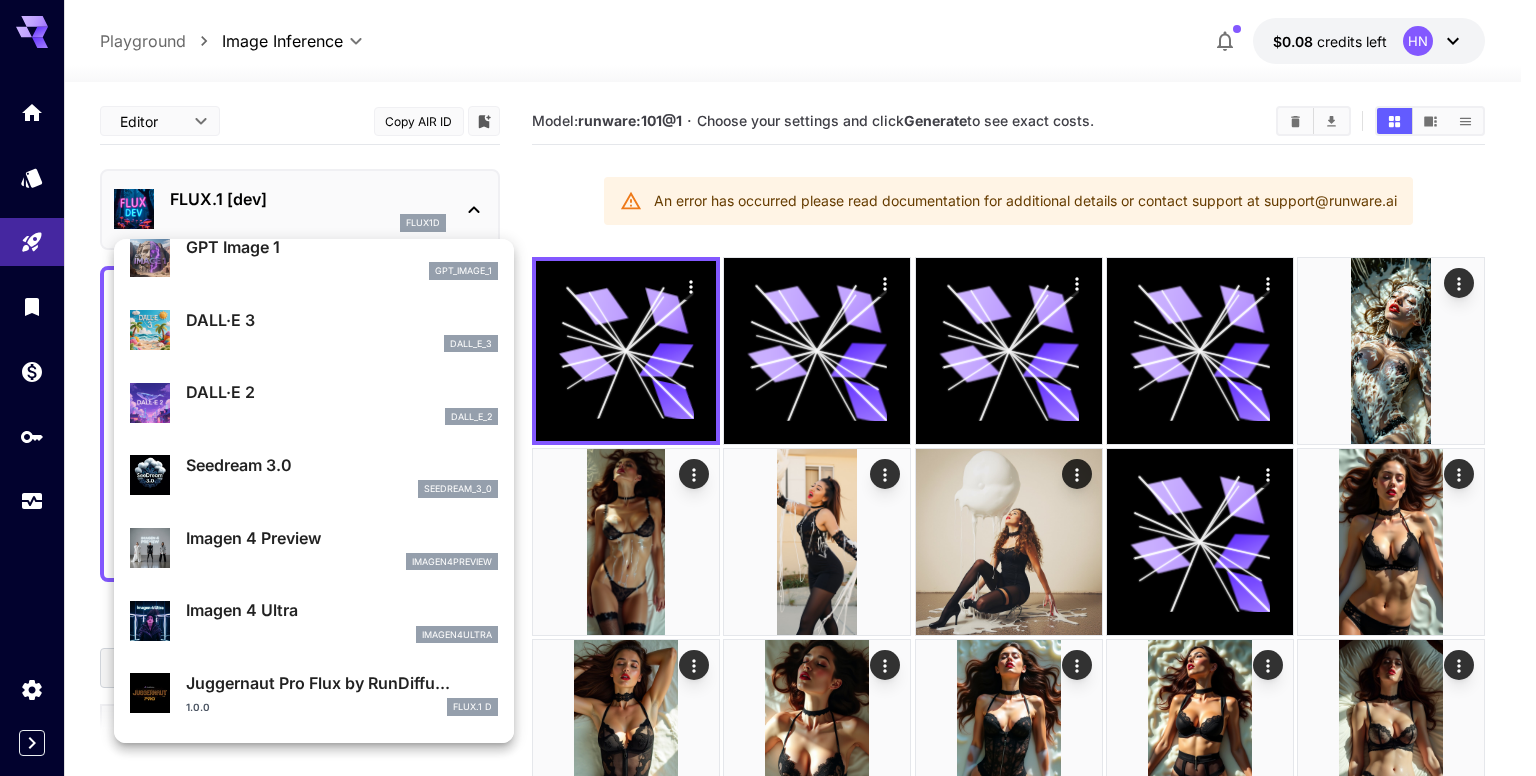 scroll, scrollTop: 0, scrollLeft: 0, axis: both 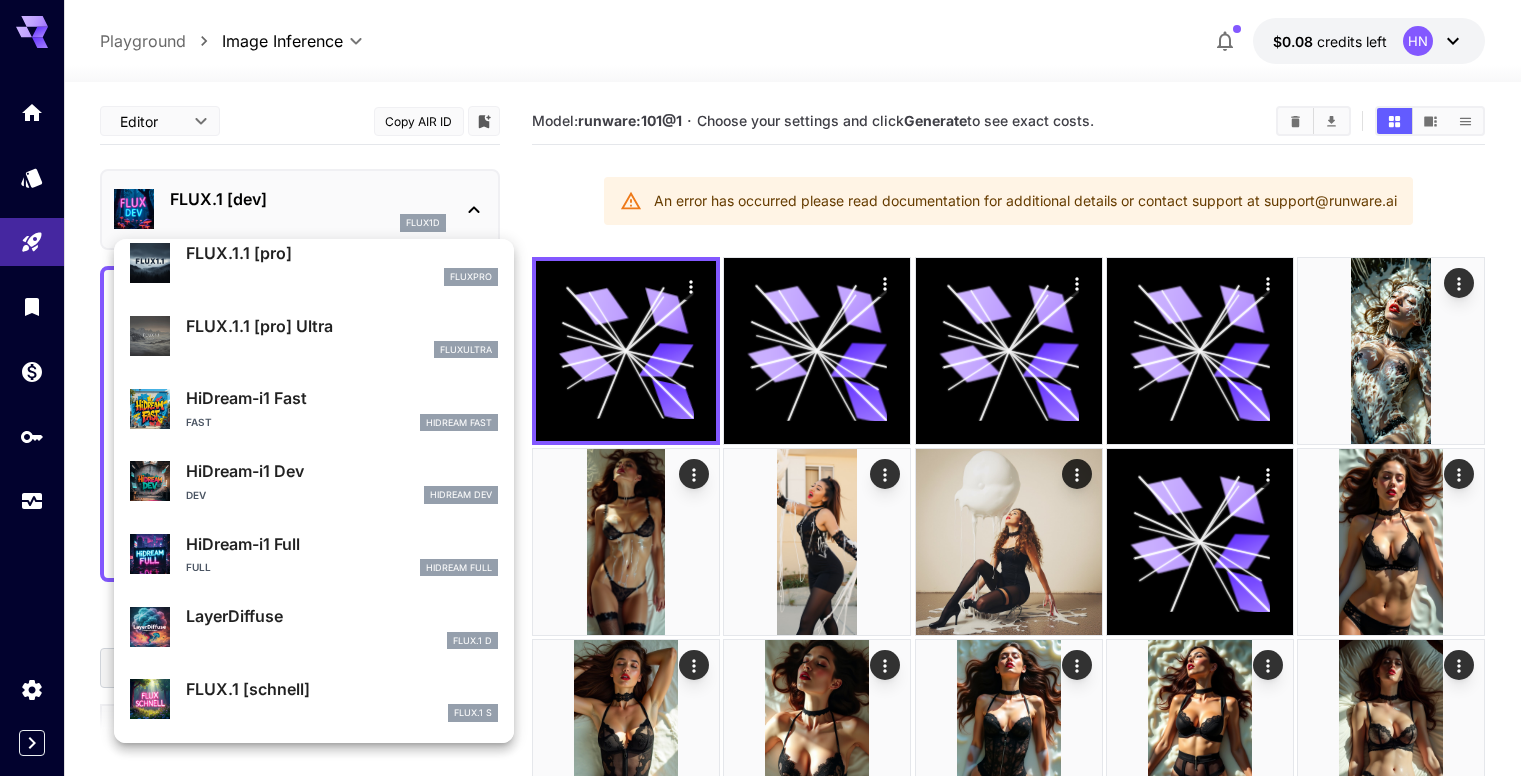 click on "FLUX.1 [schnell]" at bounding box center [342, 689] 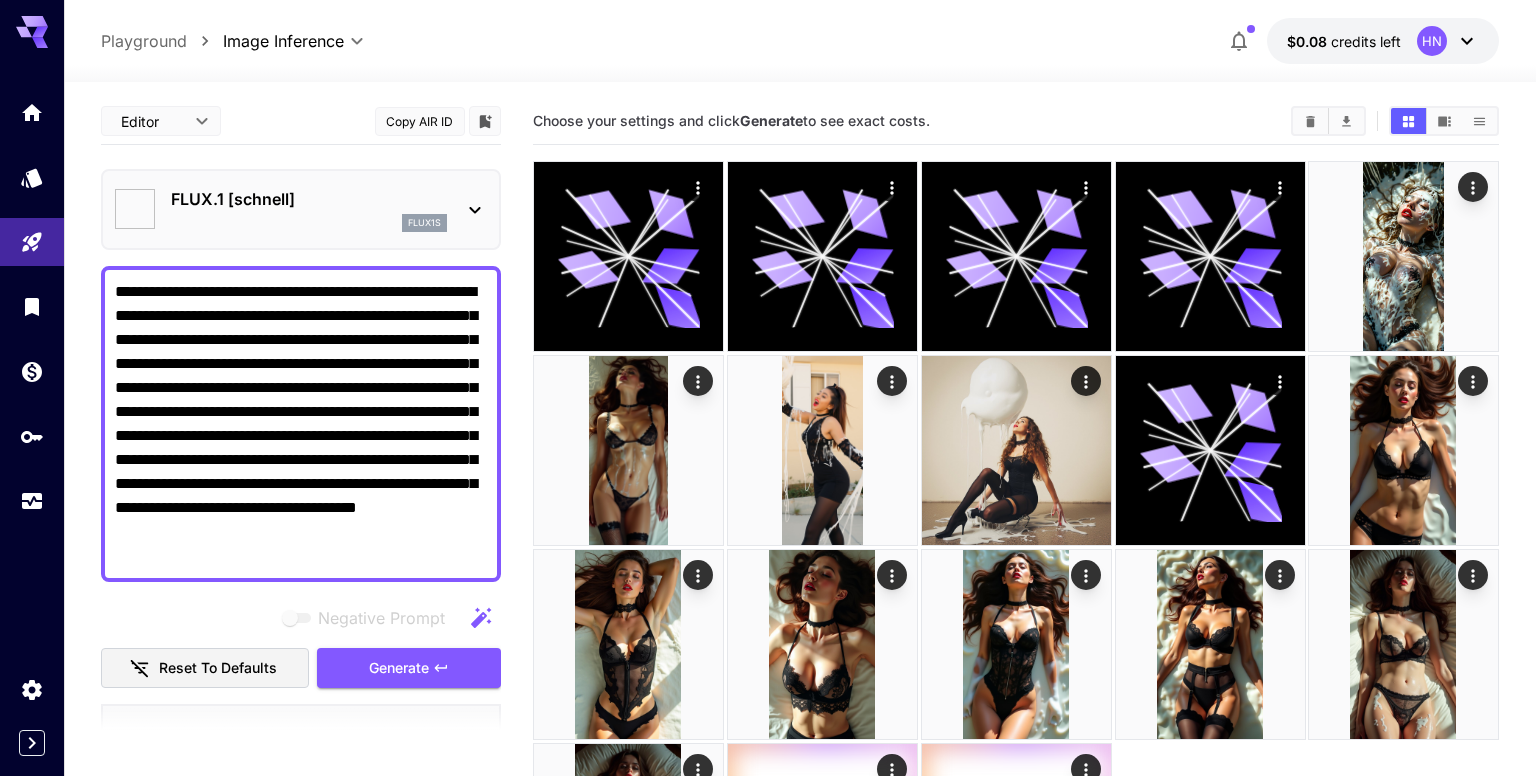 type on "*" 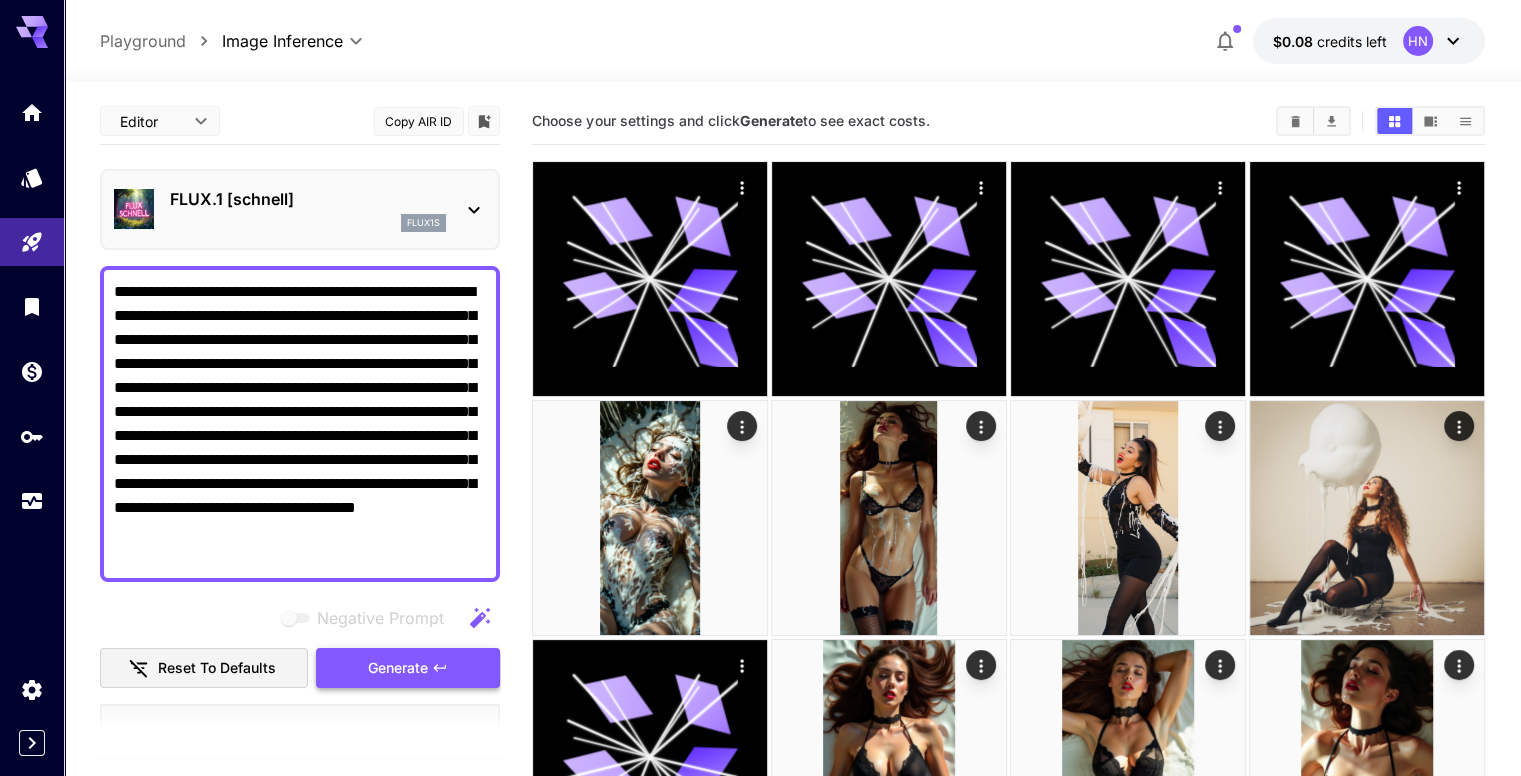 click on "Generate" at bounding box center (398, 668) 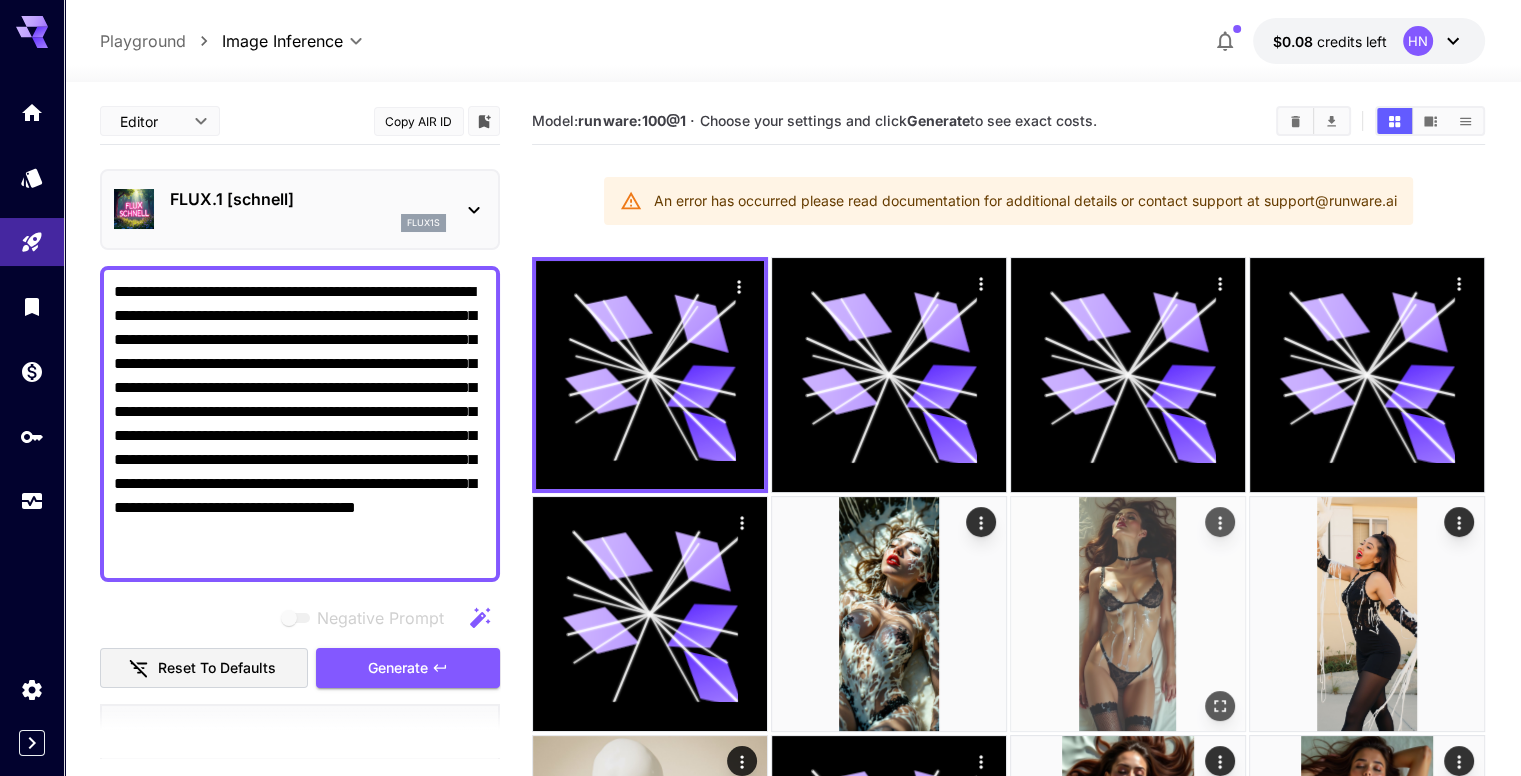 click at bounding box center (1128, 614) 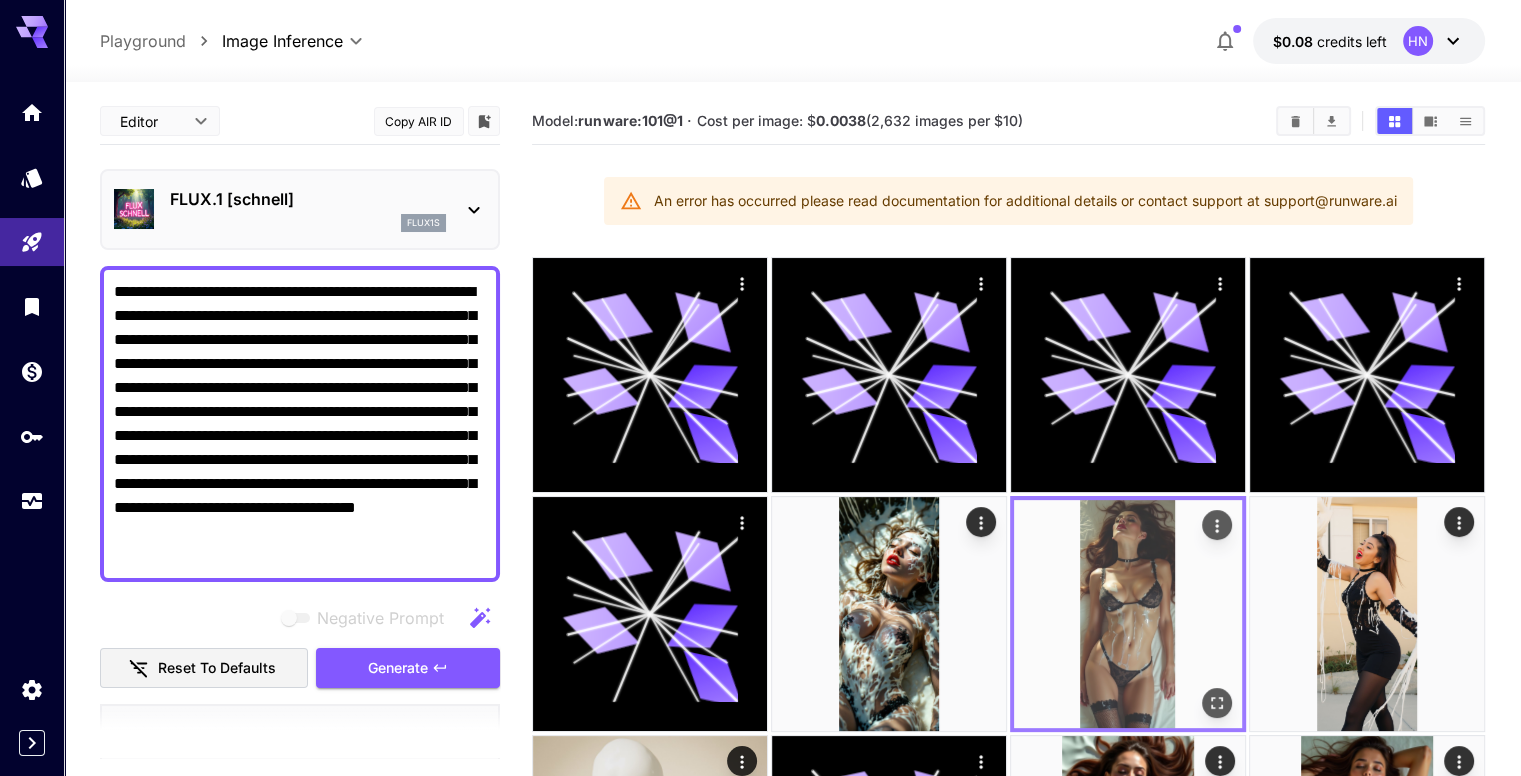 click at bounding box center (1128, 614) 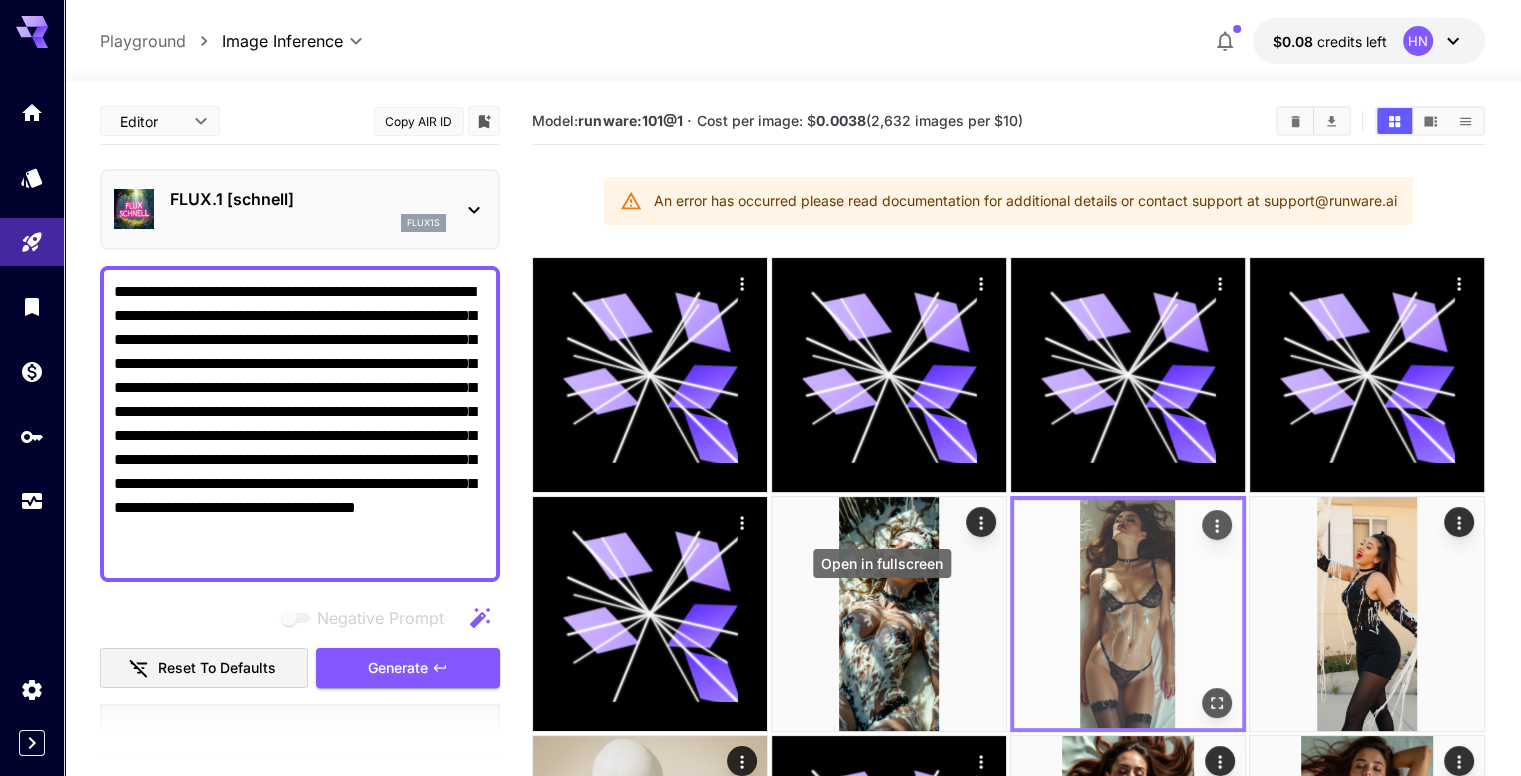 click 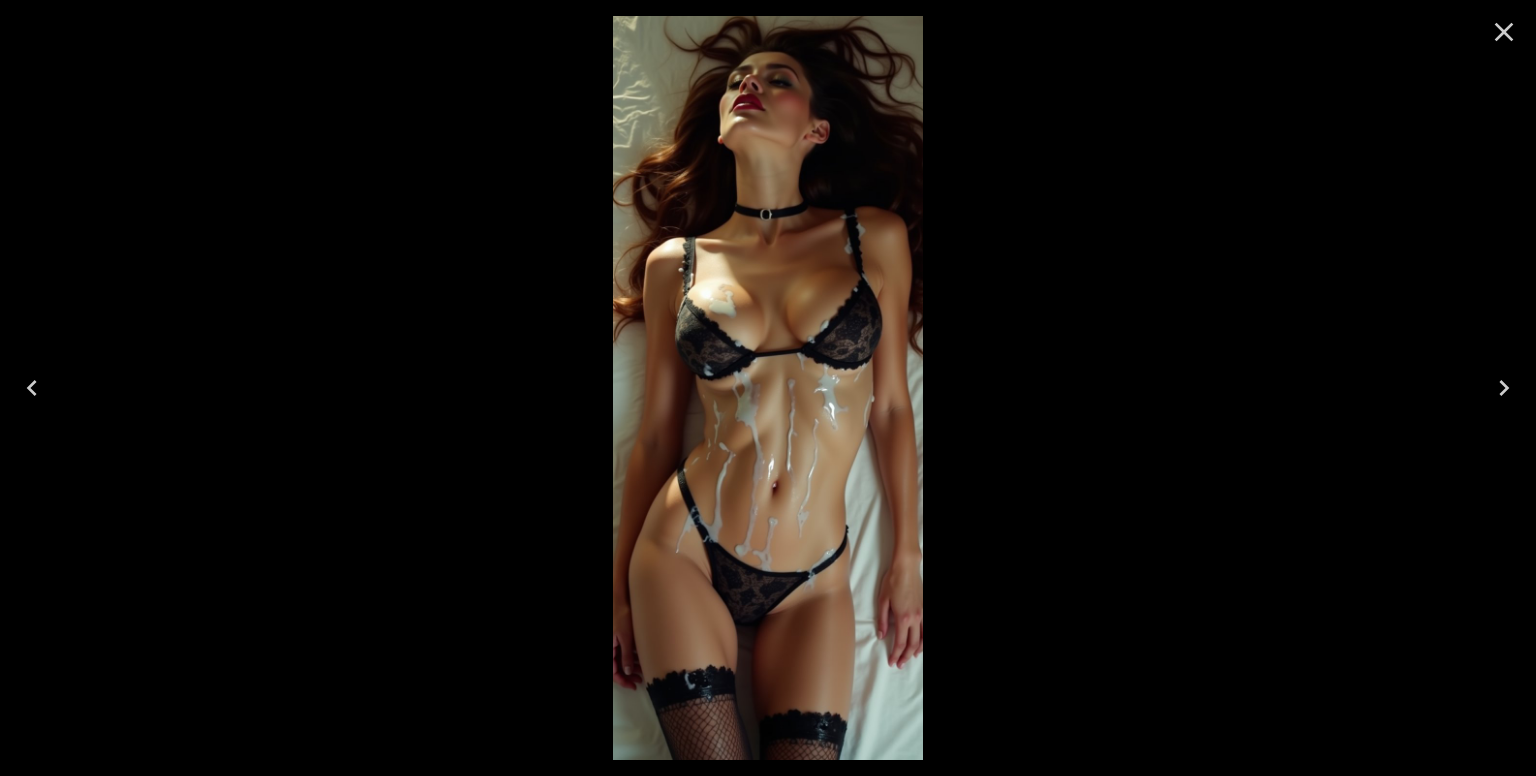 click 